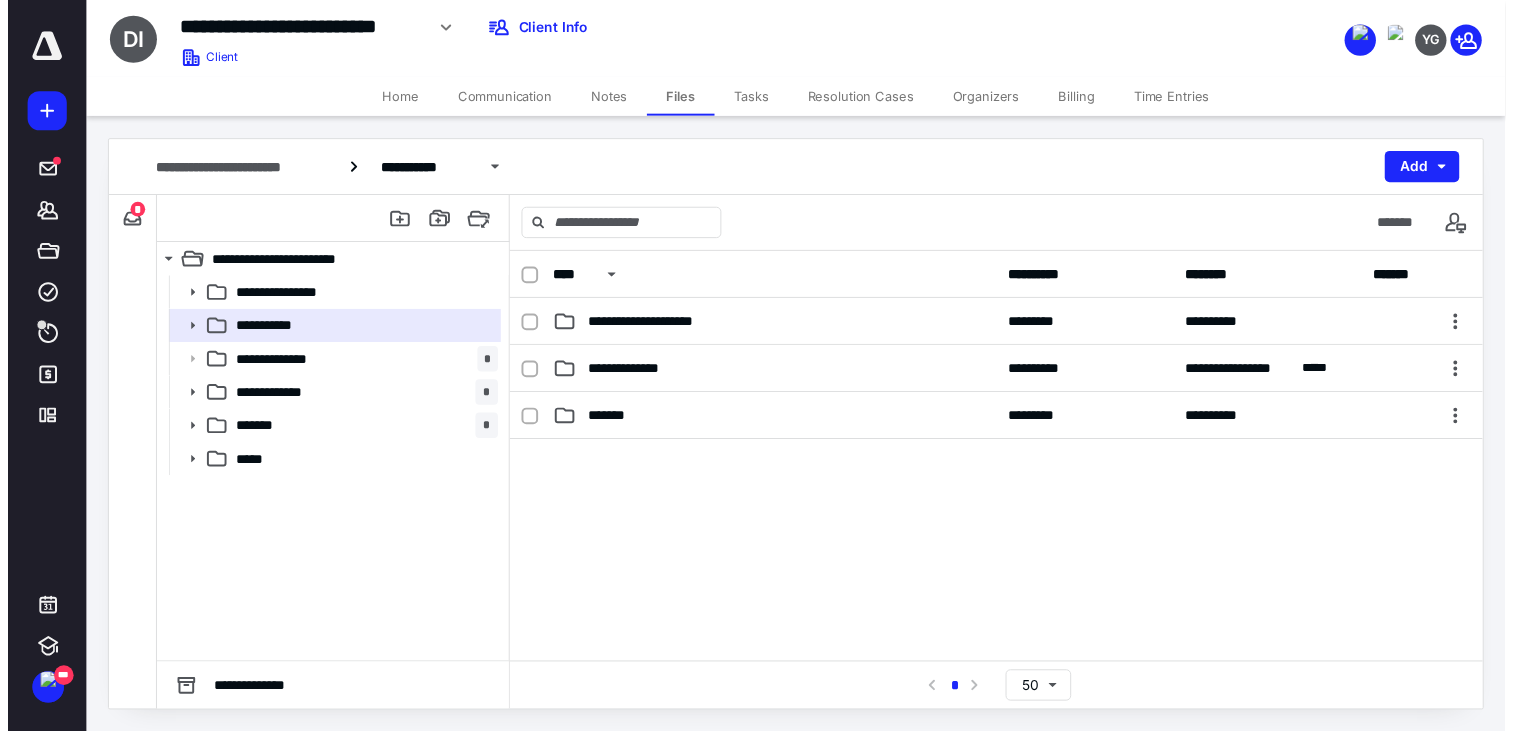 scroll, scrollTop: 0, scrollLeft: 0, axis: both 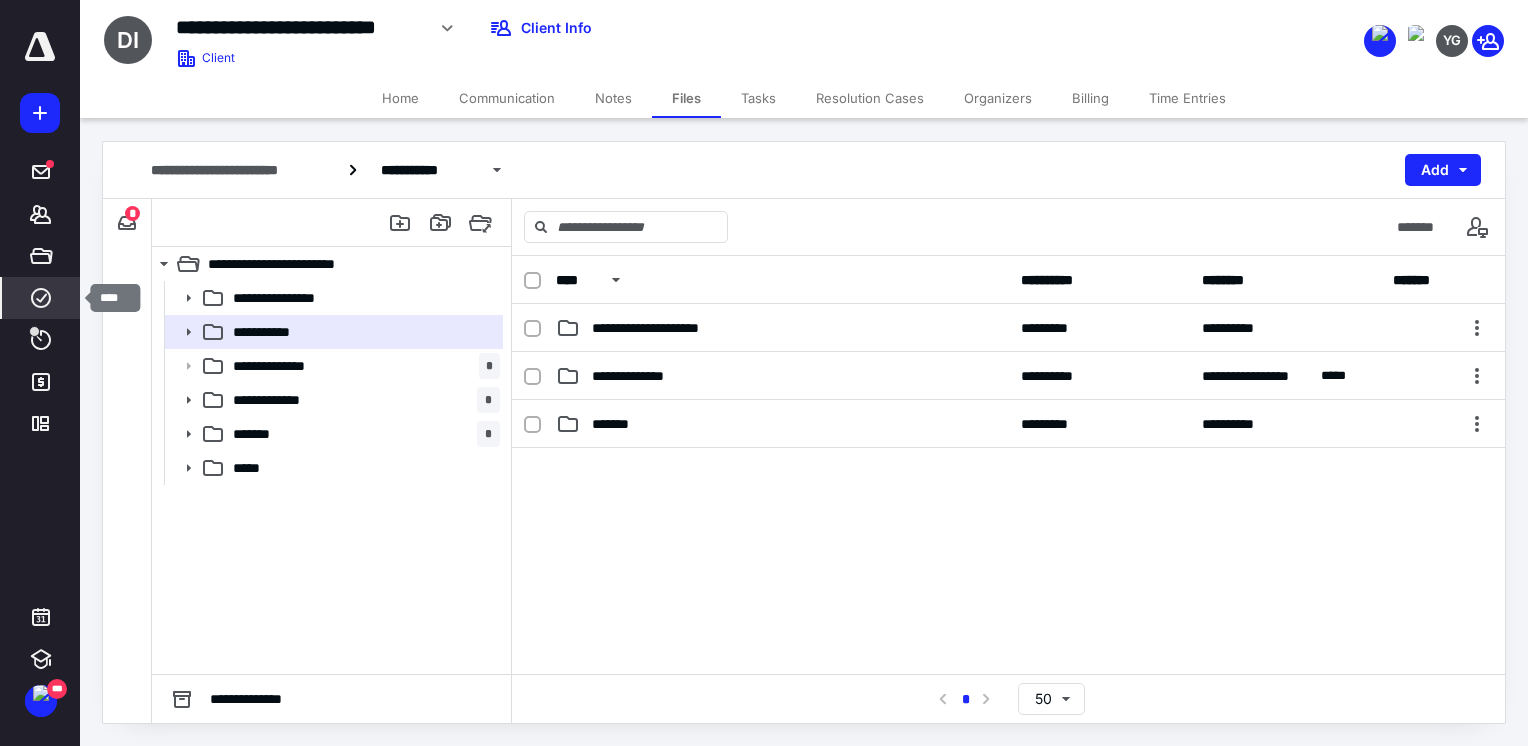click 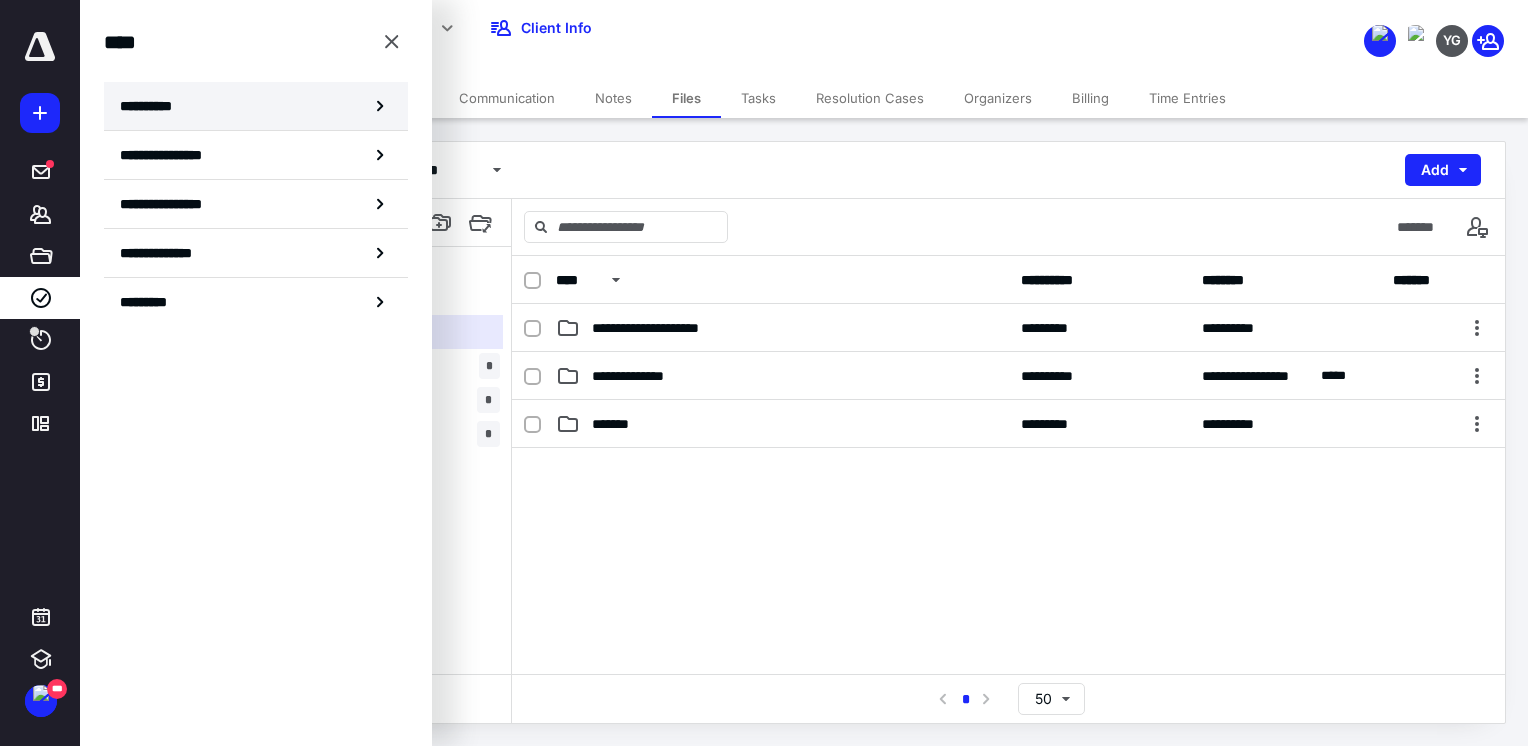 click on "**********" at bounding box center [256, 106] 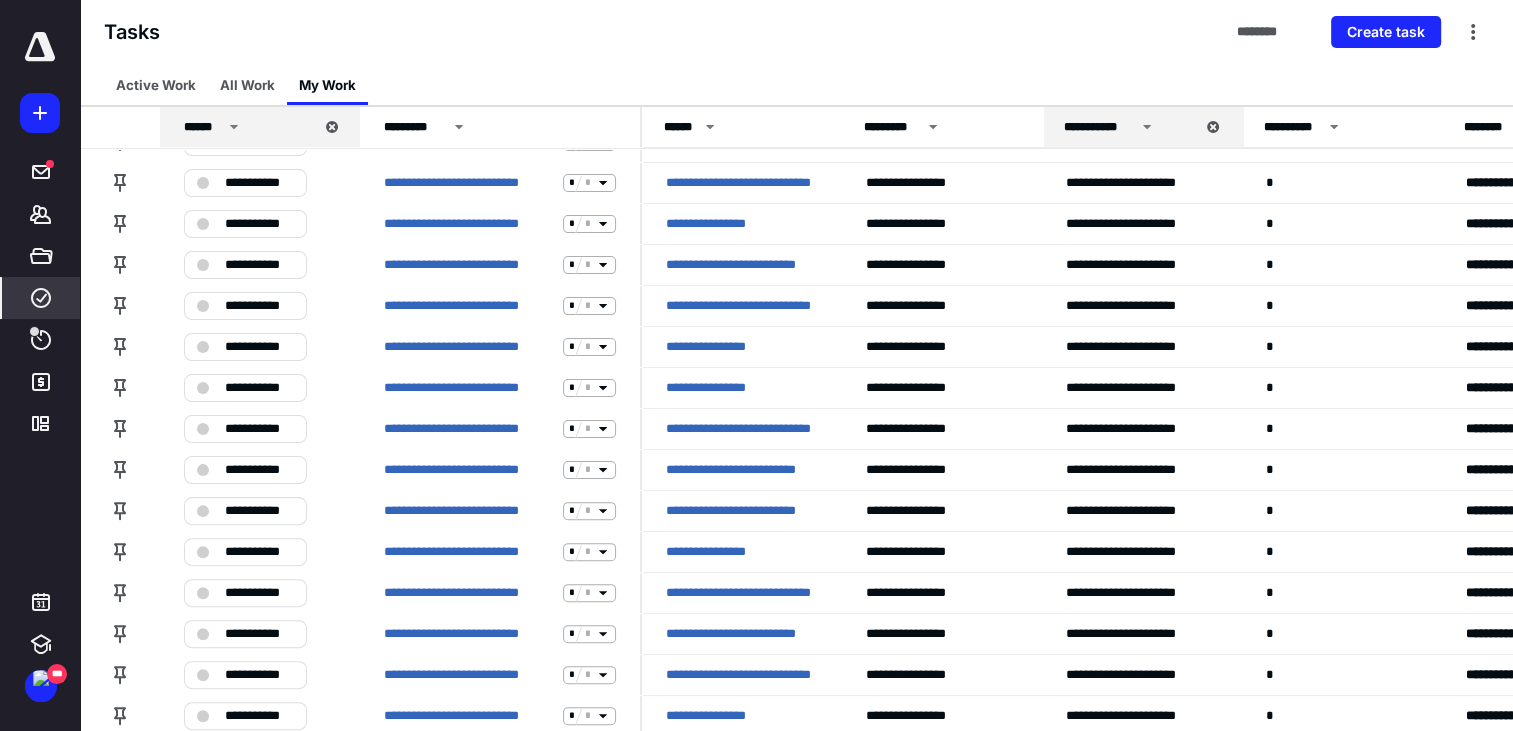 scroll, scrollTop: 0, scrollLeft: 0, axis: both 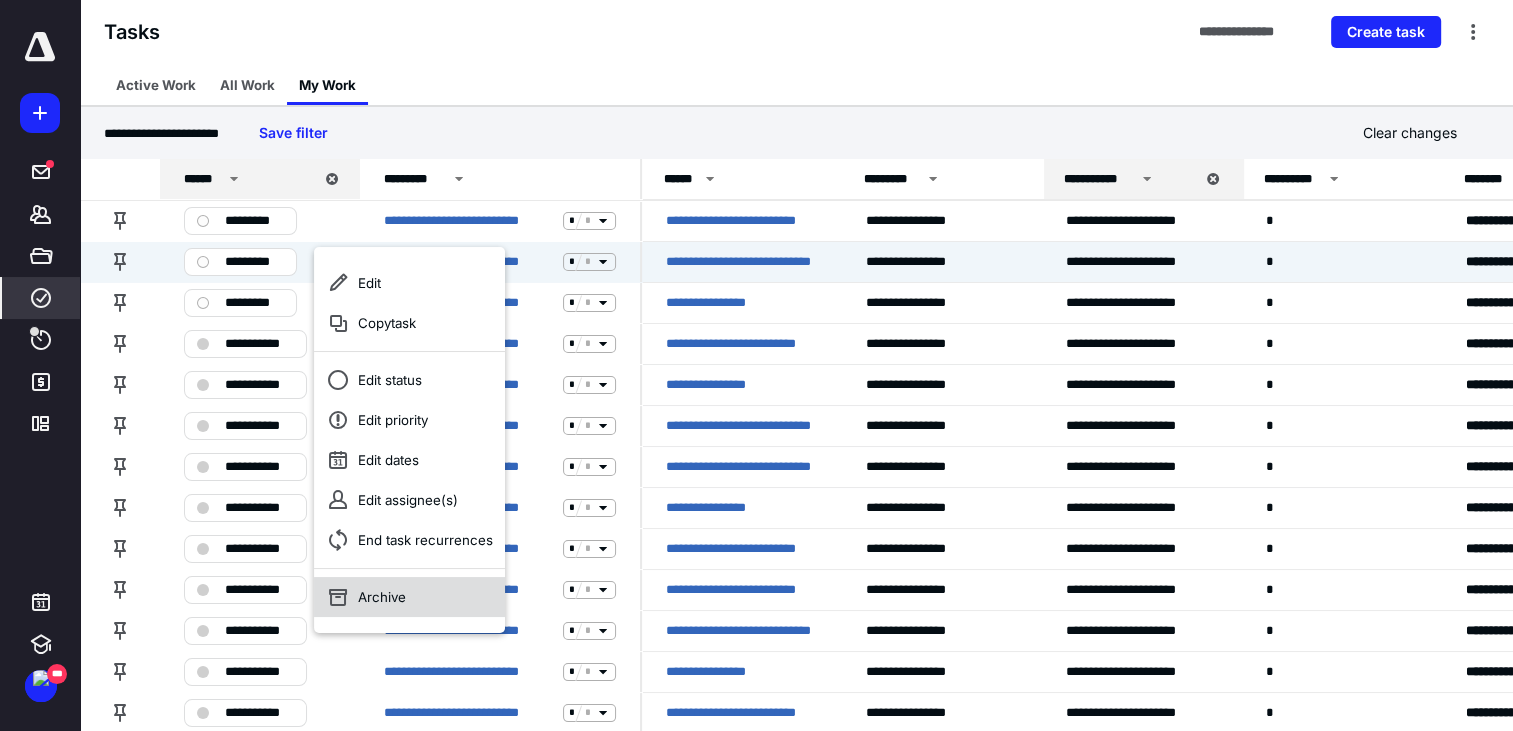 click on "Archive" at bounding box center [409, 597] 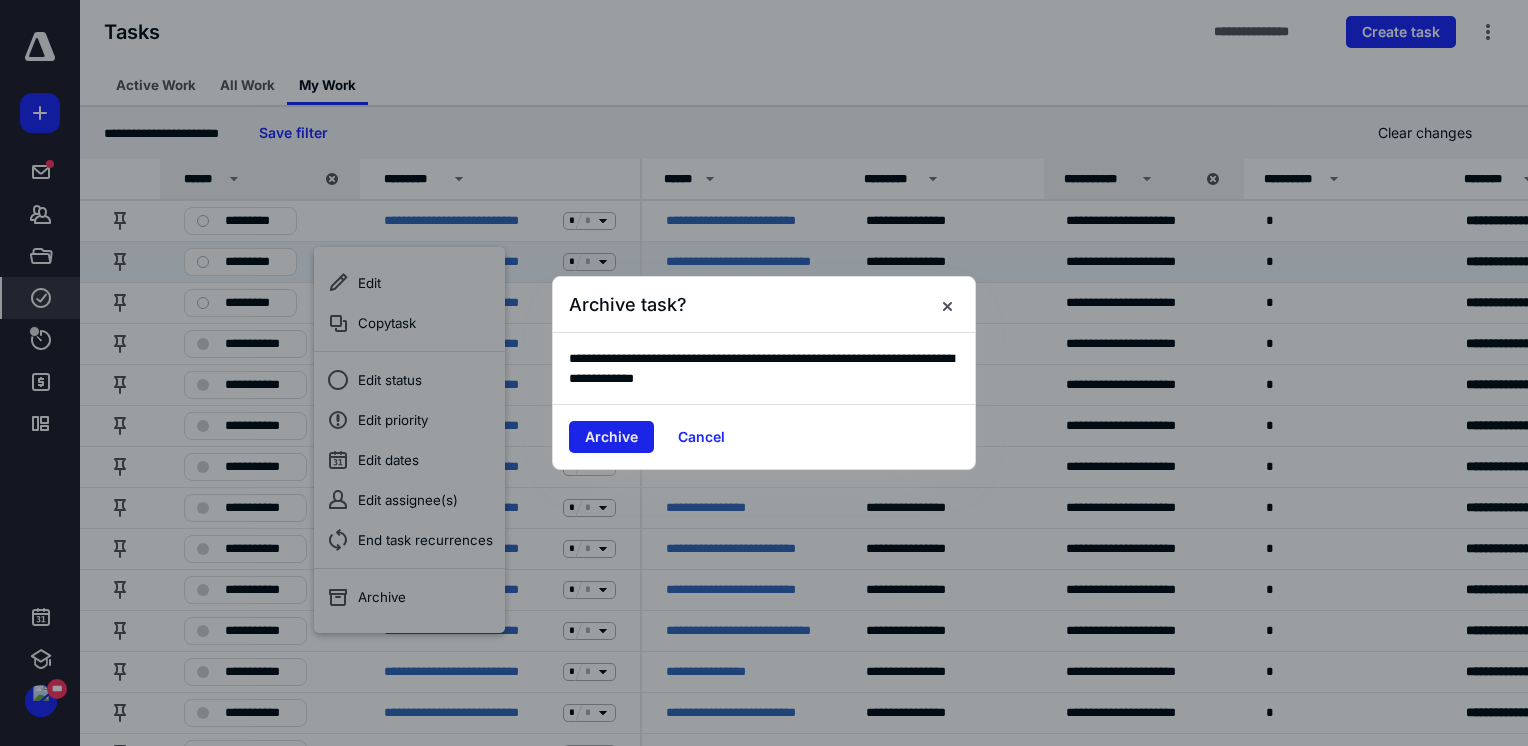 click on "Archive" at bounding box center (611, 437) 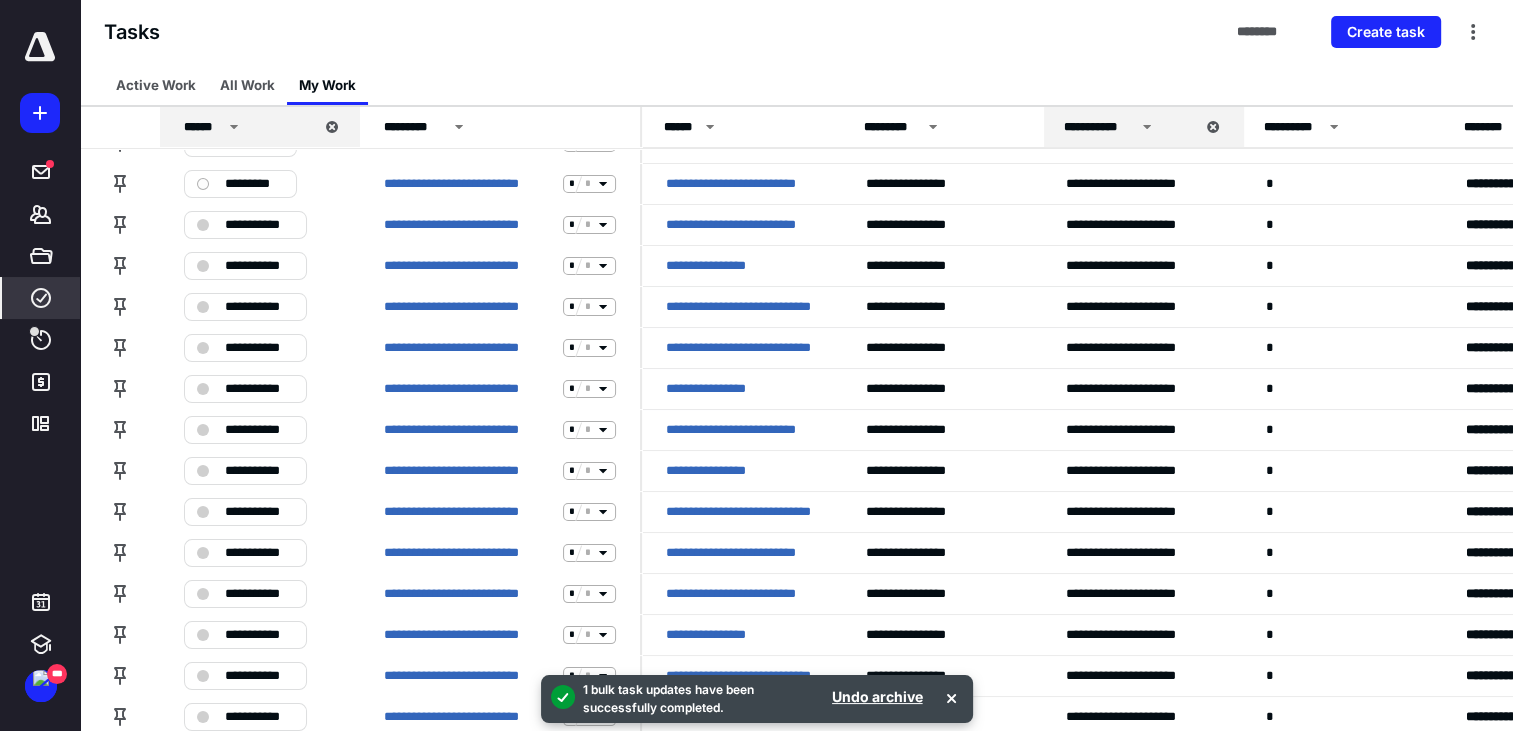 scroll, scrollTop: 0, scrollLeft: 0, axis: both 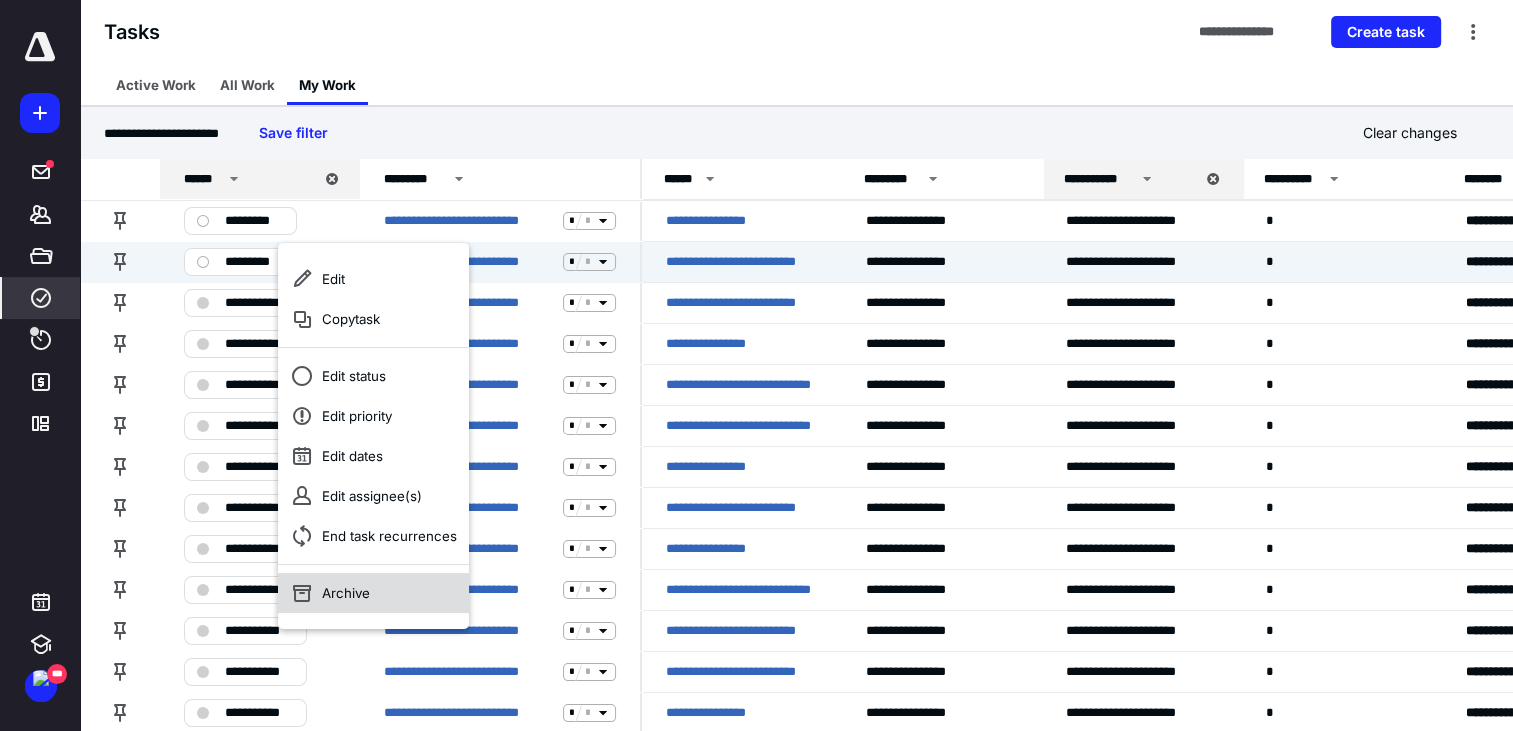 click on "Archive" at bounding box center (373, 593) 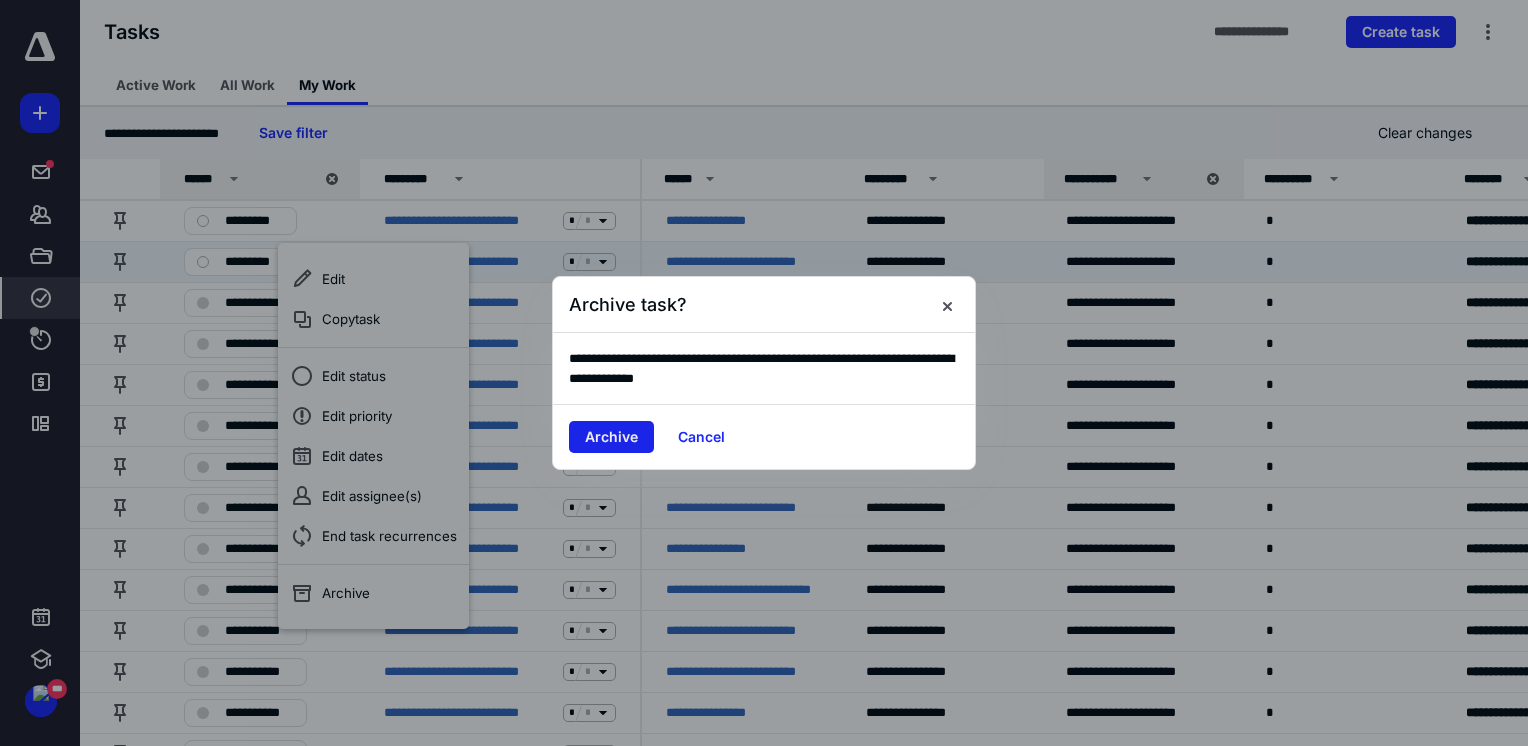 click on "Archive" at bounding box center [611, 437] 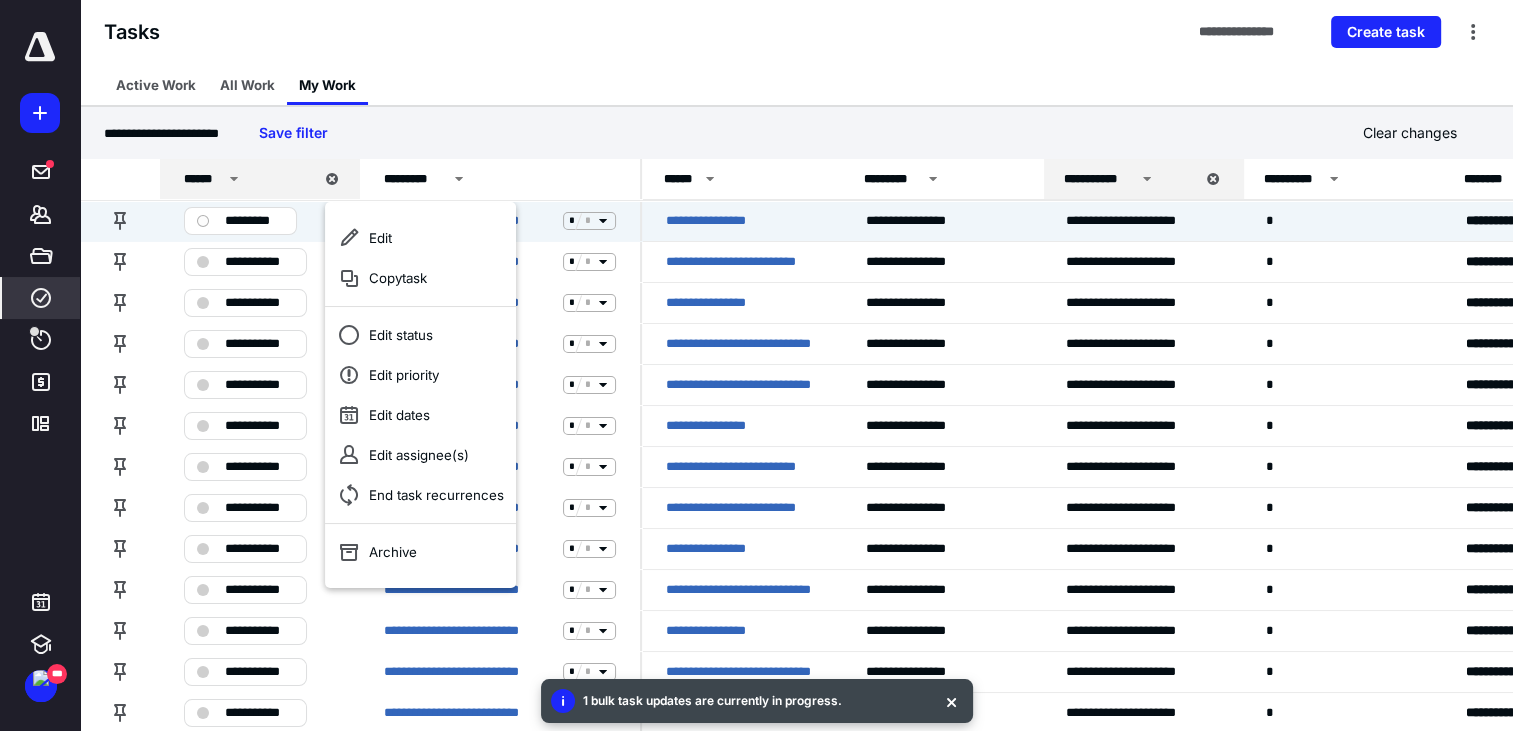 click on "Edit Copy  task Edit status Edit priority Edit dates Edit assignee(s) End task recurrences Archive" at bounding box center (420, 395) 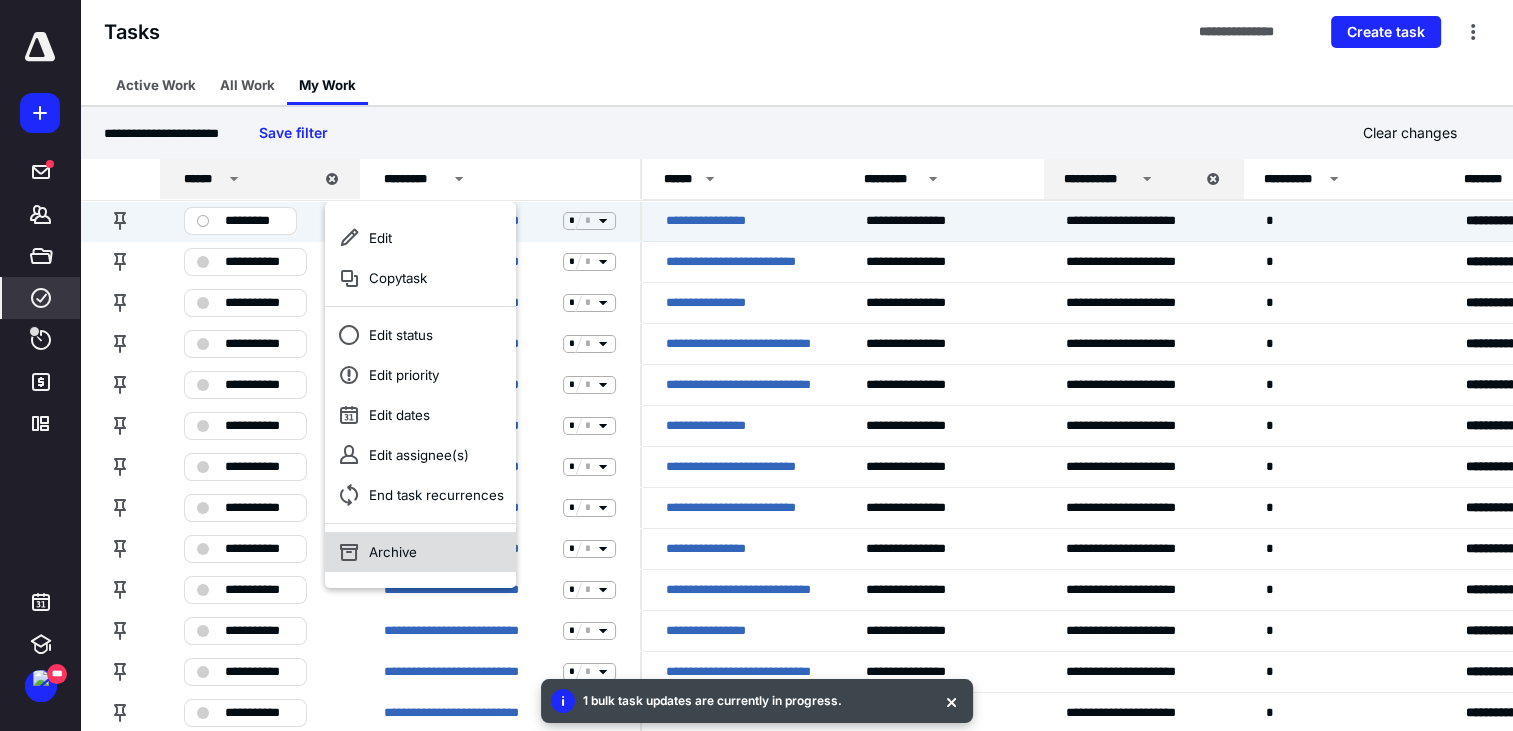 click on "Archive" at bounding box center [420, 552] 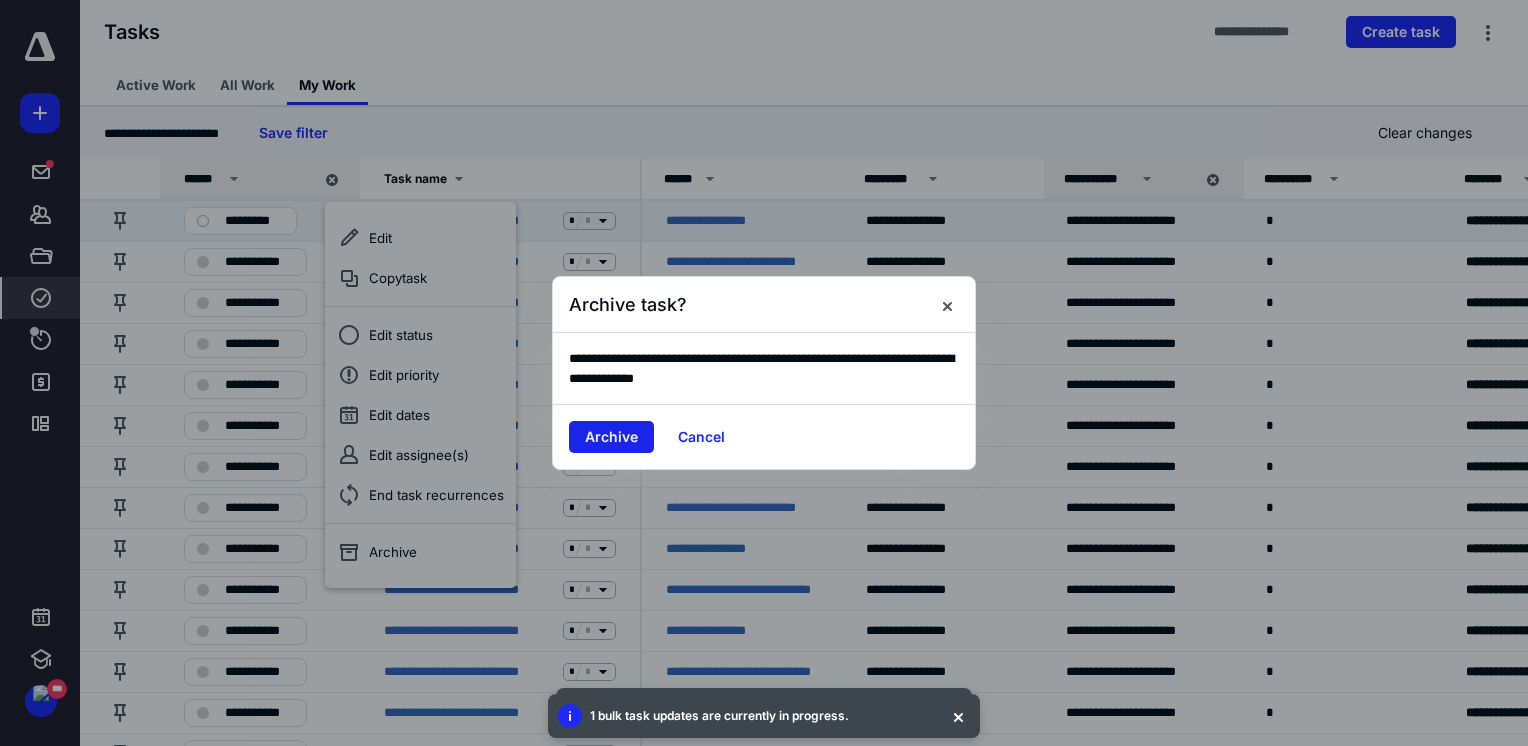click on "Archive" at bounding box center (611, 437) 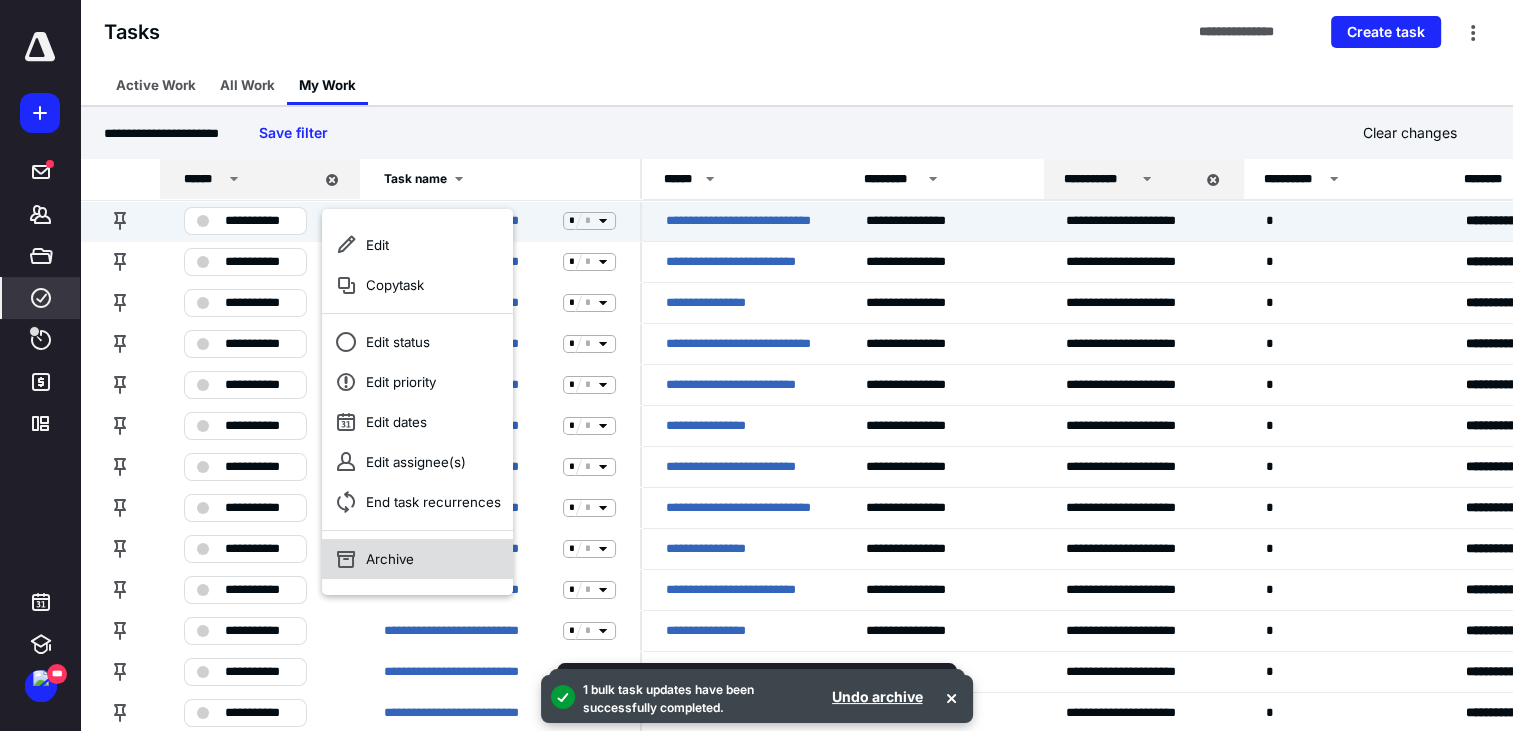 click on "Archive" at bounding box center (417, 559) 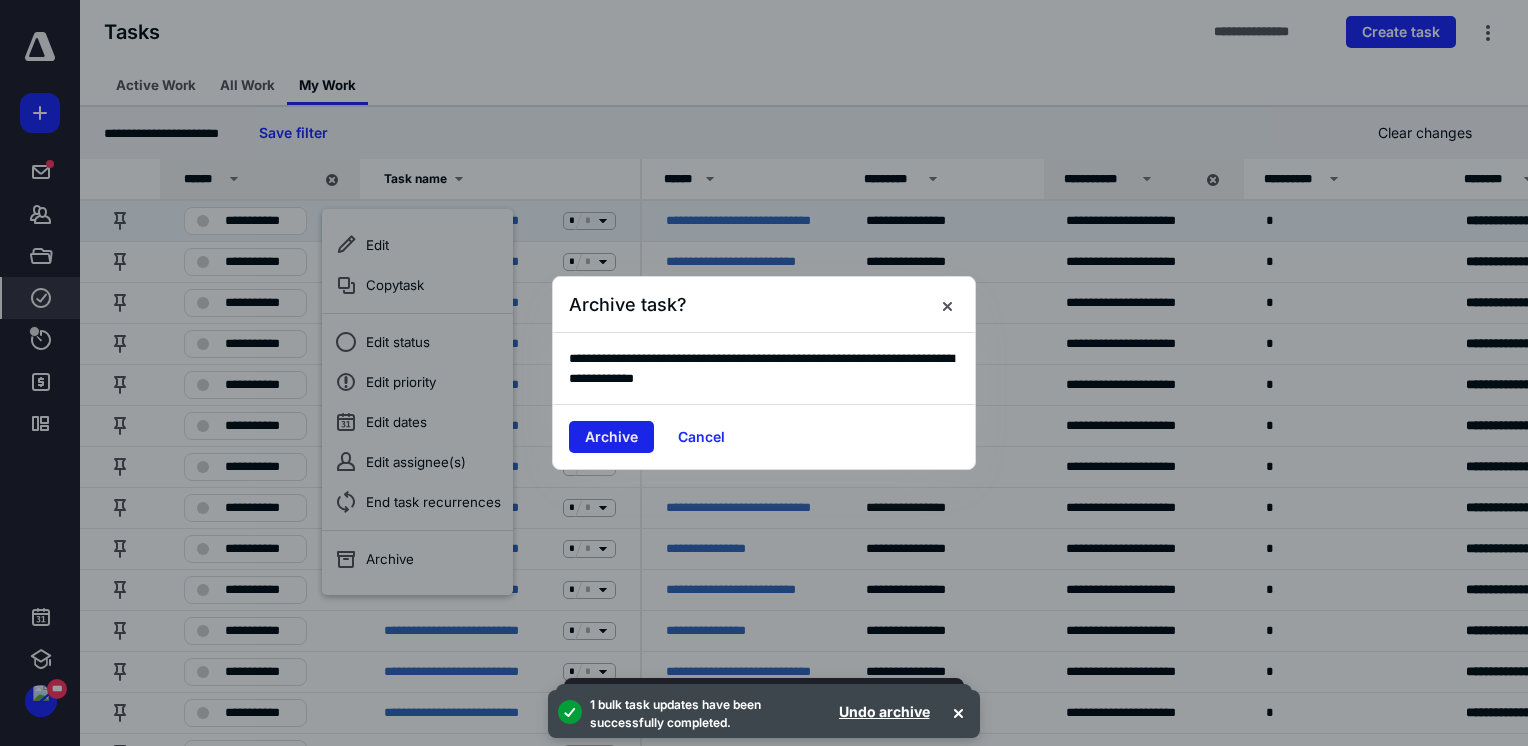 click on "Archive" at bounding box center (611, 437) 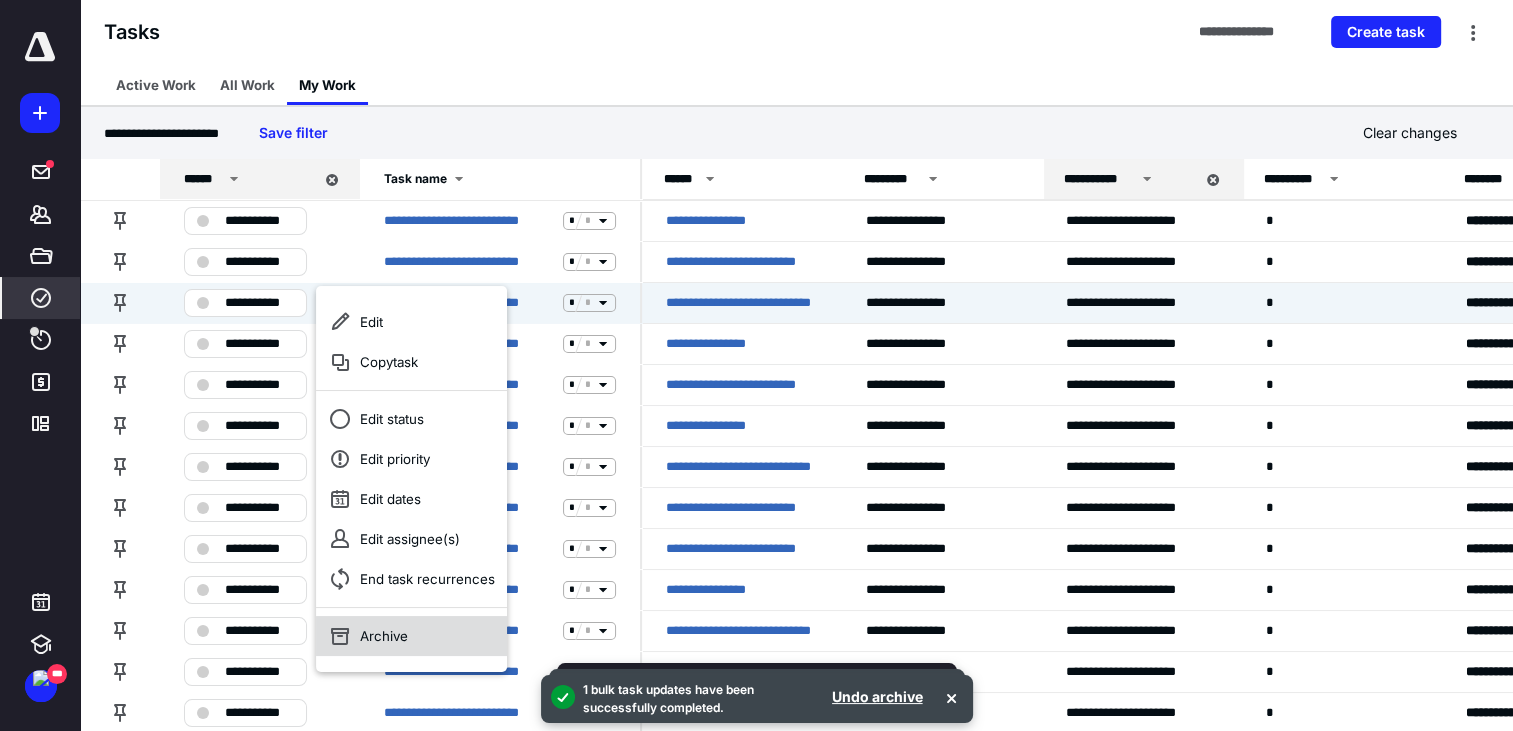 click on "Archive" at bounding box center [411, 636] 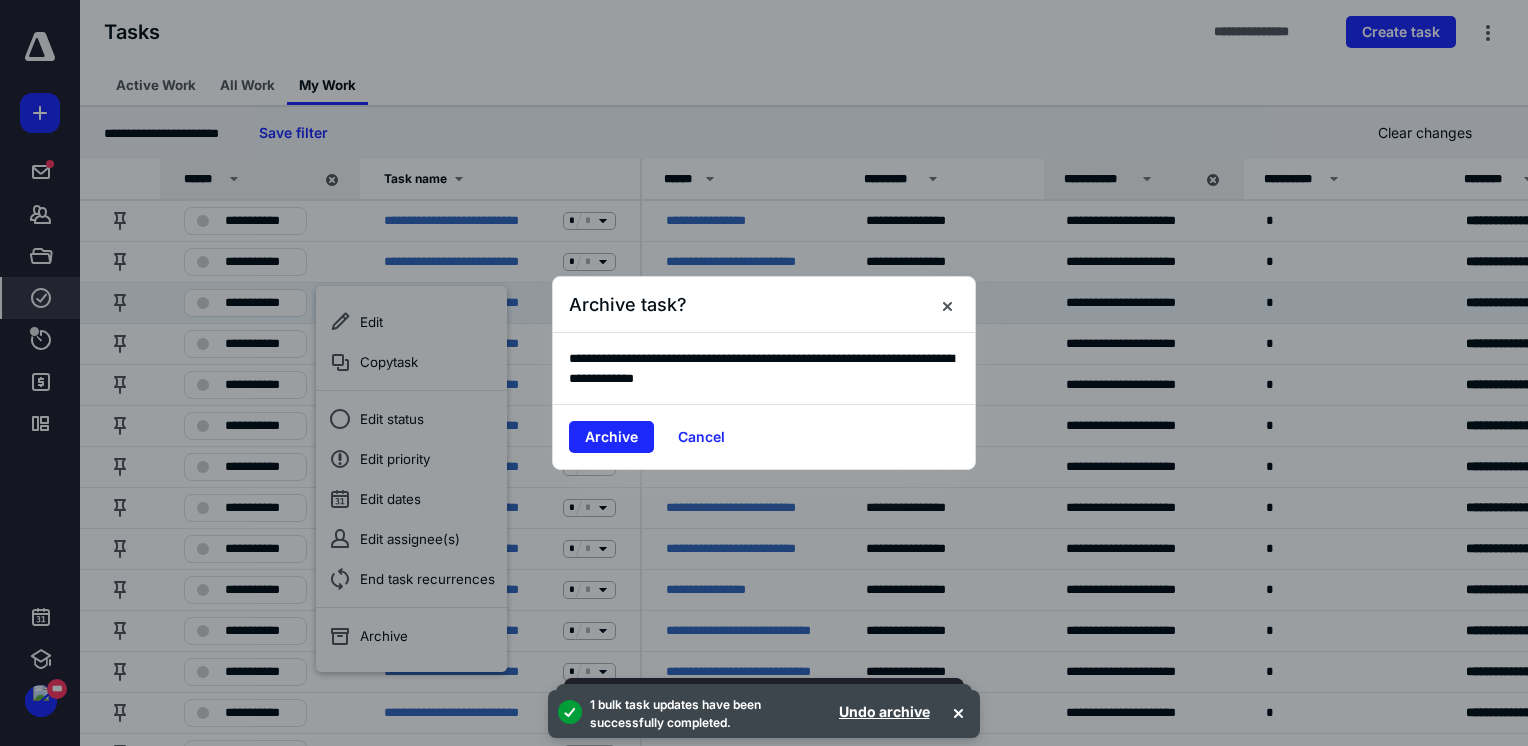 drag, startPoint x: 600, startPoint y: 440, endPoint x: 743, endPoint y: 391, distance: 151.16217 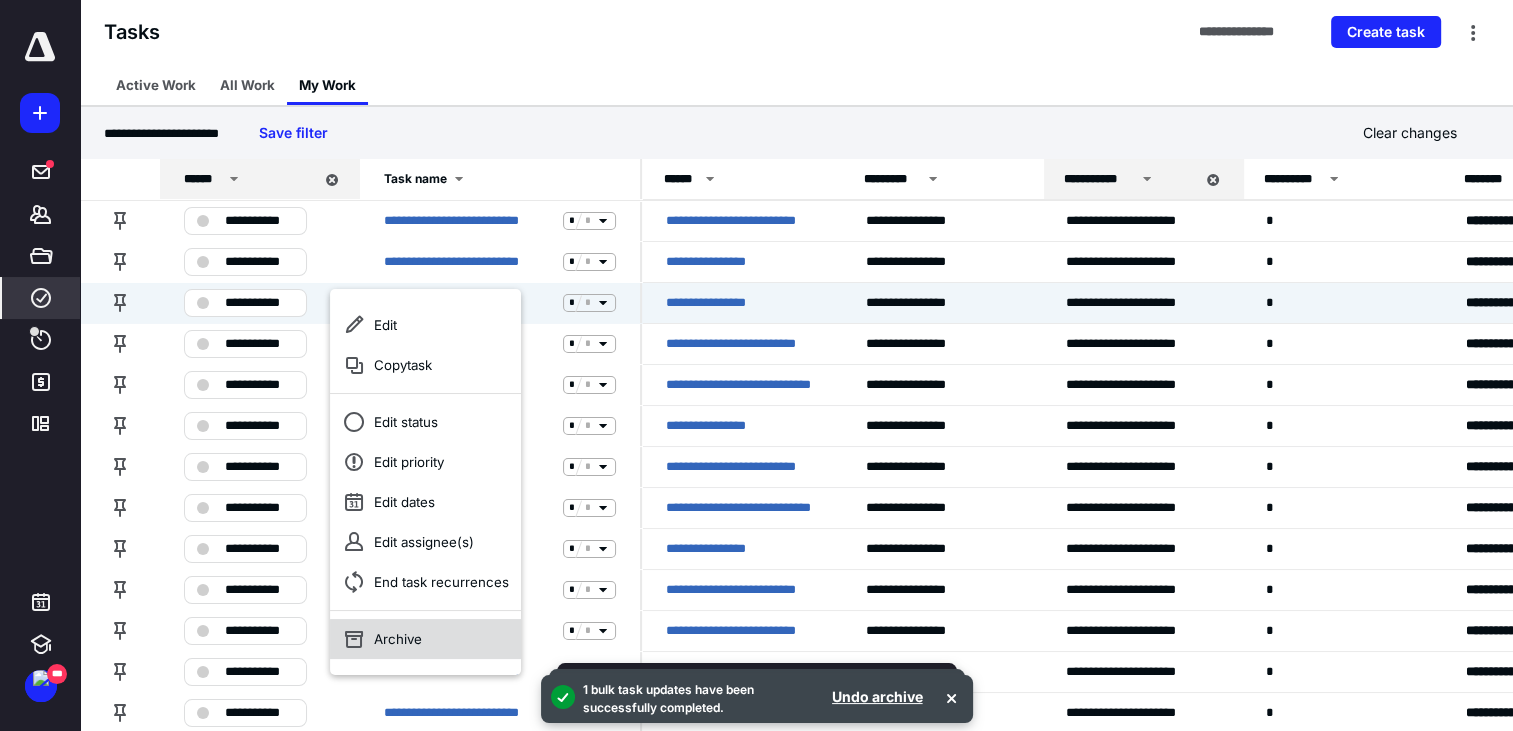 click on "Archive" at bounding box center [425, 639] 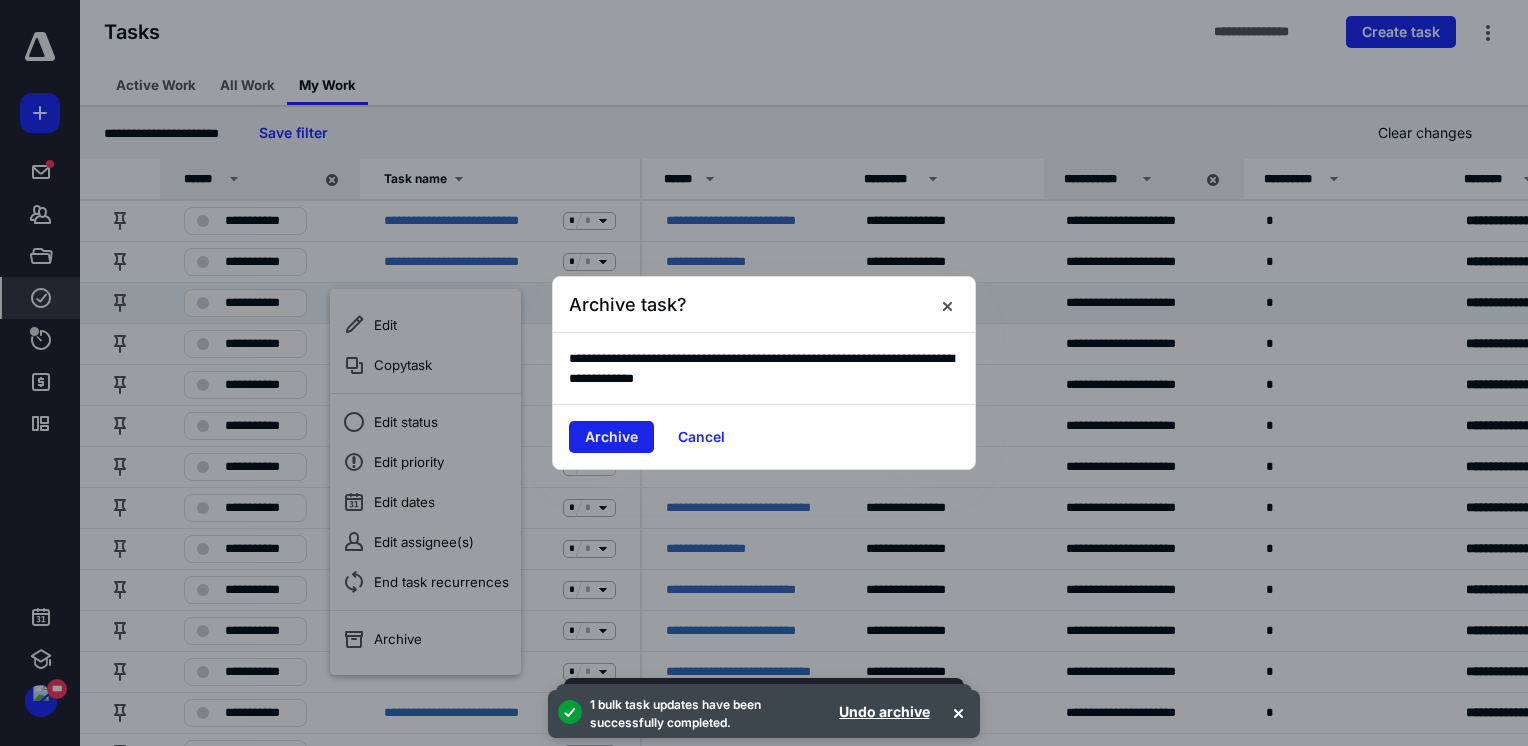 click on "Archive" at bounding box center (611, 437) 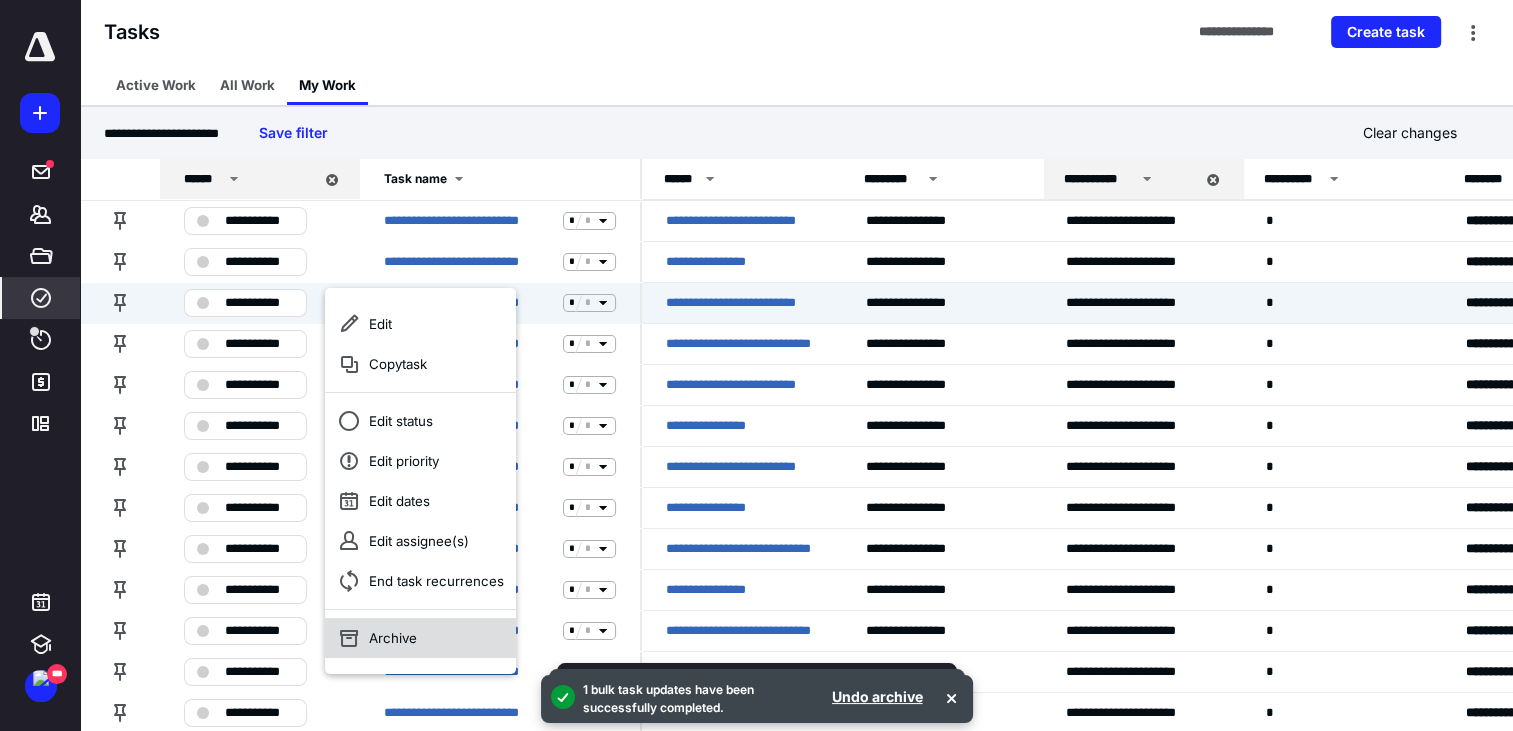click on "Archive" at bounding box center (420, 638) 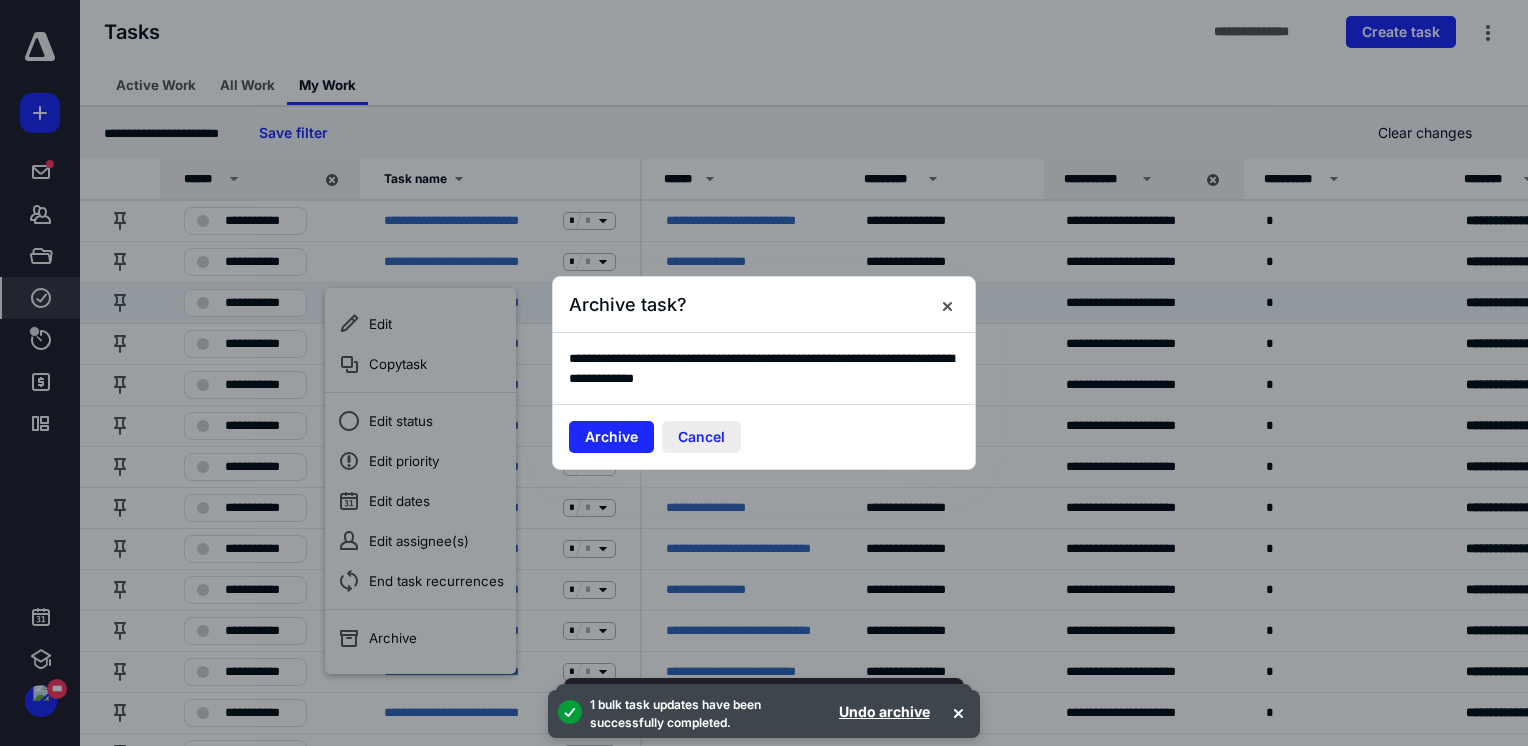 drag, startPoint x: 613, startPoint y: 442, endPoint x: 729, endPoint y: 432, distance: 116.43024 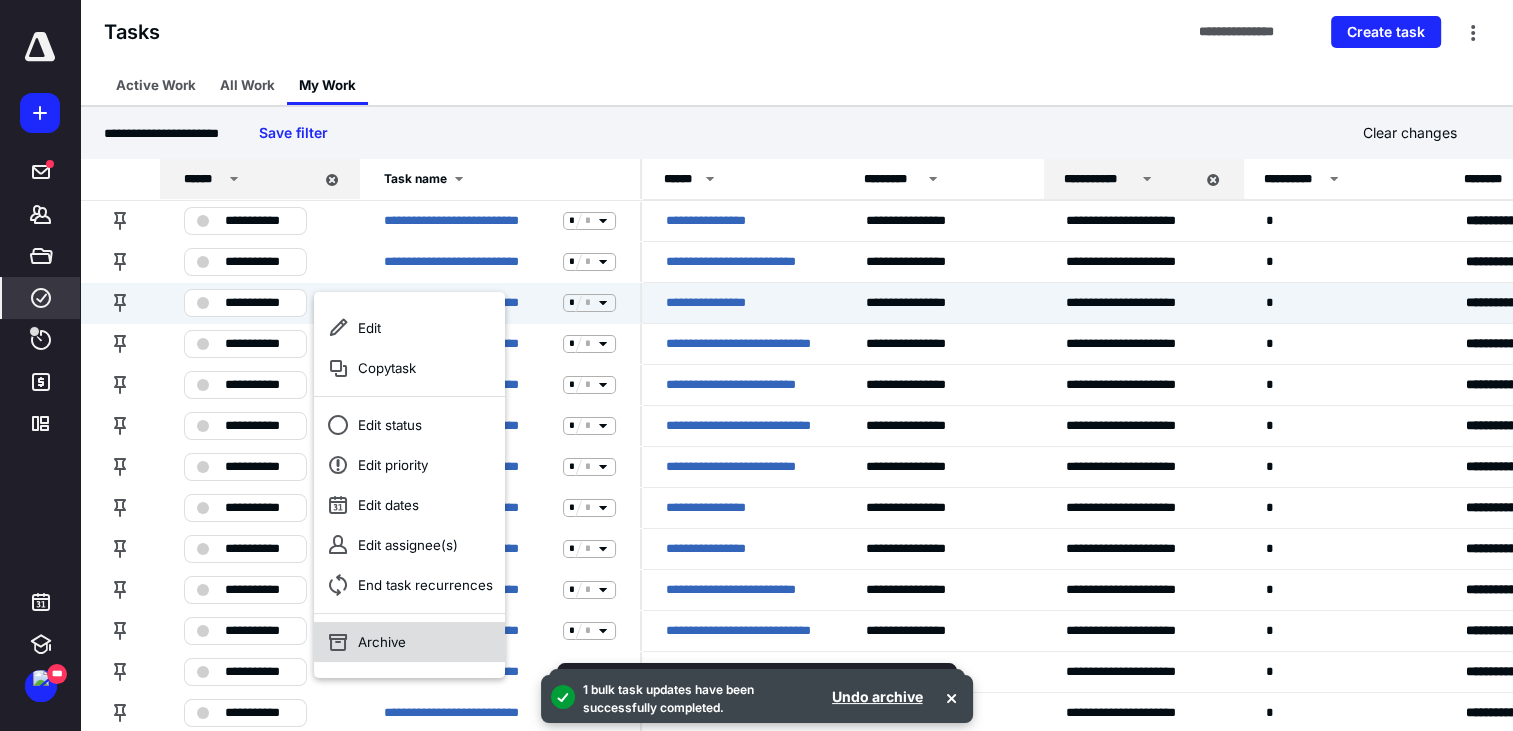 click on "Archive" at bounding box center (409, 642) 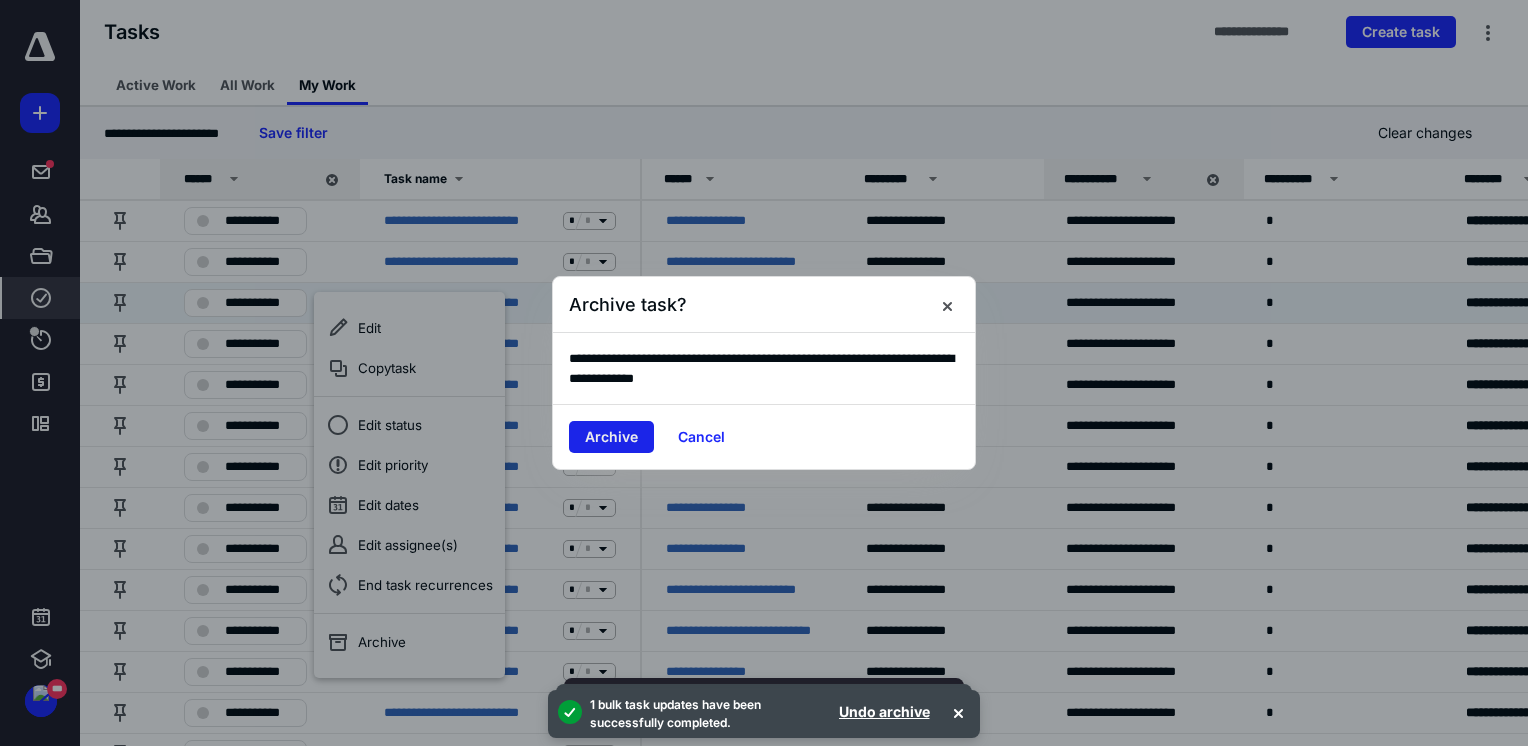 click on "Archive" at bounding box center (611, 437) 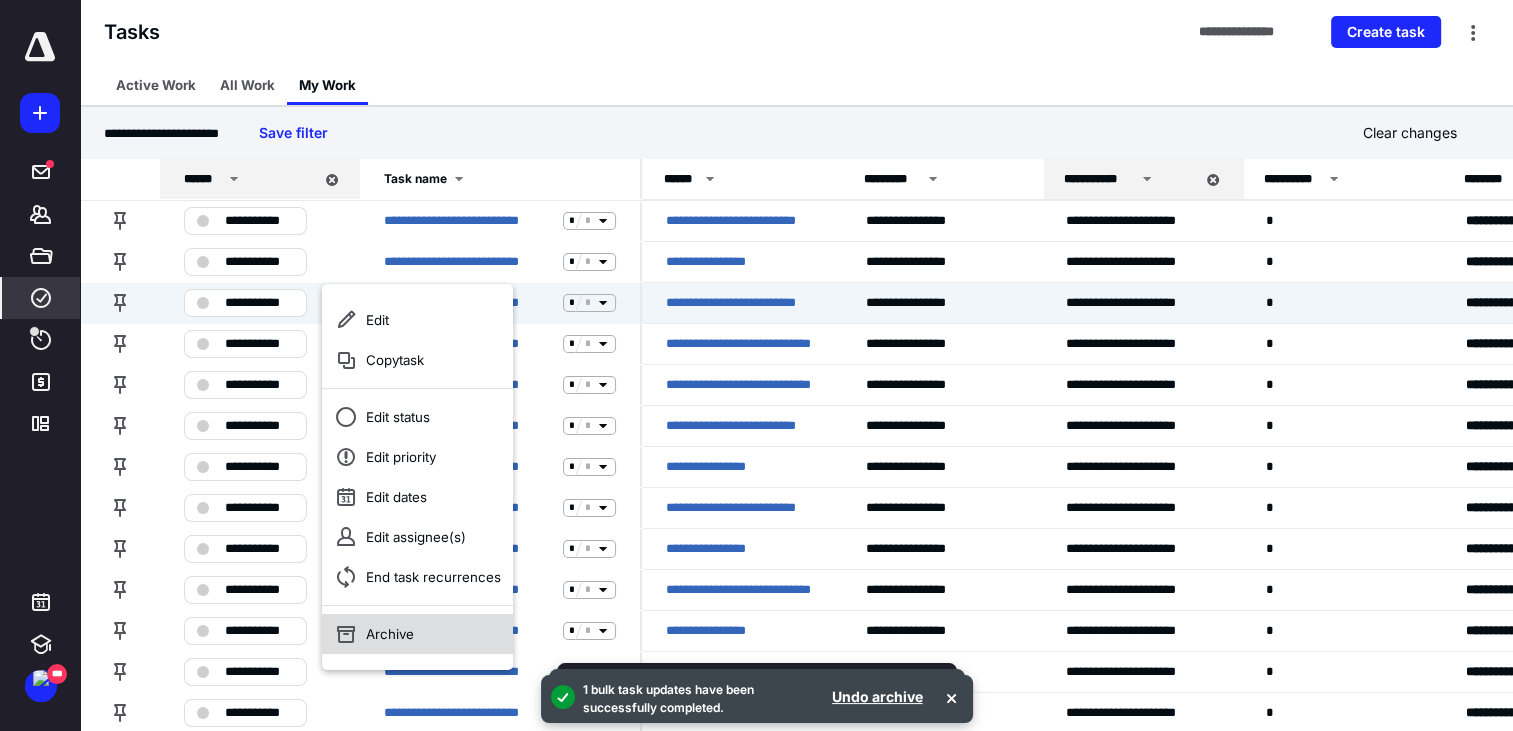 click on "Archive" at bounding box center (417, 634) 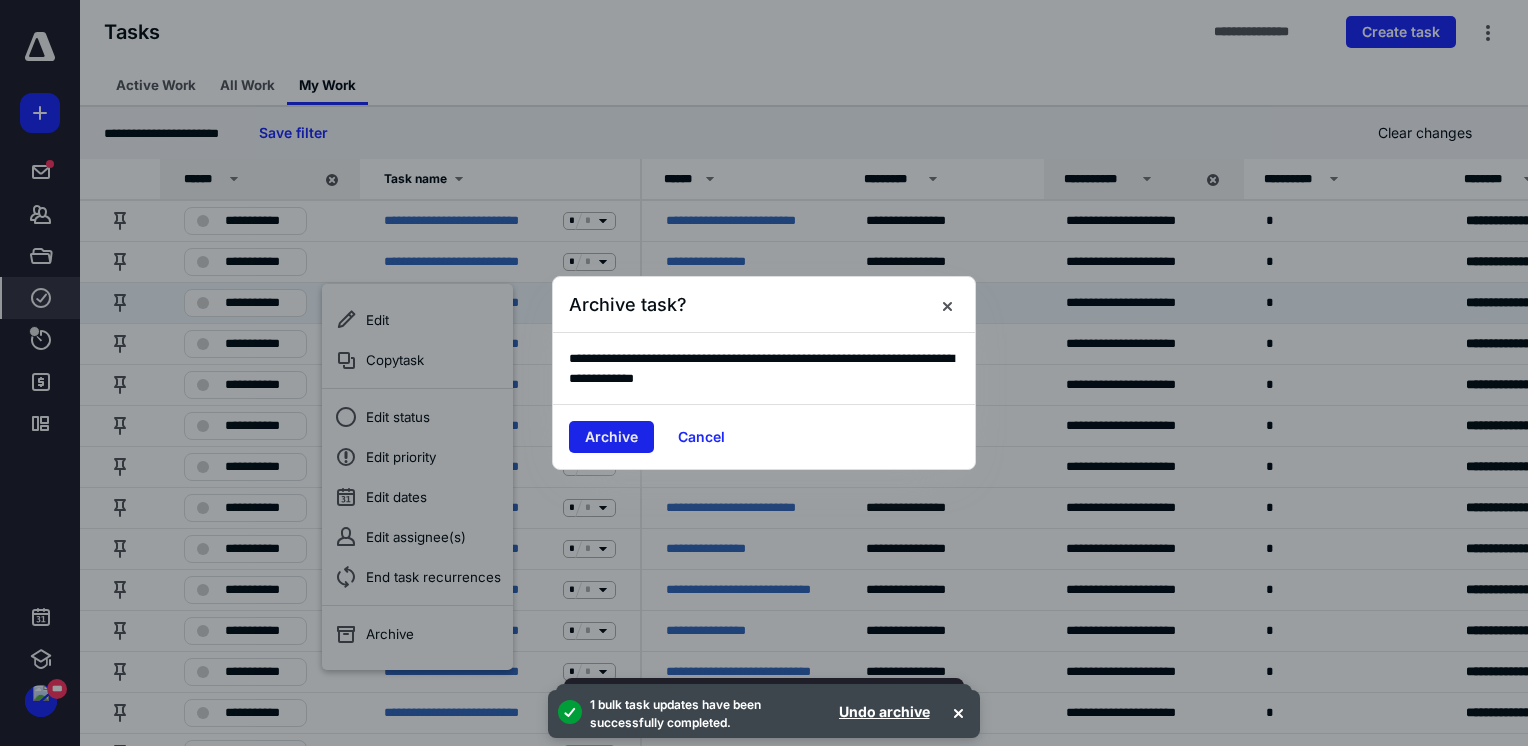 click on "Archive" at bounding box center [611, 437] 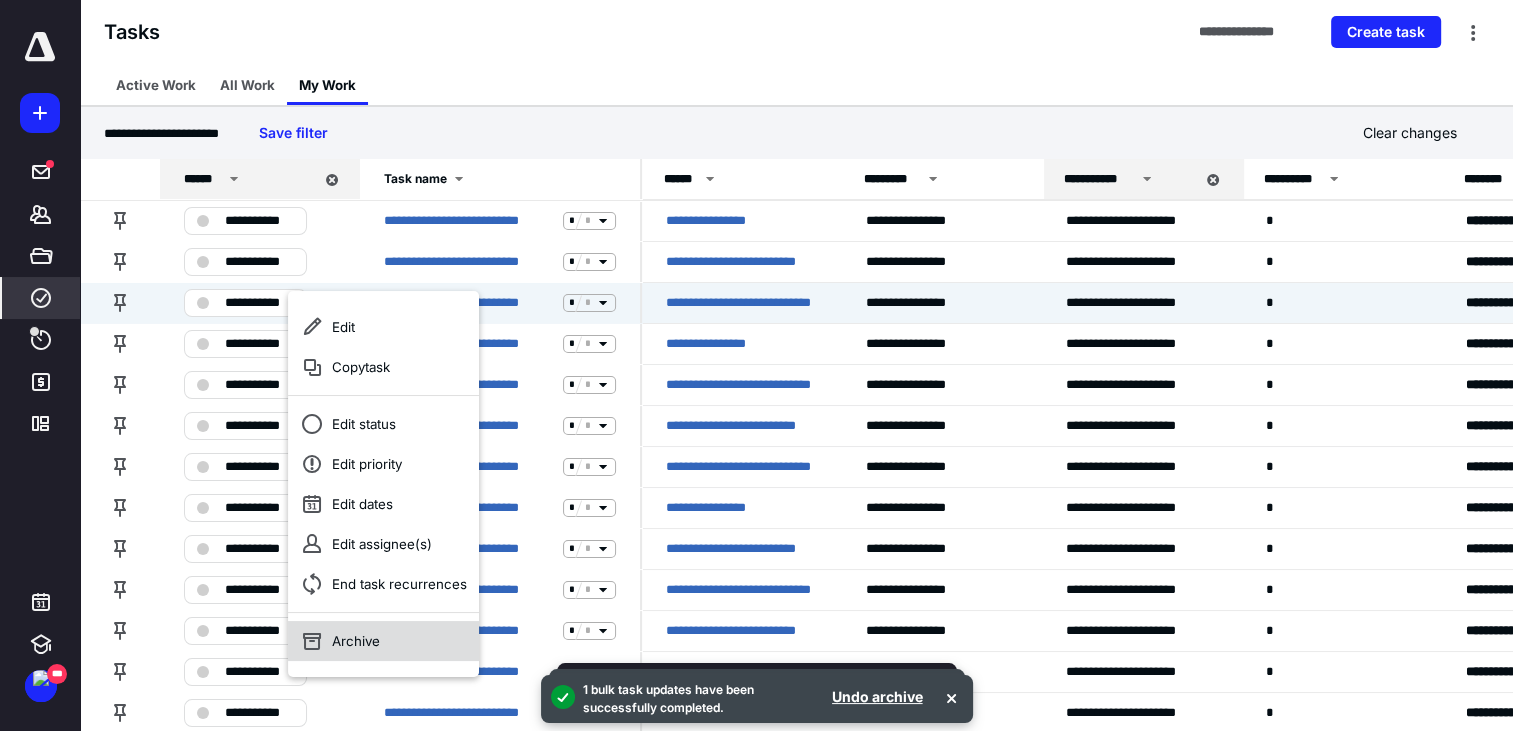 click on "Archive" at bounding box center (383, 641) 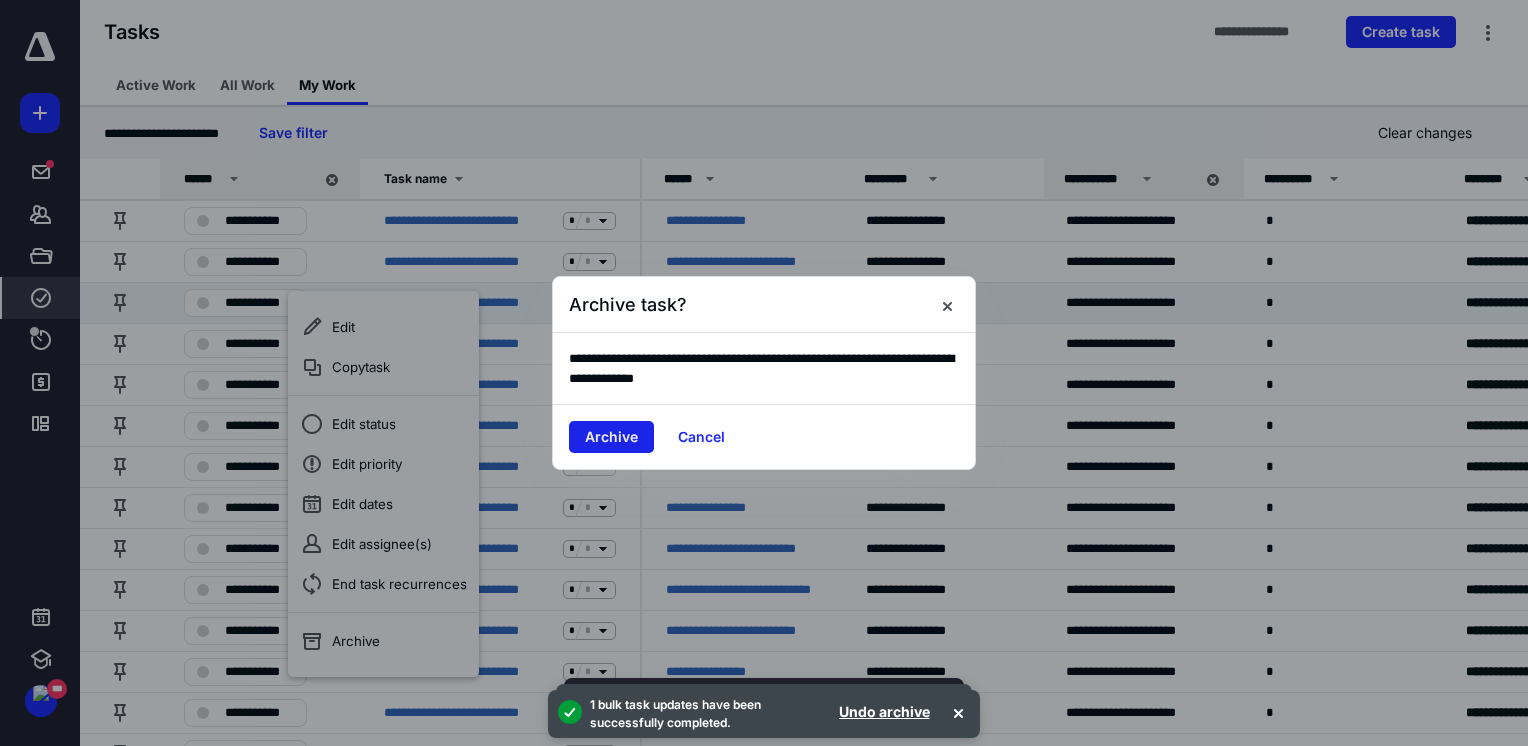 click on "Archive" at bounding box center (611, 437) 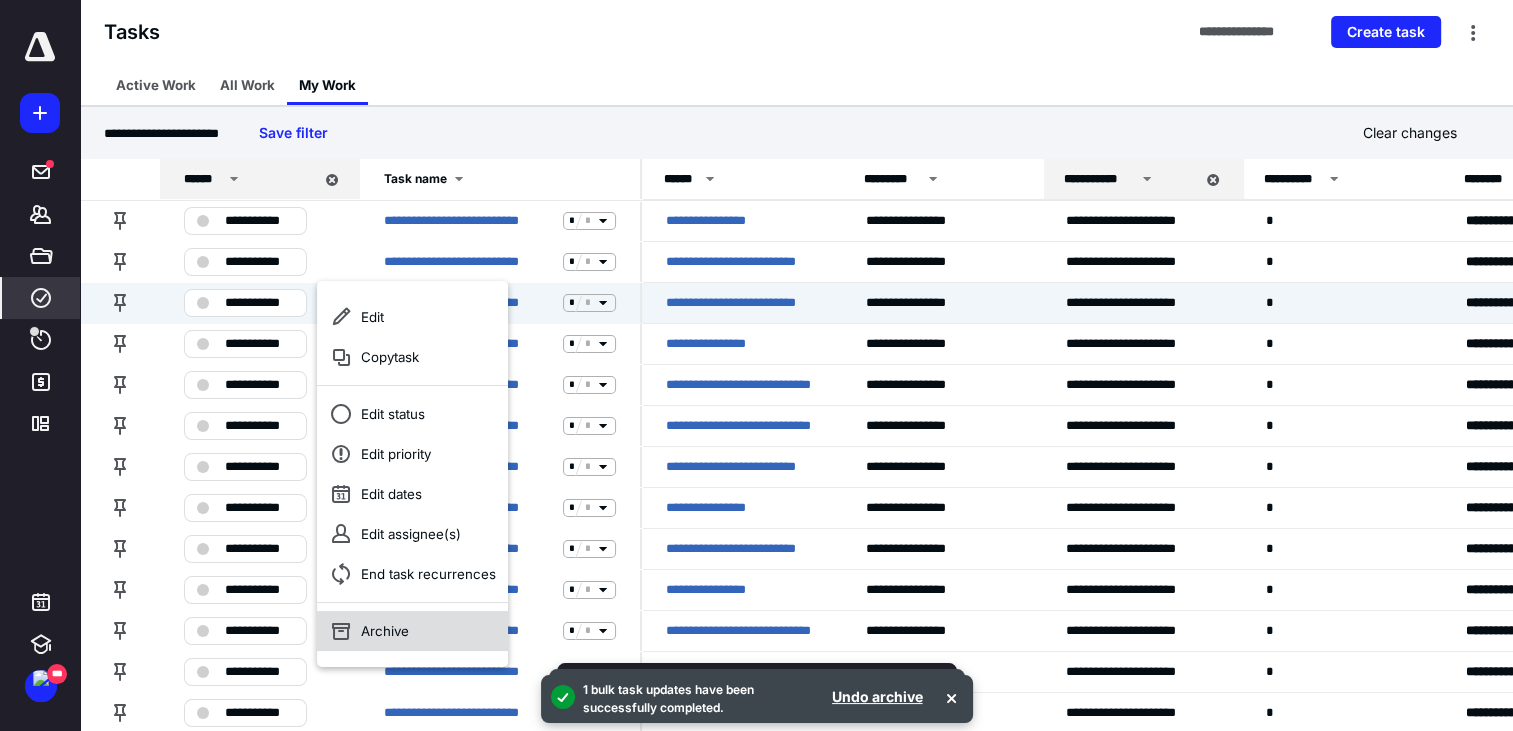 click on "Archive" at bounding box center (412, 631) 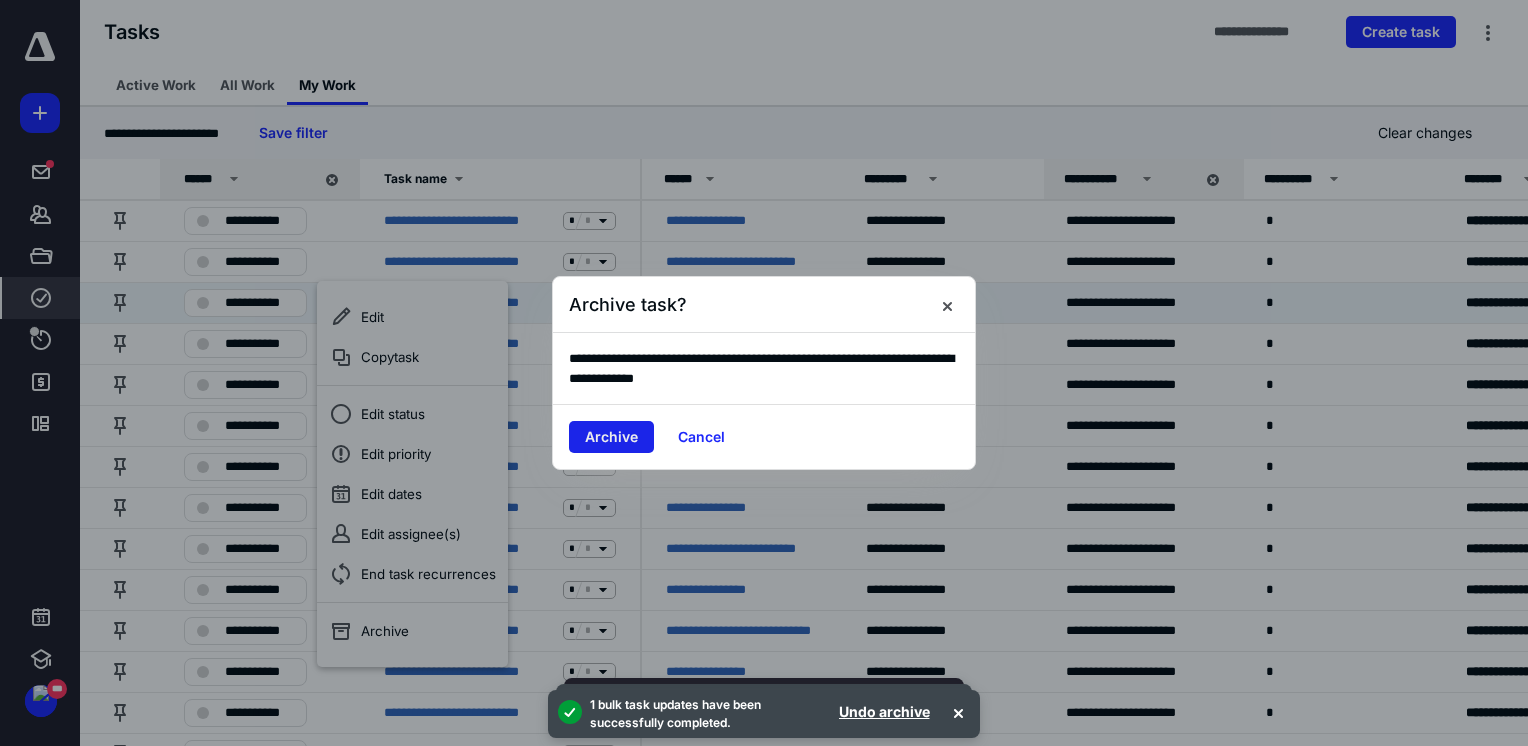 click on "Archive" at bounding box center (611, 437) 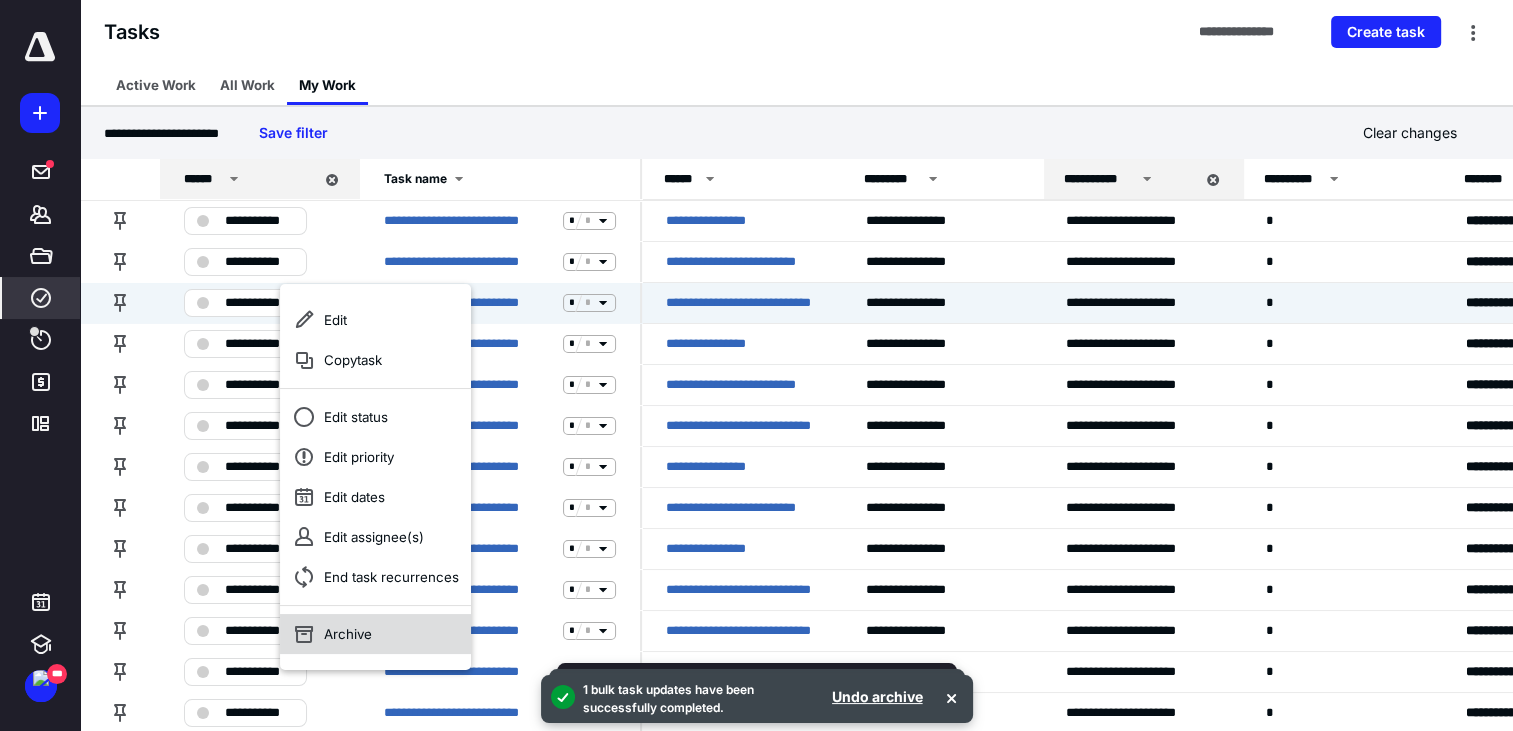 click on "Archive" at bounding box center [375, 634] 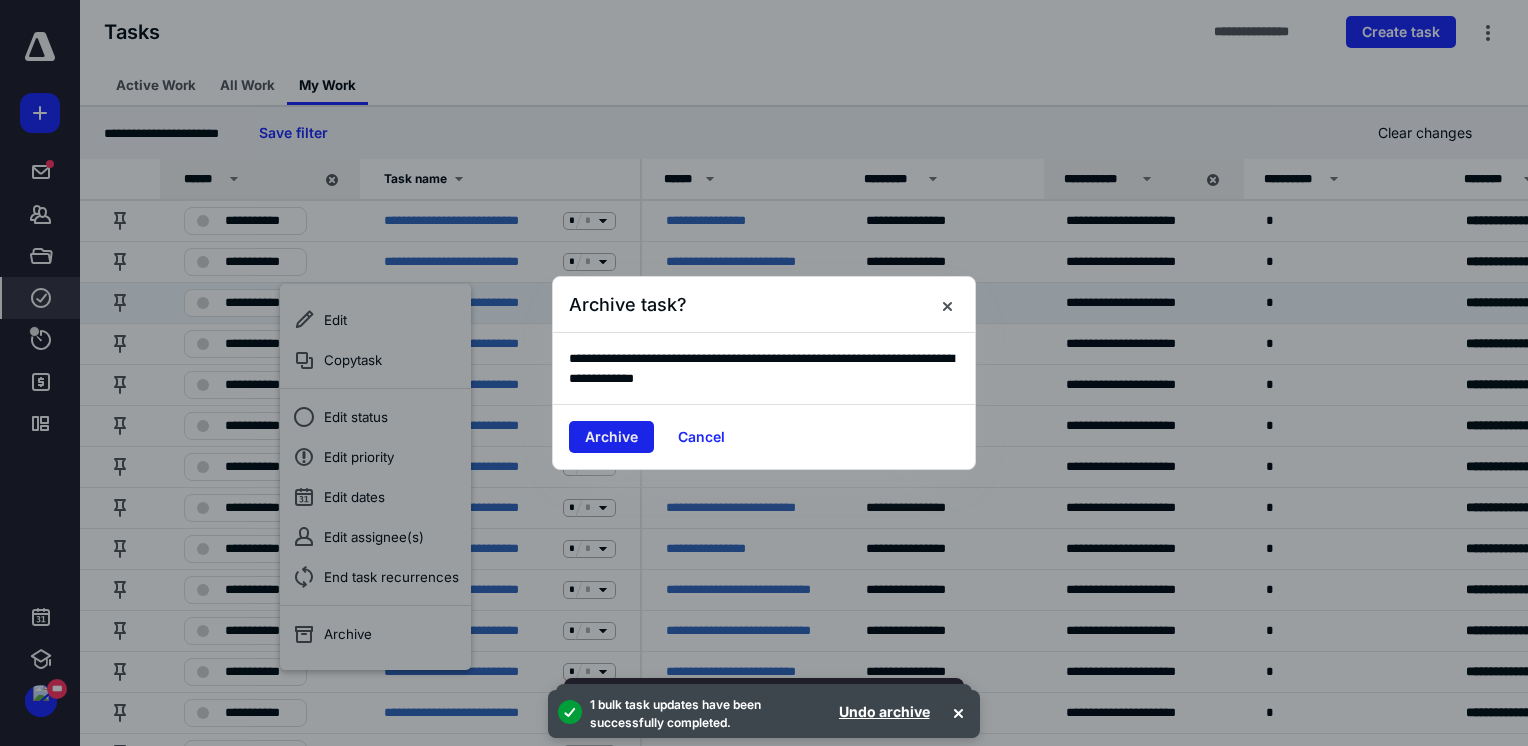 click on "Archive" at bounding box center [611, 437] 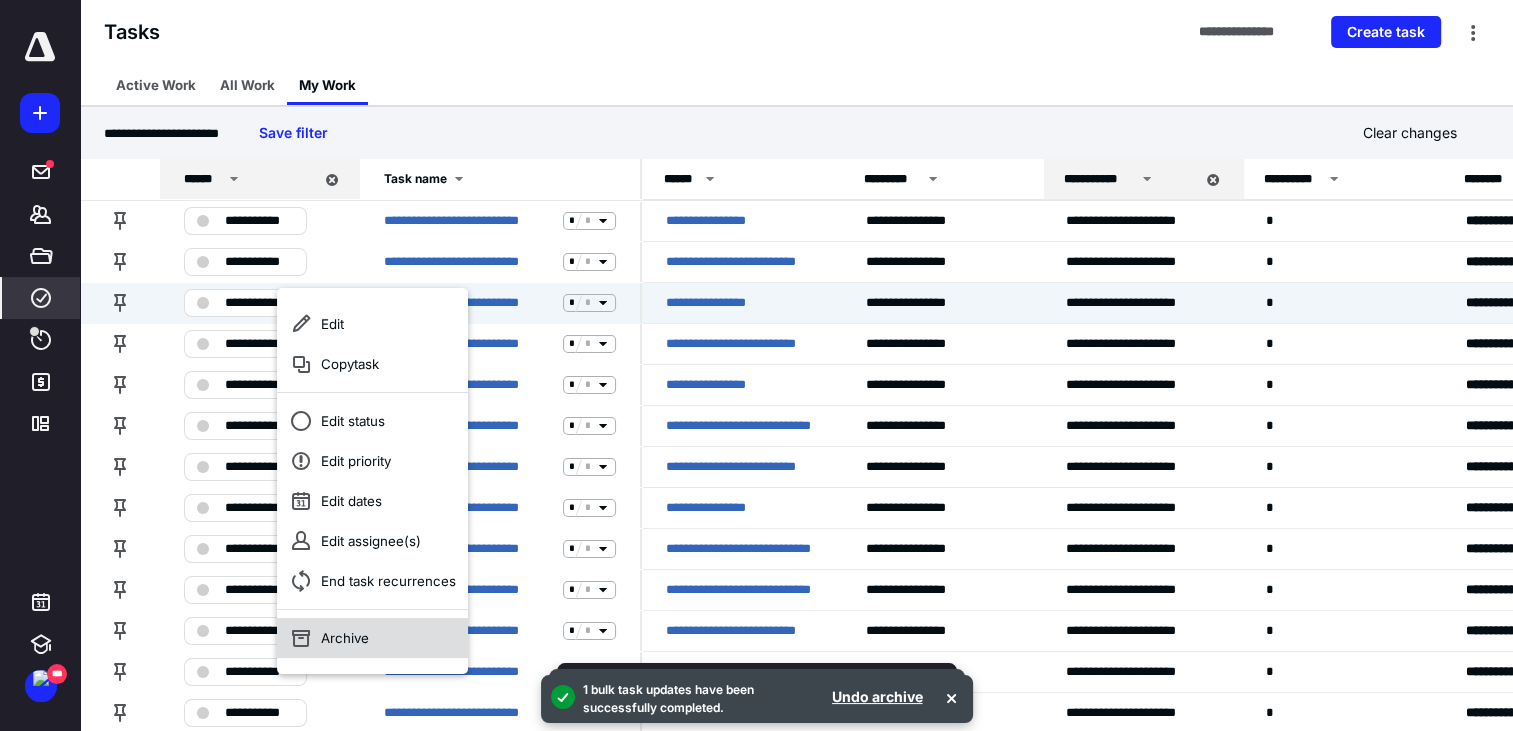 click on "Archive" at bounding box center [372, 638] 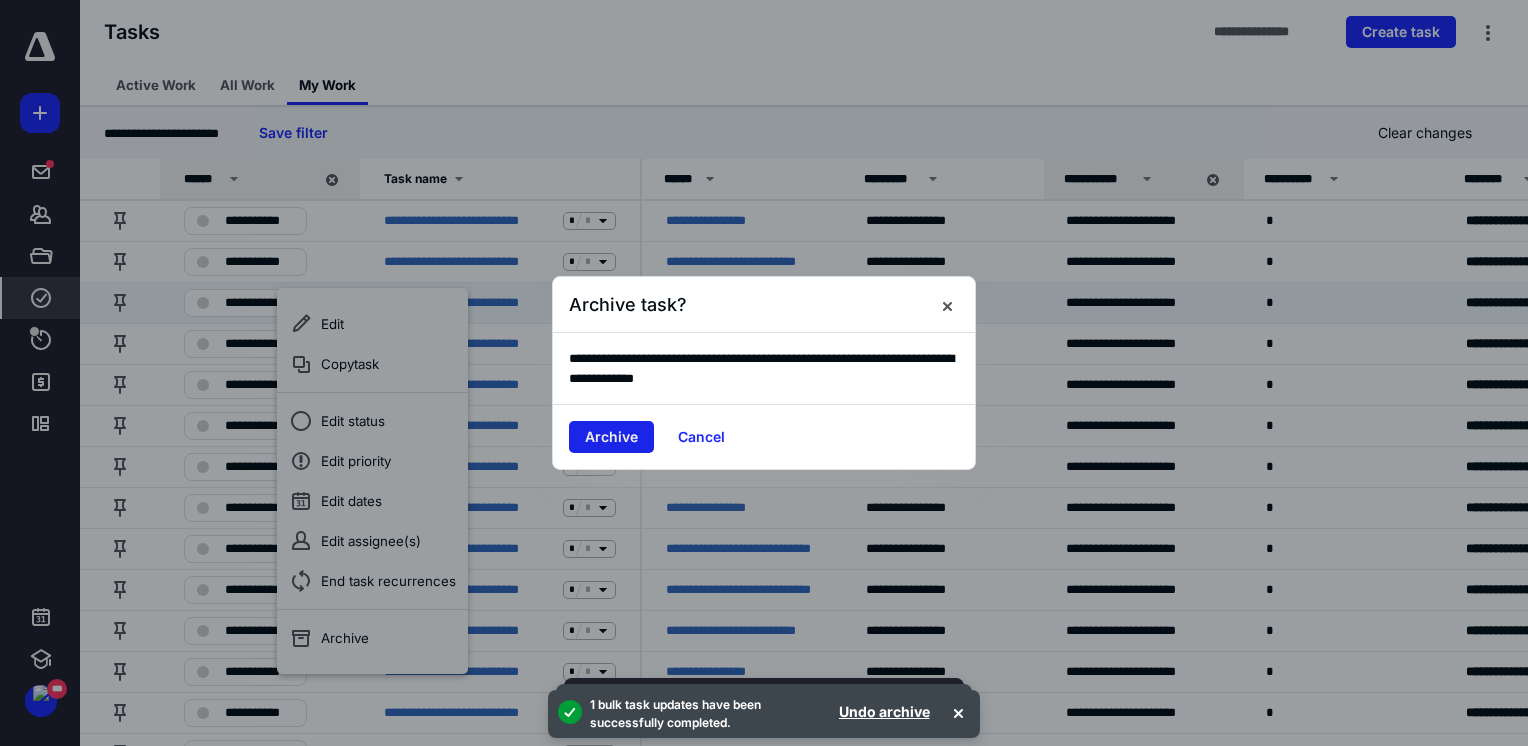 click on "Archive" at bounding box center (611, 437) 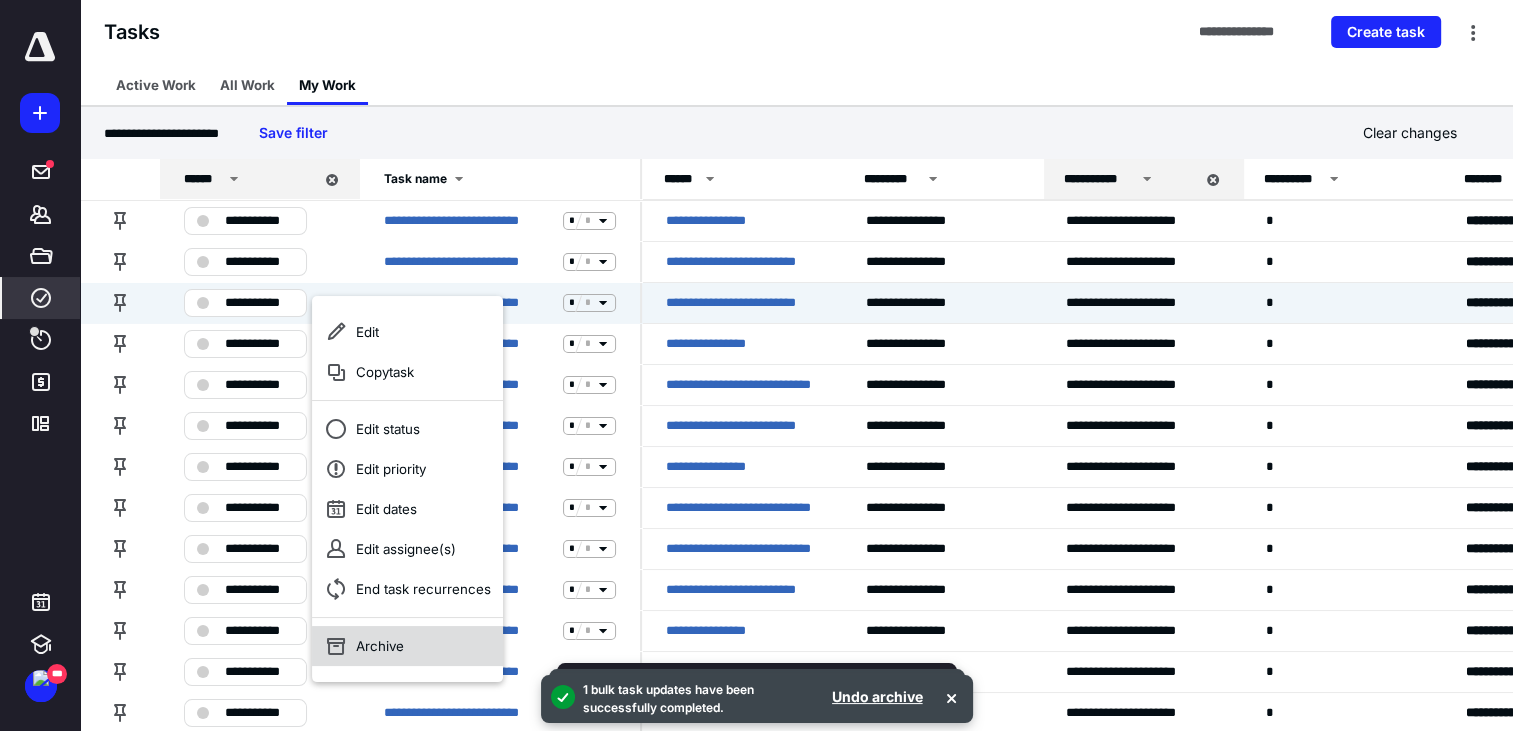 click on "Archive" at bounding box center [407, 646] 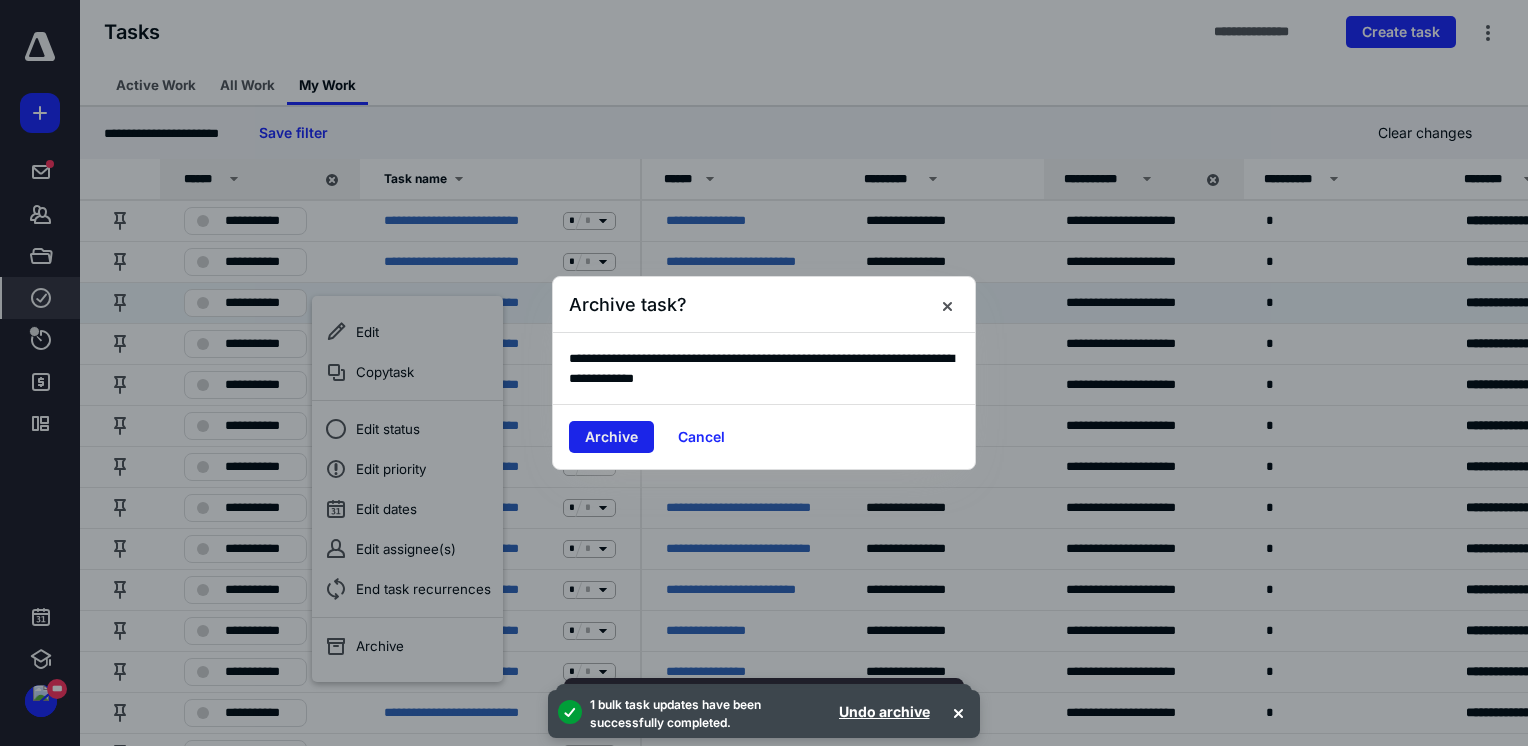 click on "Archive" at bounding box center [611, 437] 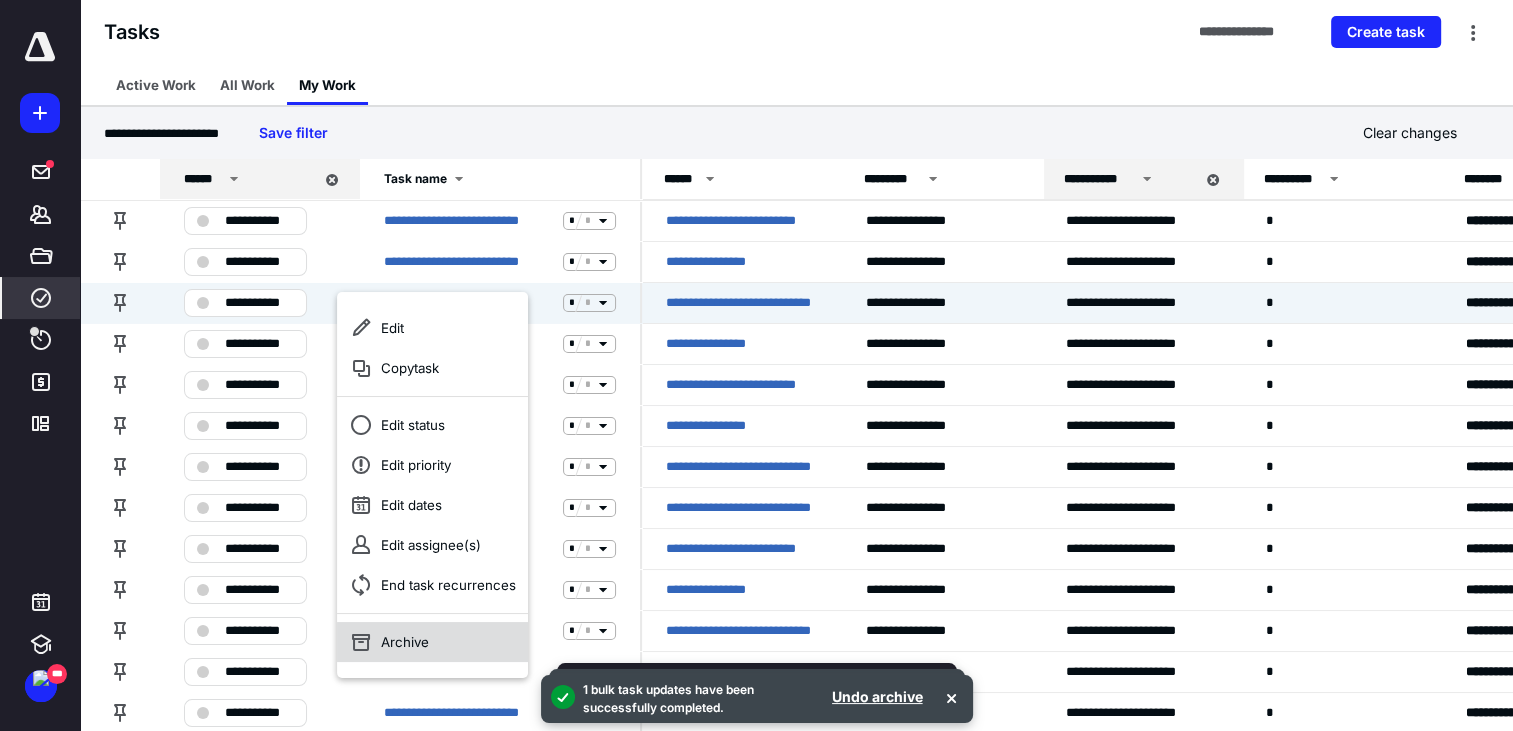 click on "Archive" at bounding box center [432, 642] 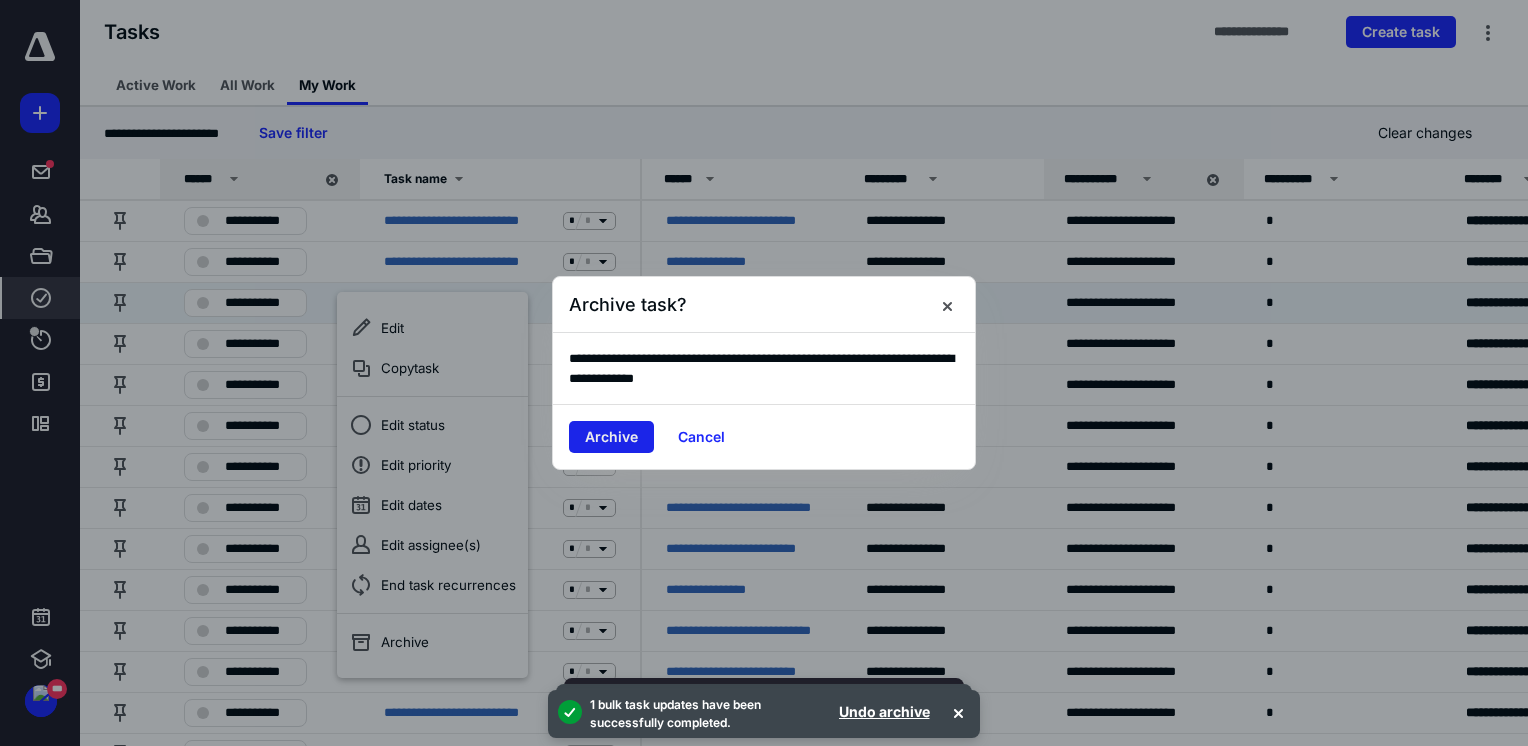 click on "Archive" at bounding box center [611, 437] 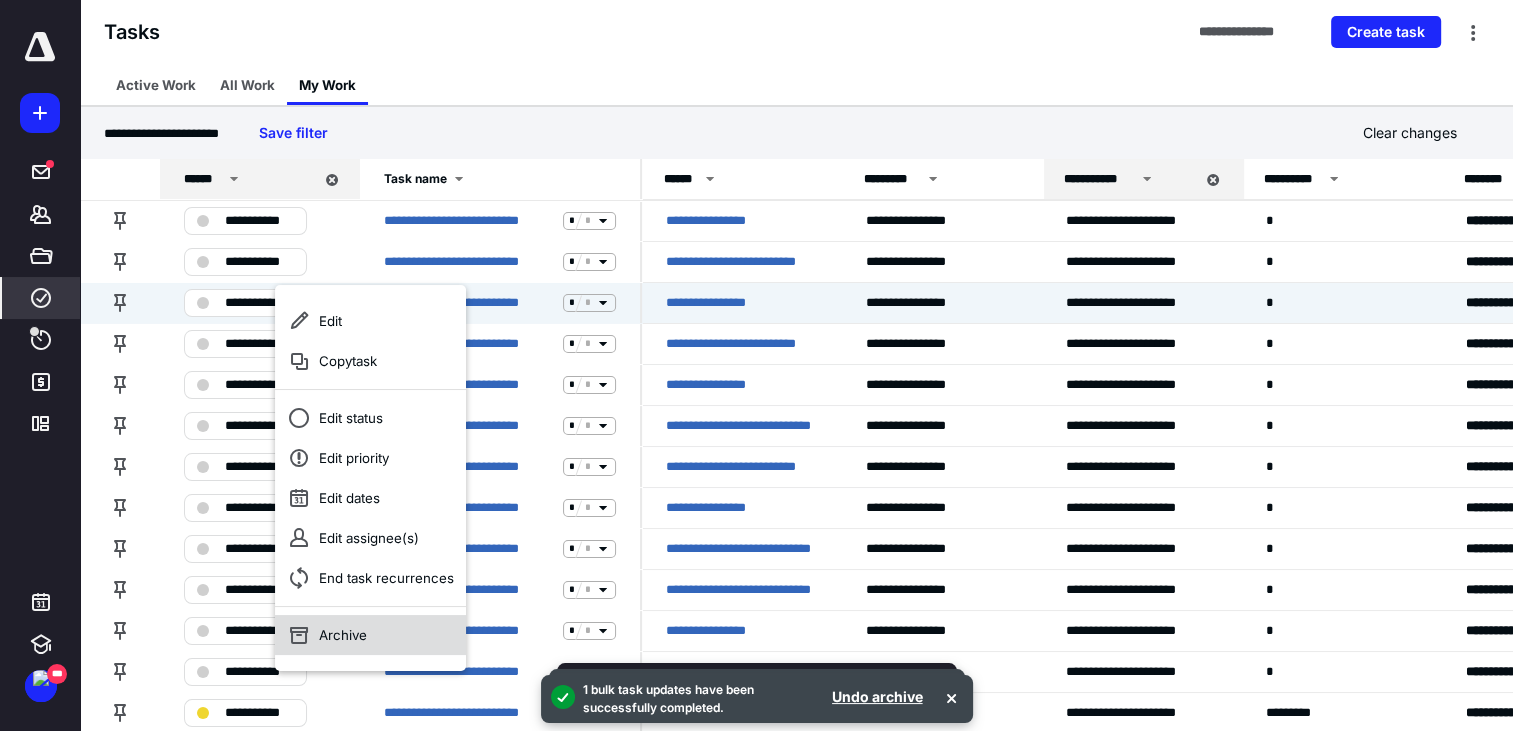 click on "Archive" at bounding box center (370, 635) 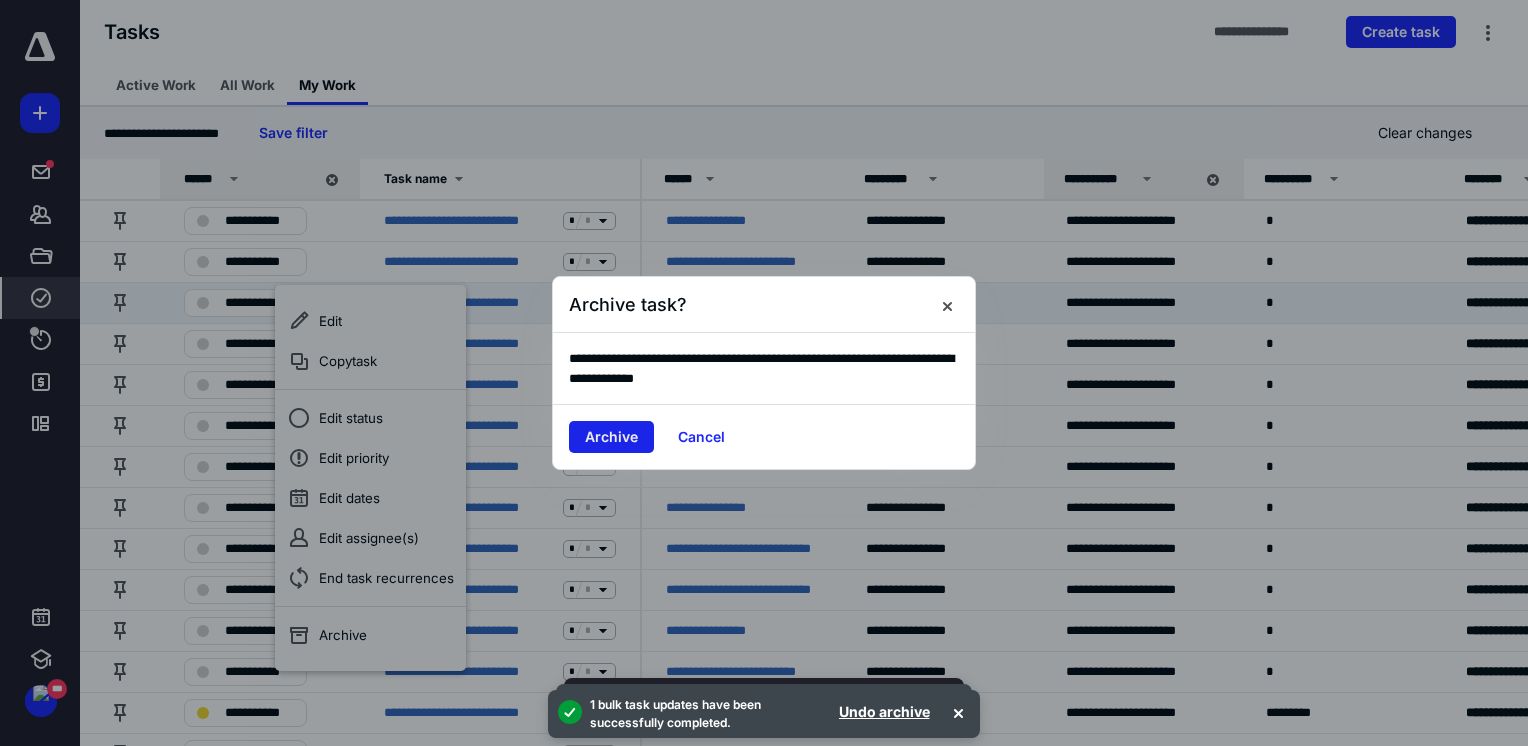 click on "Archive" at bounding box center (611, 437) 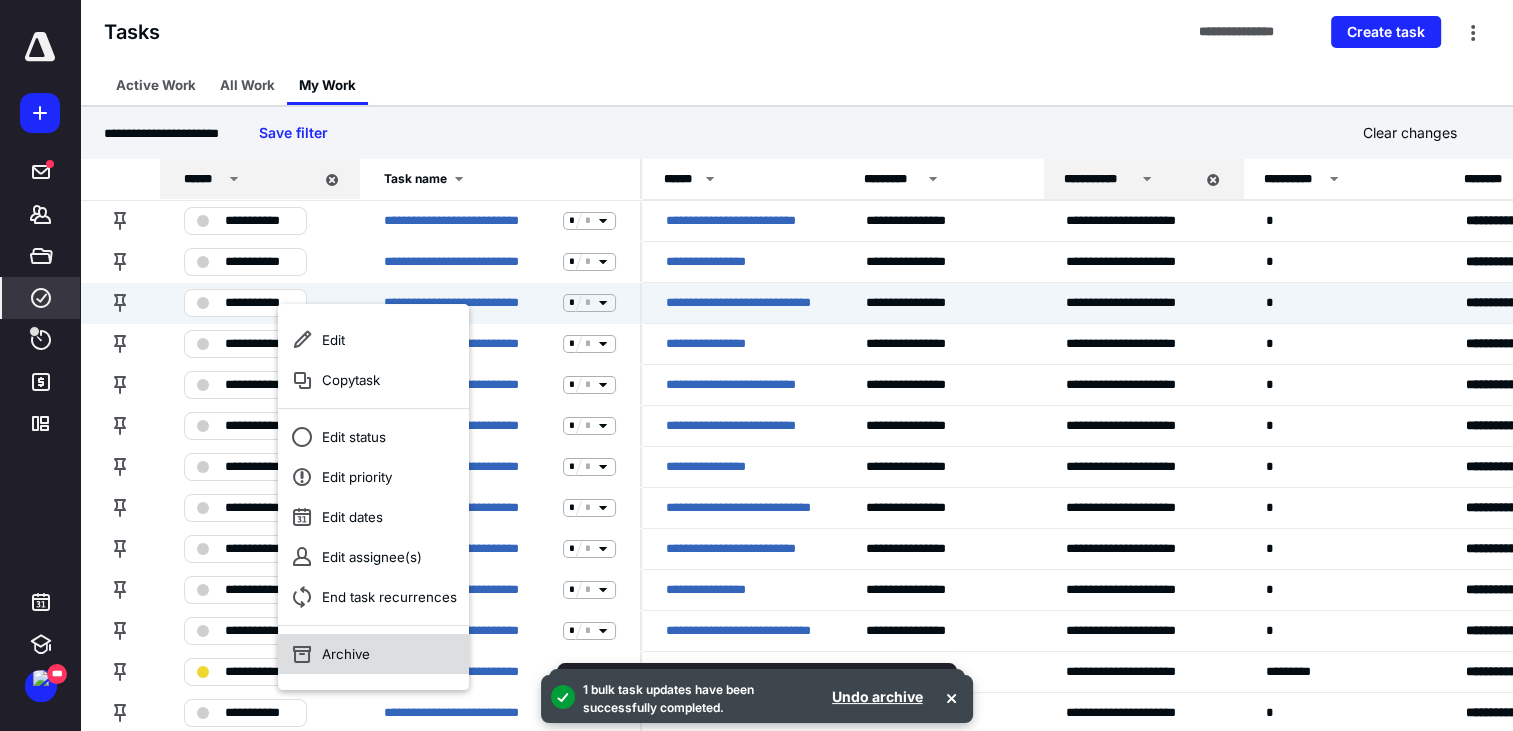 click on "Archive" at bounding box center (373, 654) 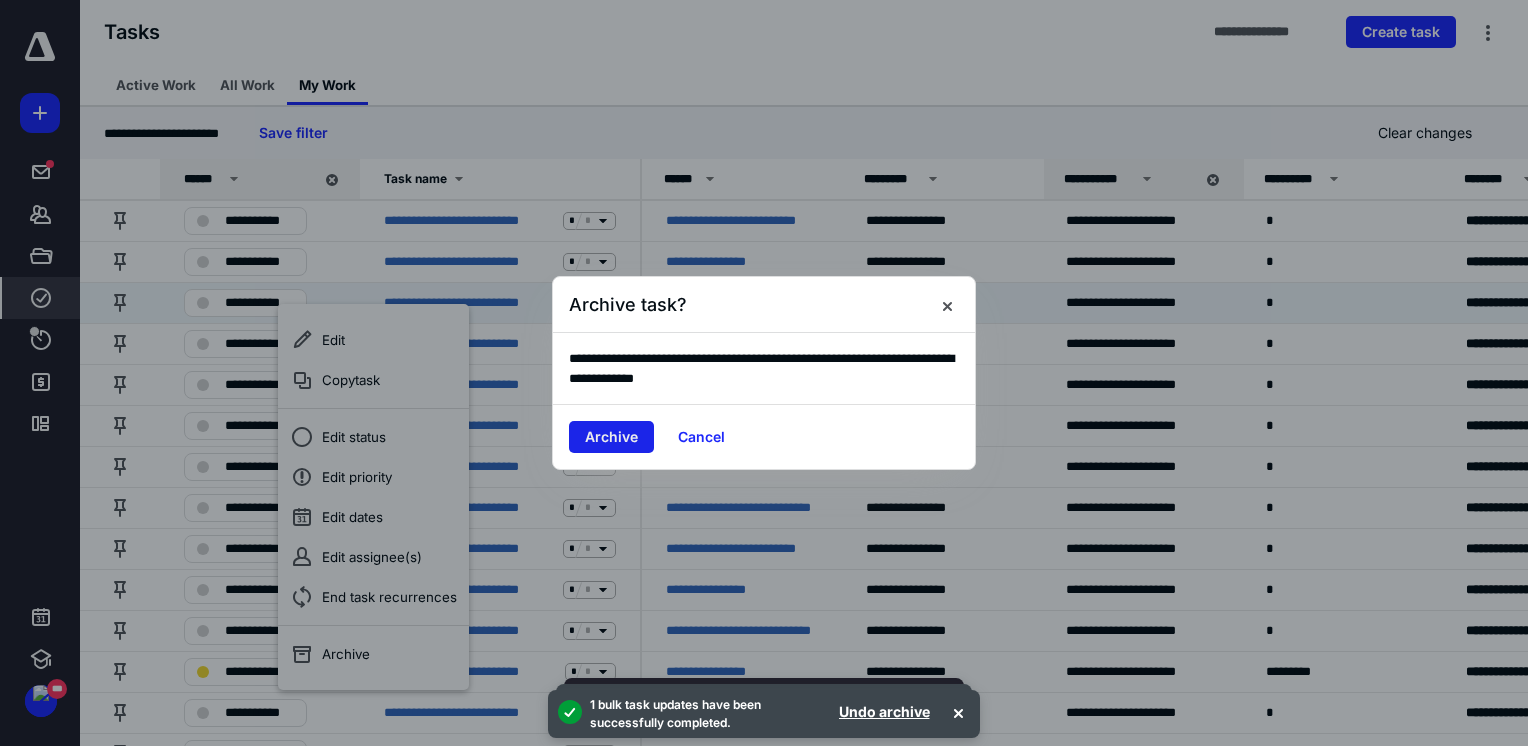 click on "Archive" at bounding box center [611, 437] 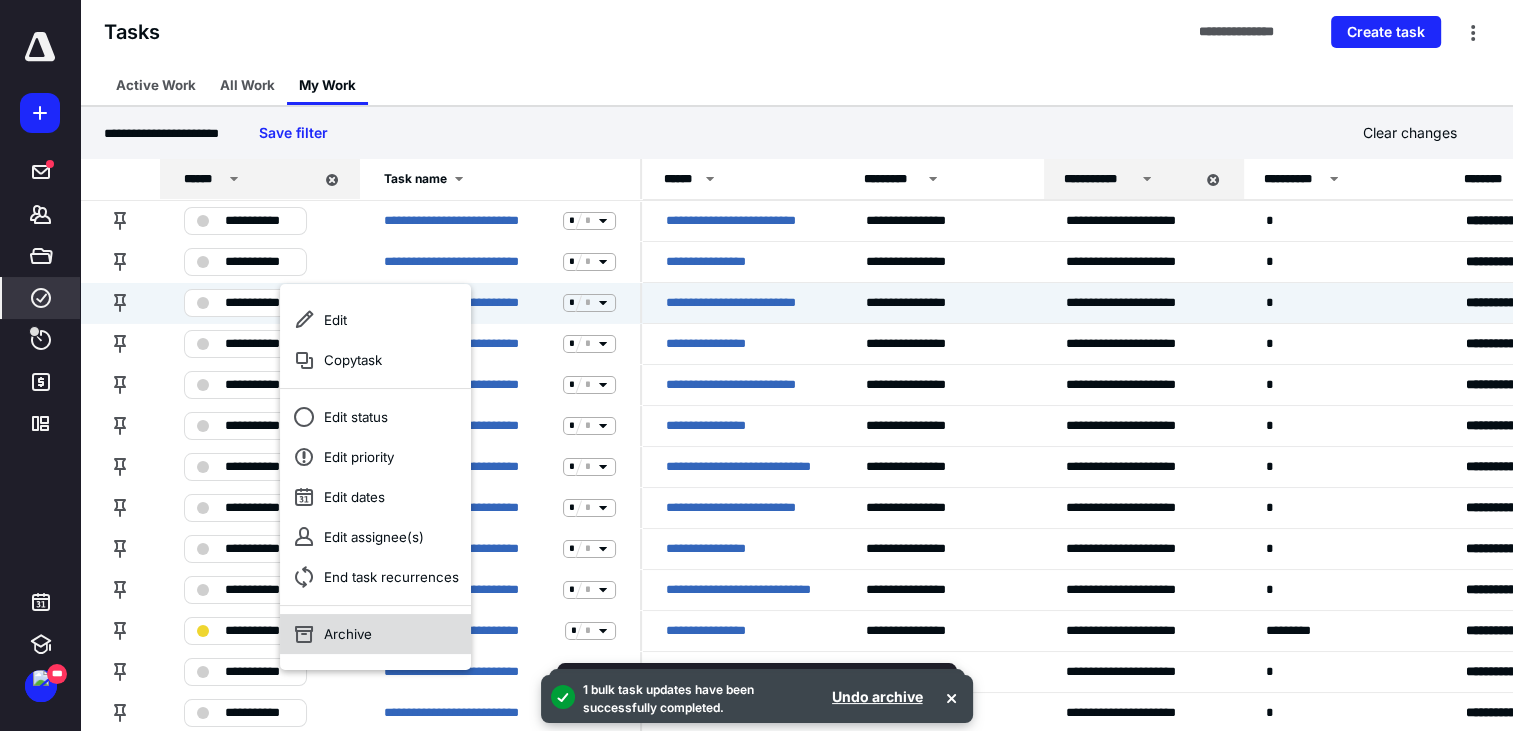 click on "Archive" at bounding box center [375, 634] 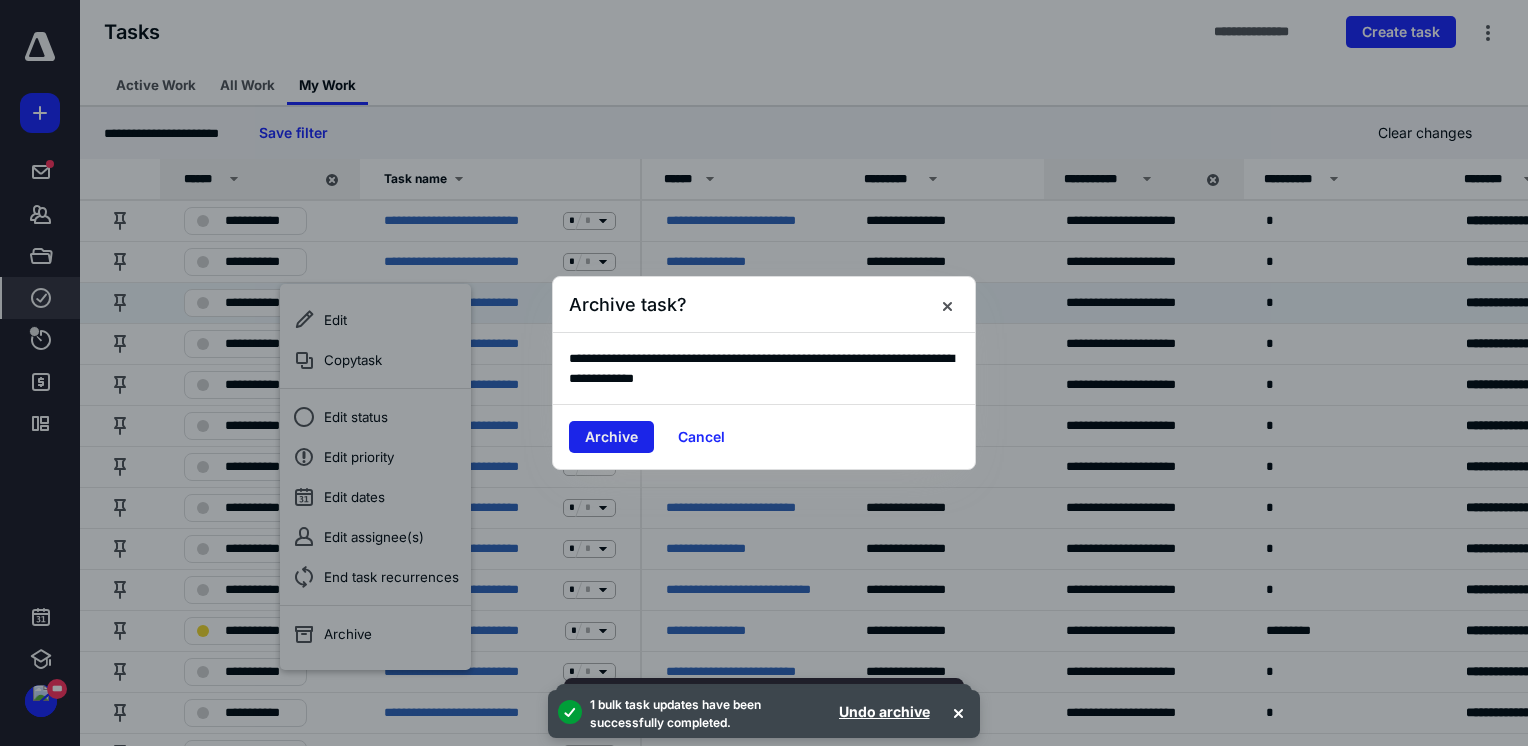 click on "Archive" at bounding box center (611, 437) 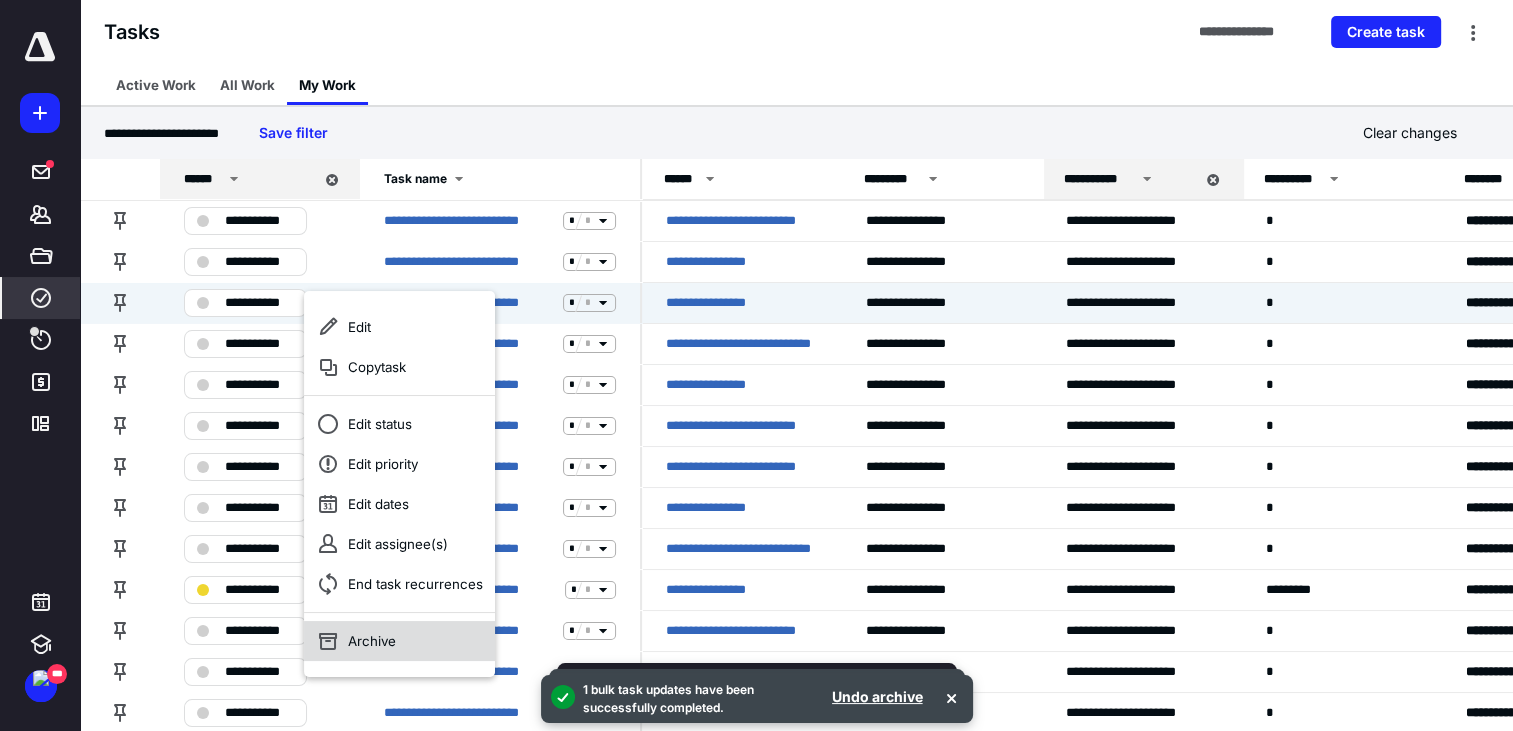 click on "Archive" at bounding box center (399, 641) 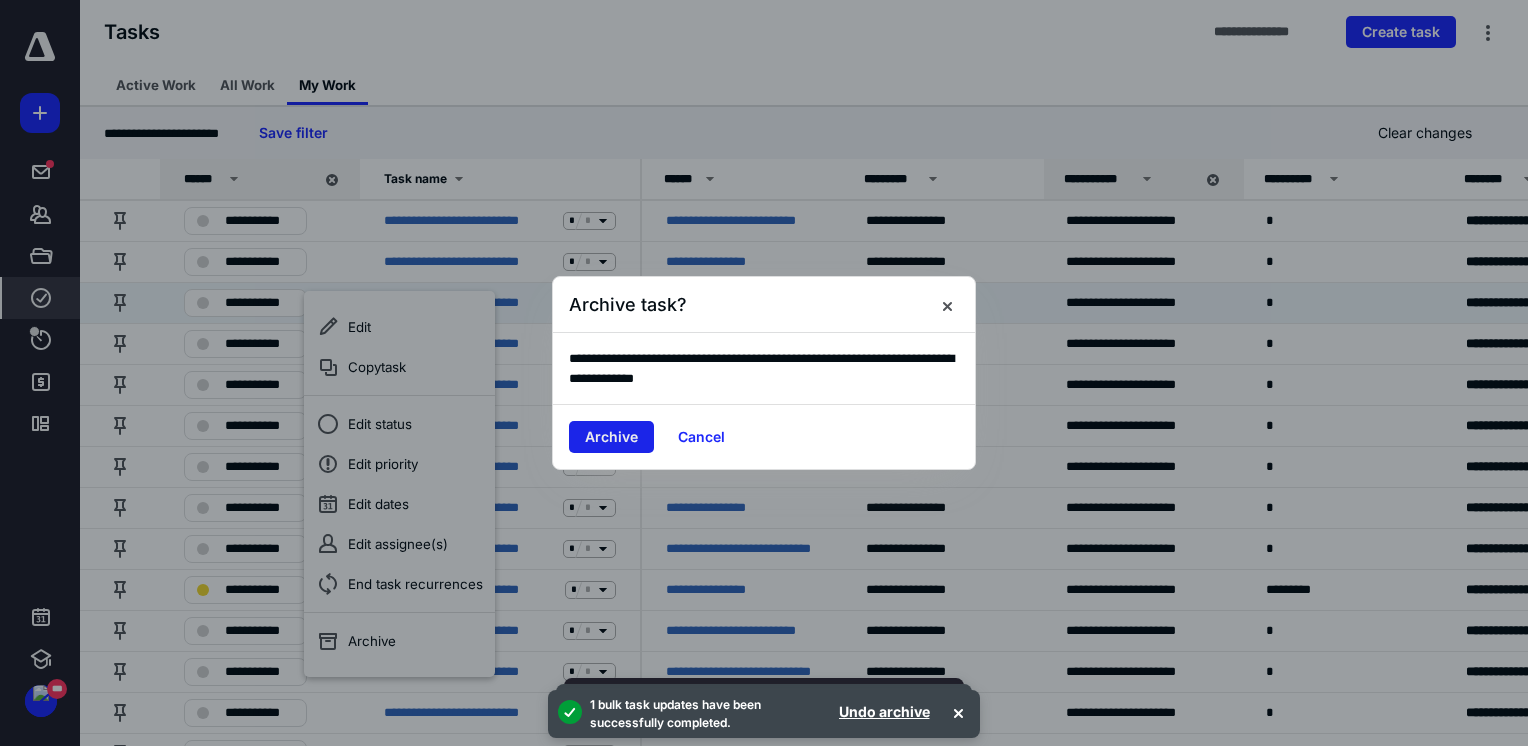 click on "Archive" at bounding box center [611, 437] 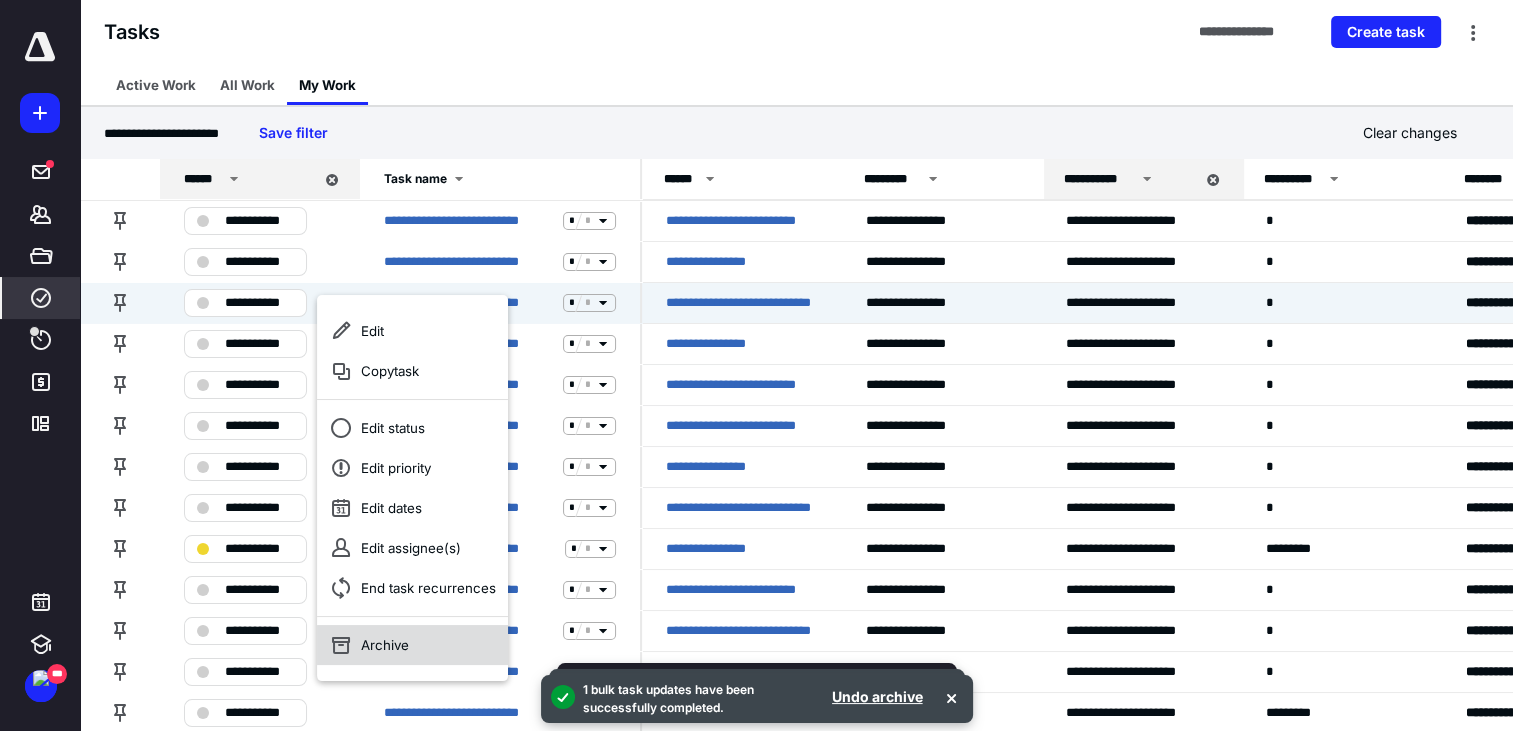 click on "Archive" at bounding box center [412, 645] 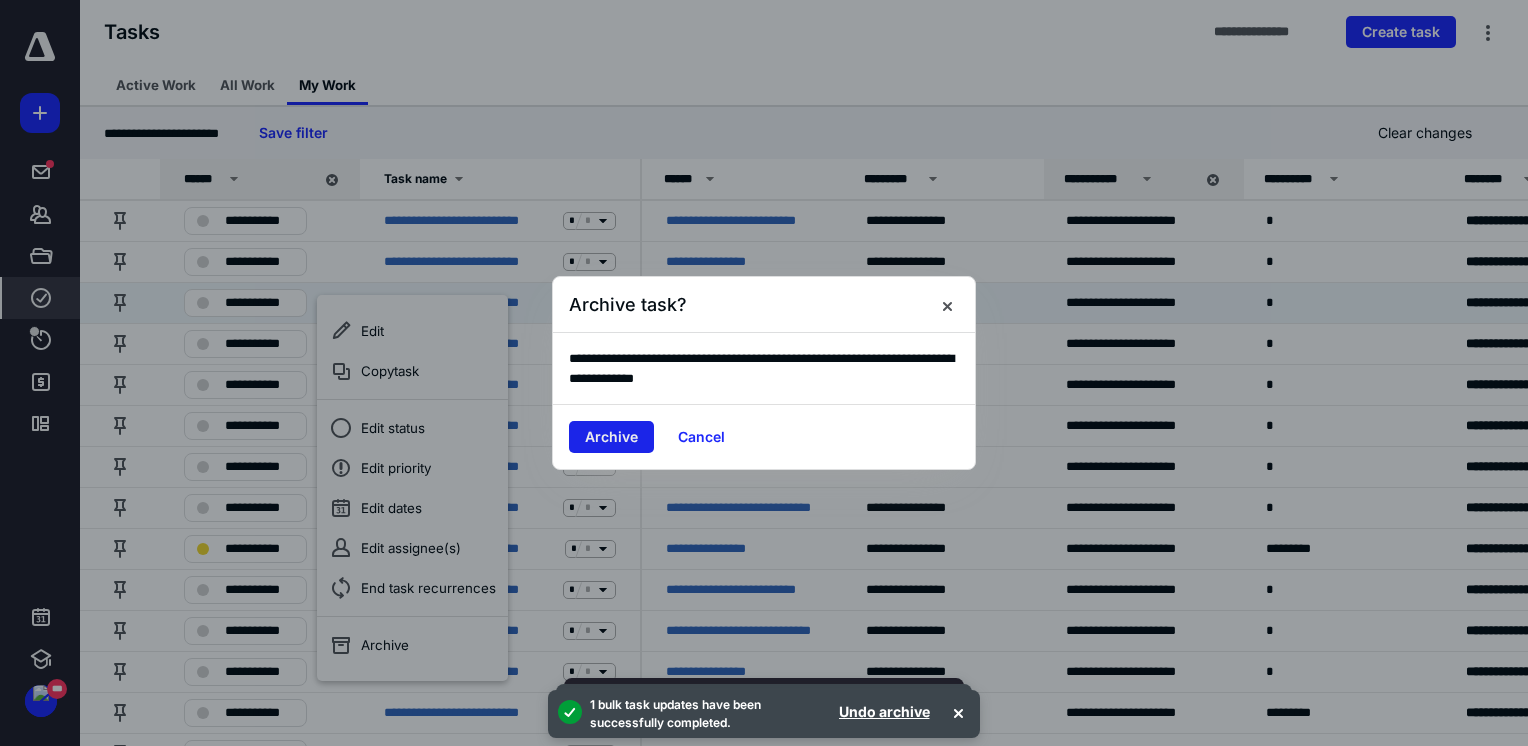 click on "Archive" at bounding box center (611, 437) 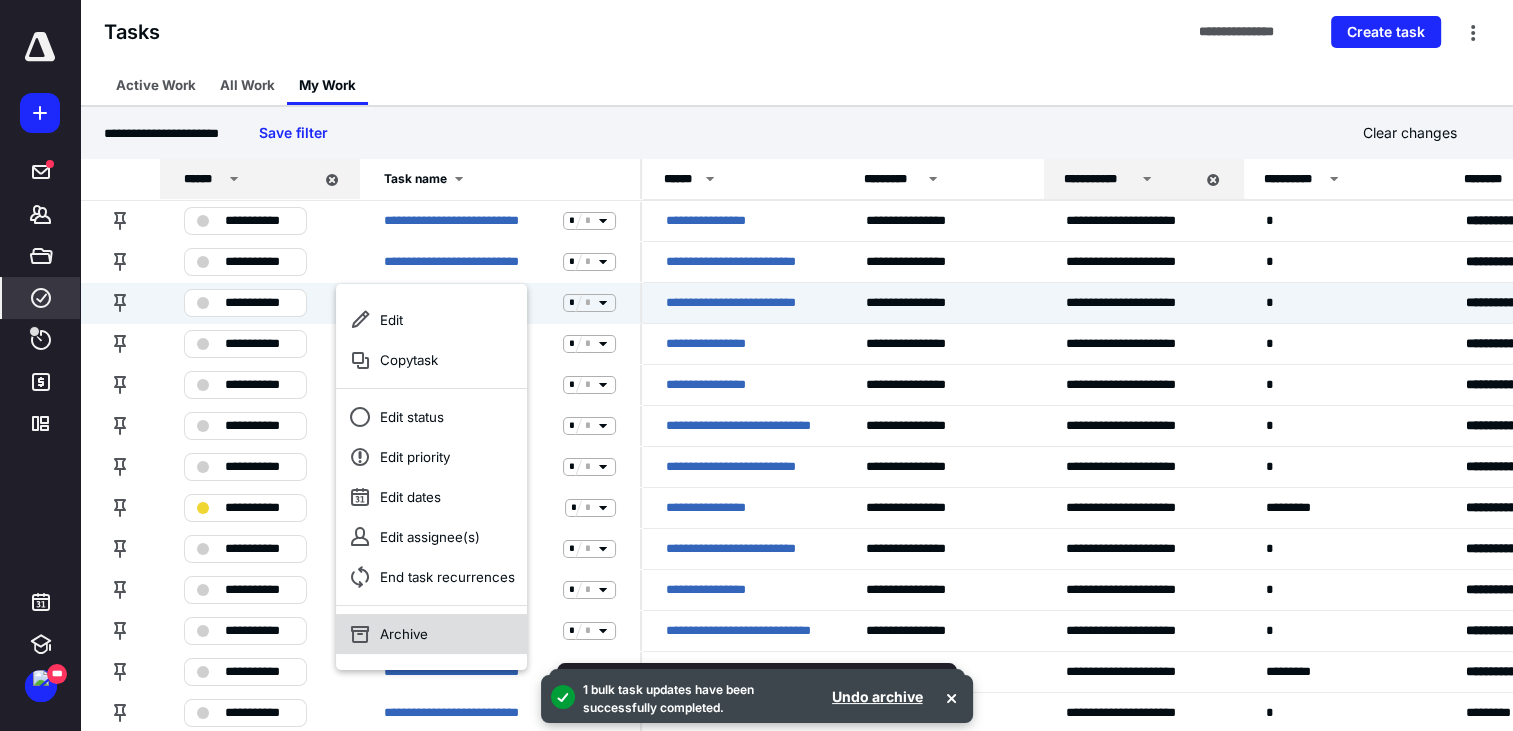 click on "Archive" at bounding box center (431, 634) 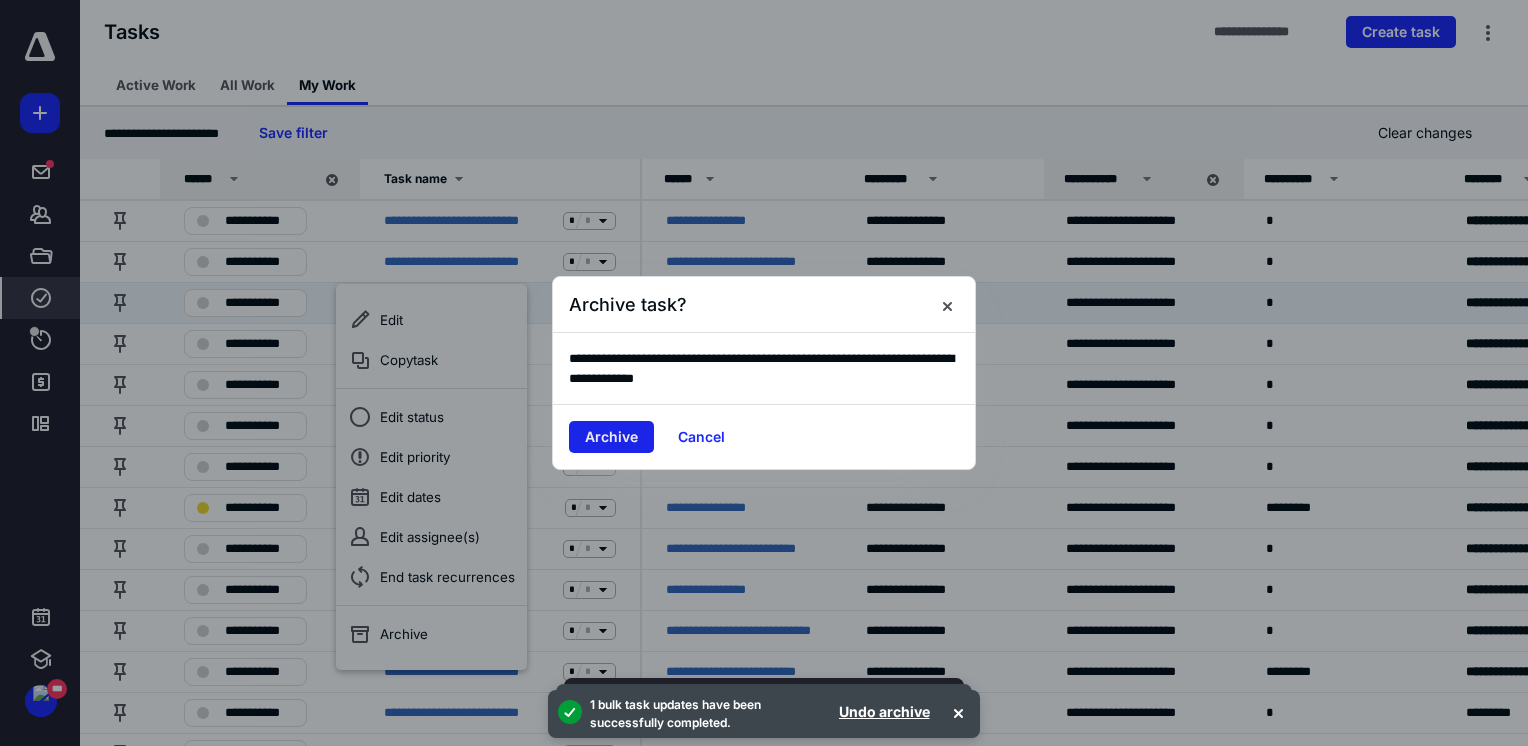 click on "Archive" at bounding box center [611, 437] 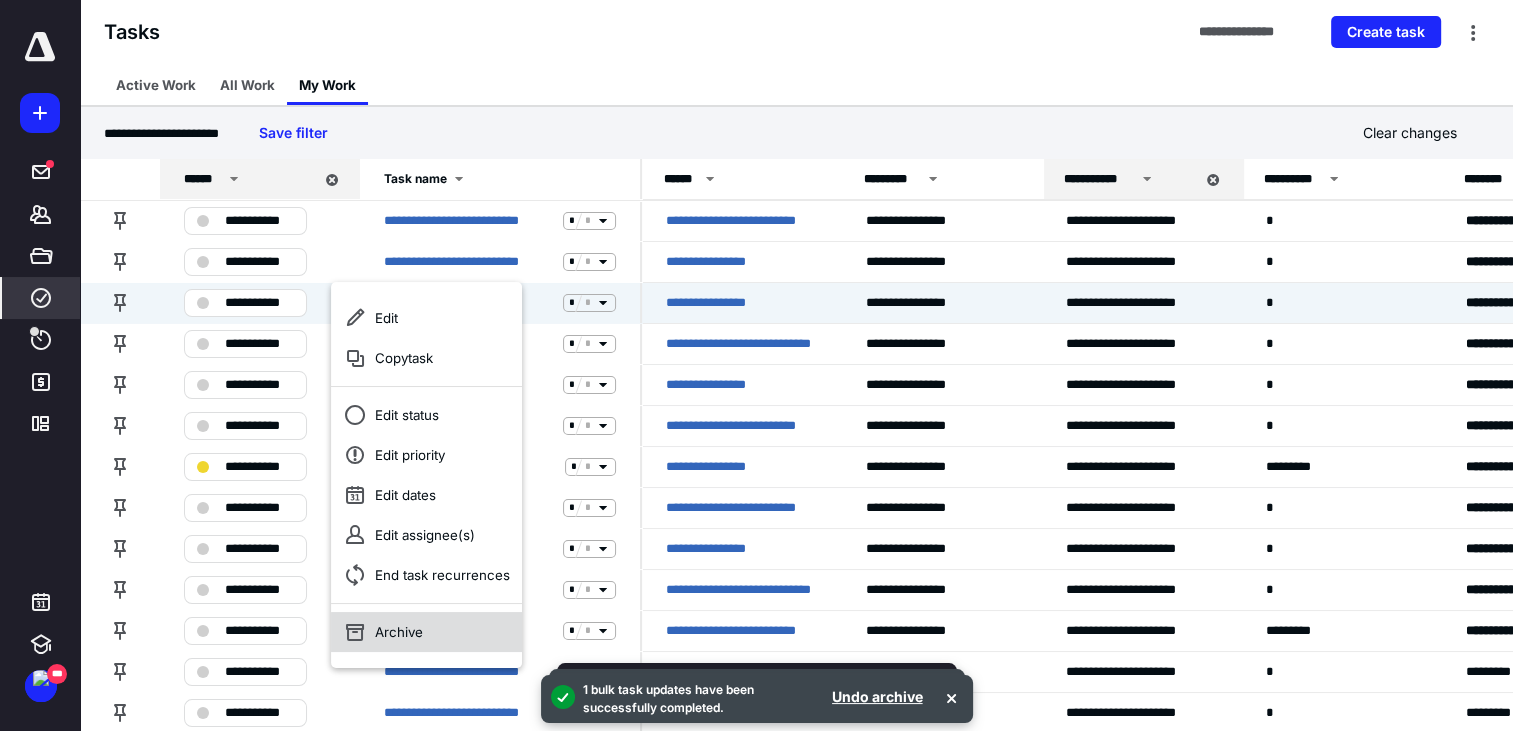 click on "Archive" at bounding box center [426, 632] 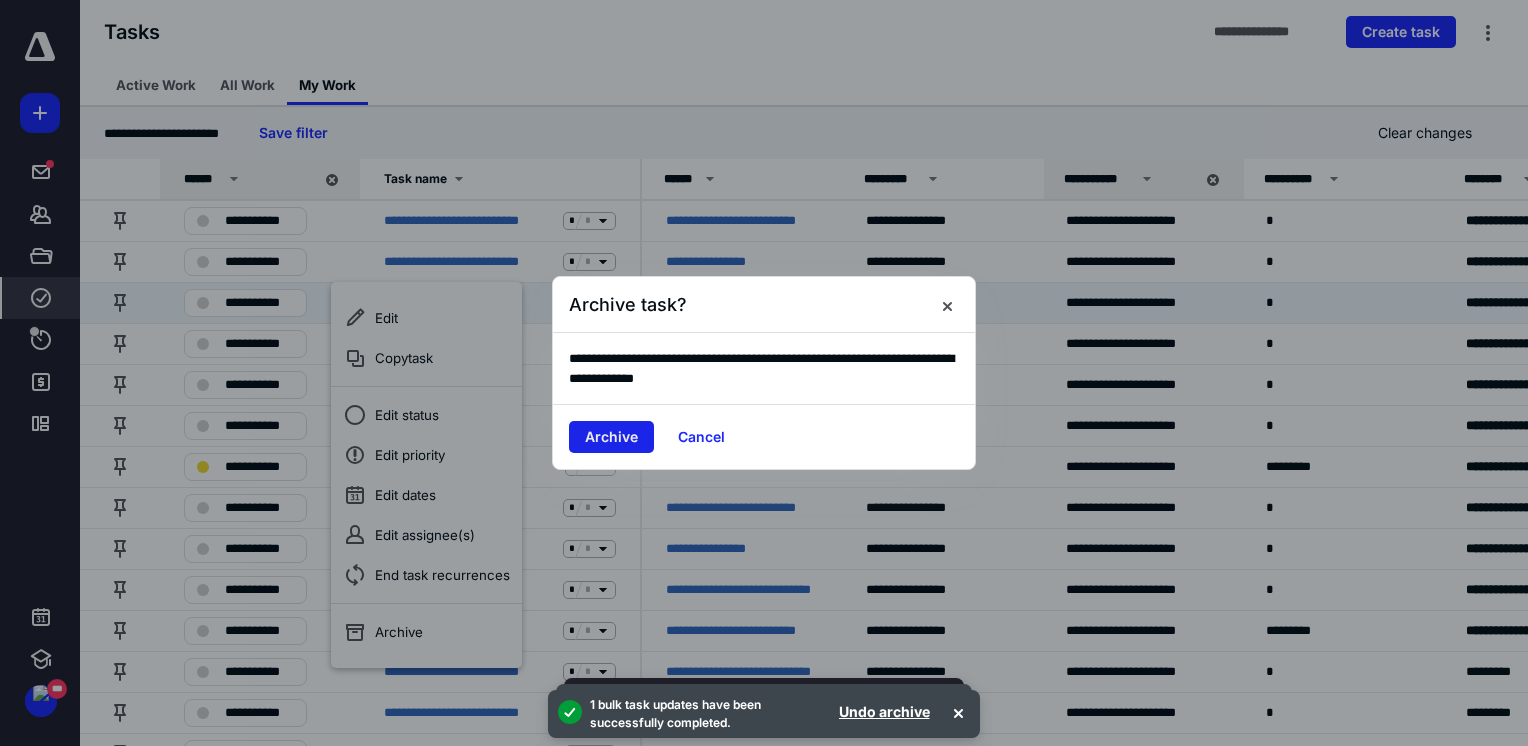 click on "Archive" at bounding box center [611, 437] 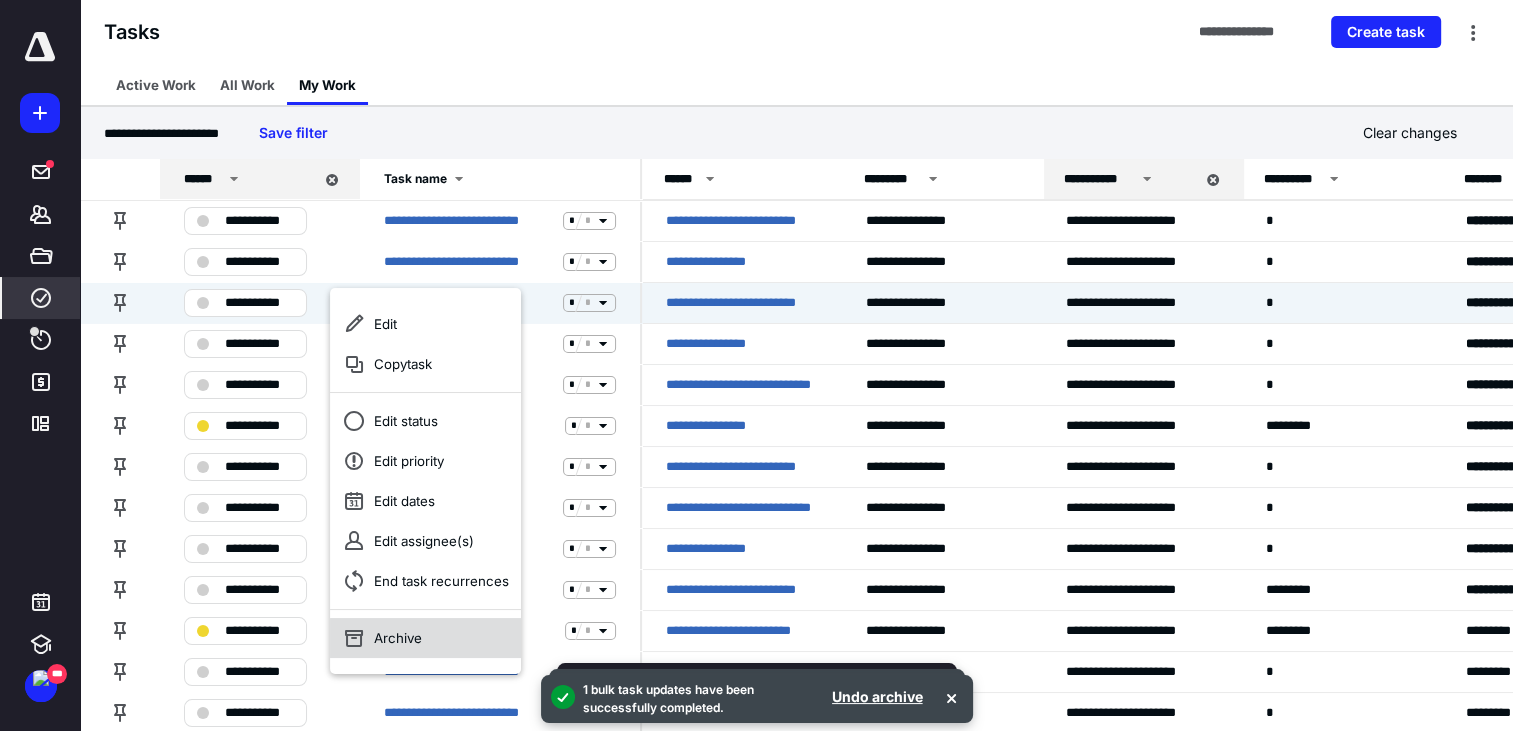 click on "Archive" at bounding box center (425, 638) 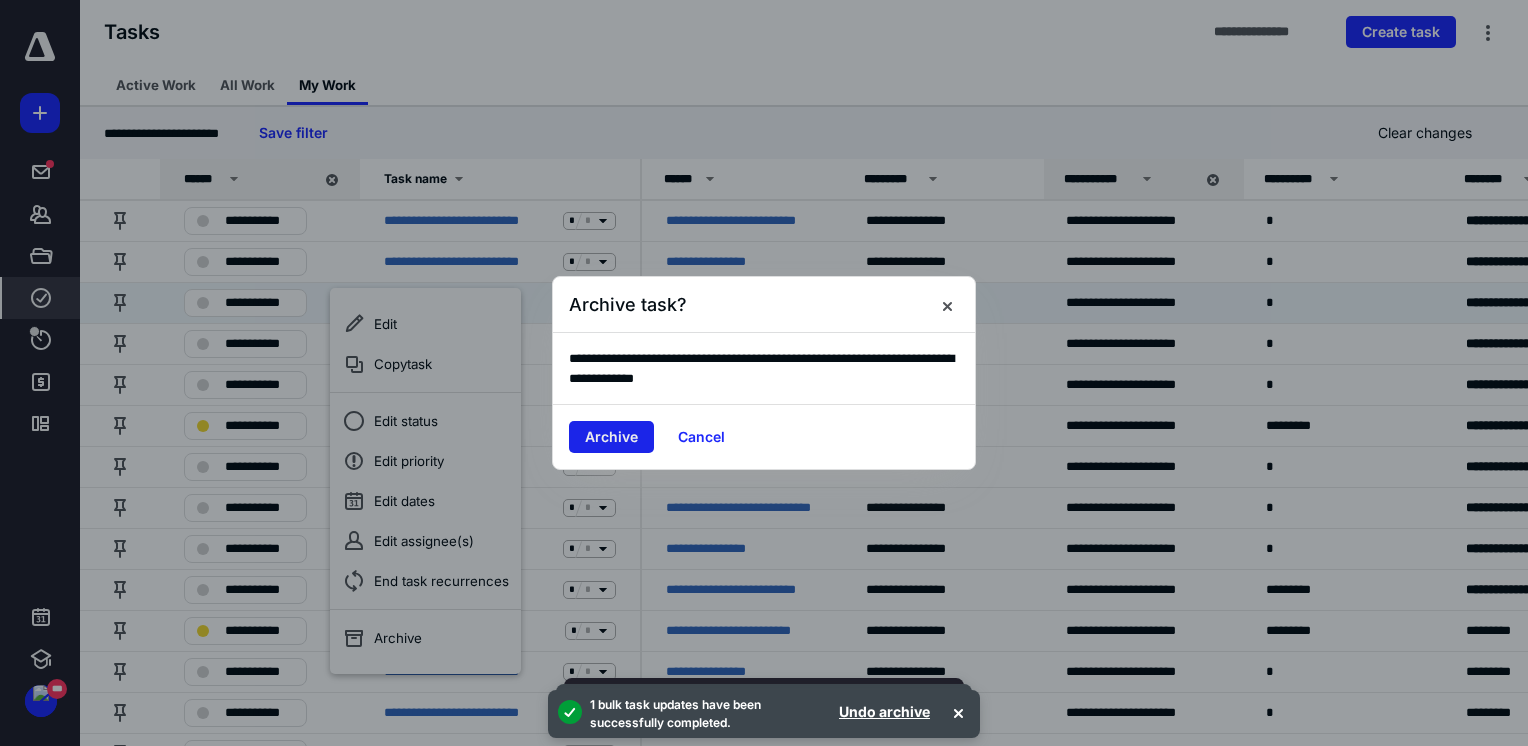 click on "Archive" at bounding box center (611, 437) 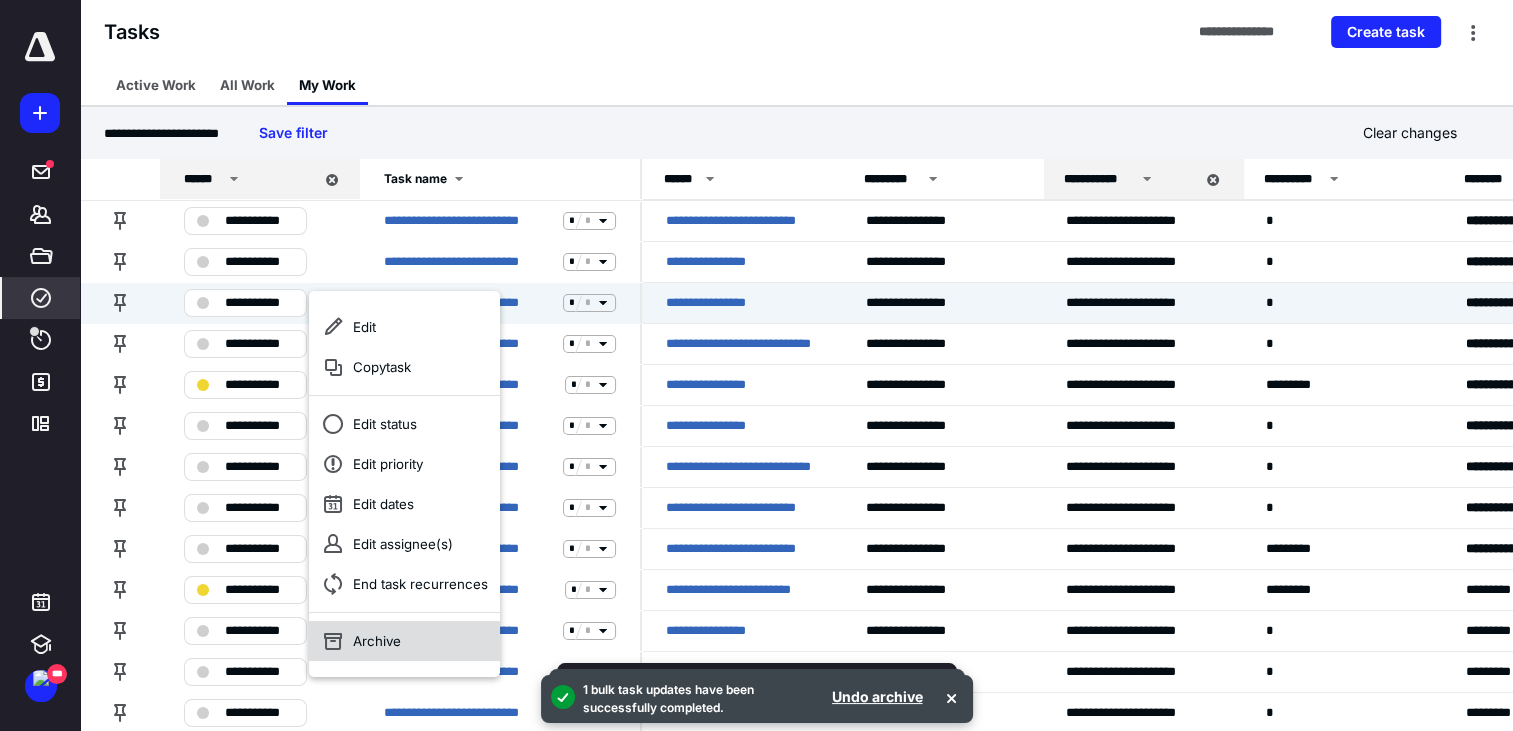 click on "Archive" at bounding box center (404, 641) 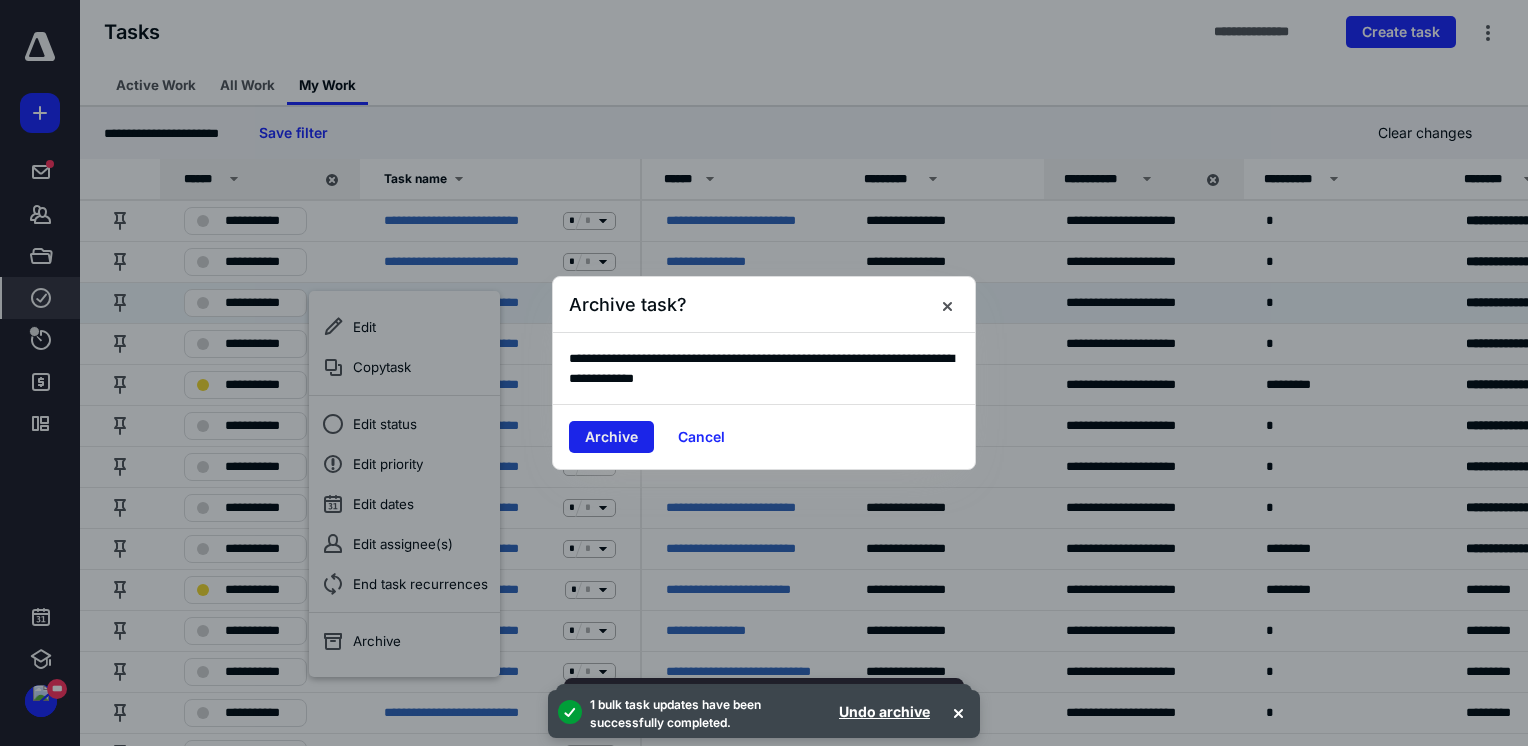 drag, startPoint x: 626, startPoint y: 437, endPoint x: 641, endPoint y: 449, distance: 19.209373 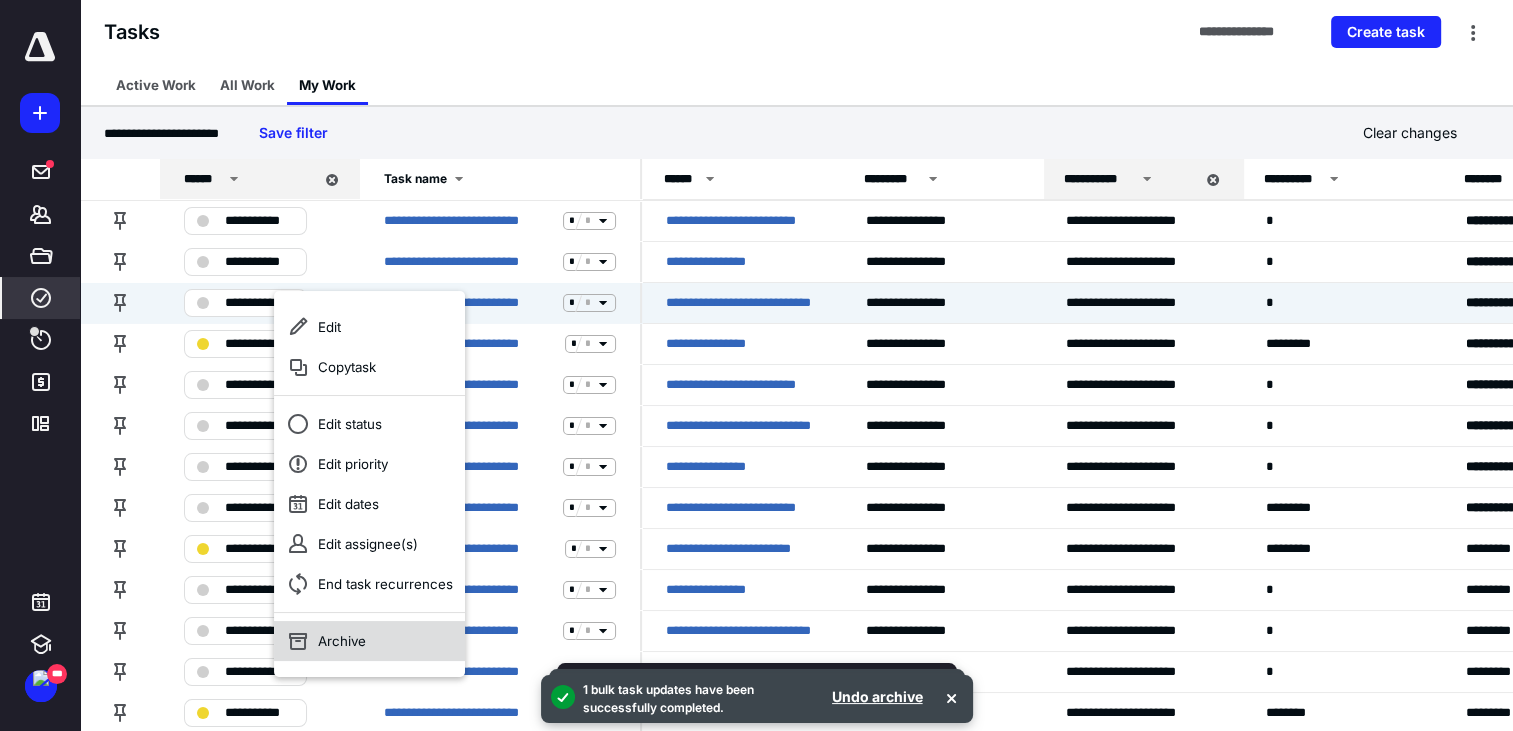 click on "Archive" at bounding box center (369, 641) 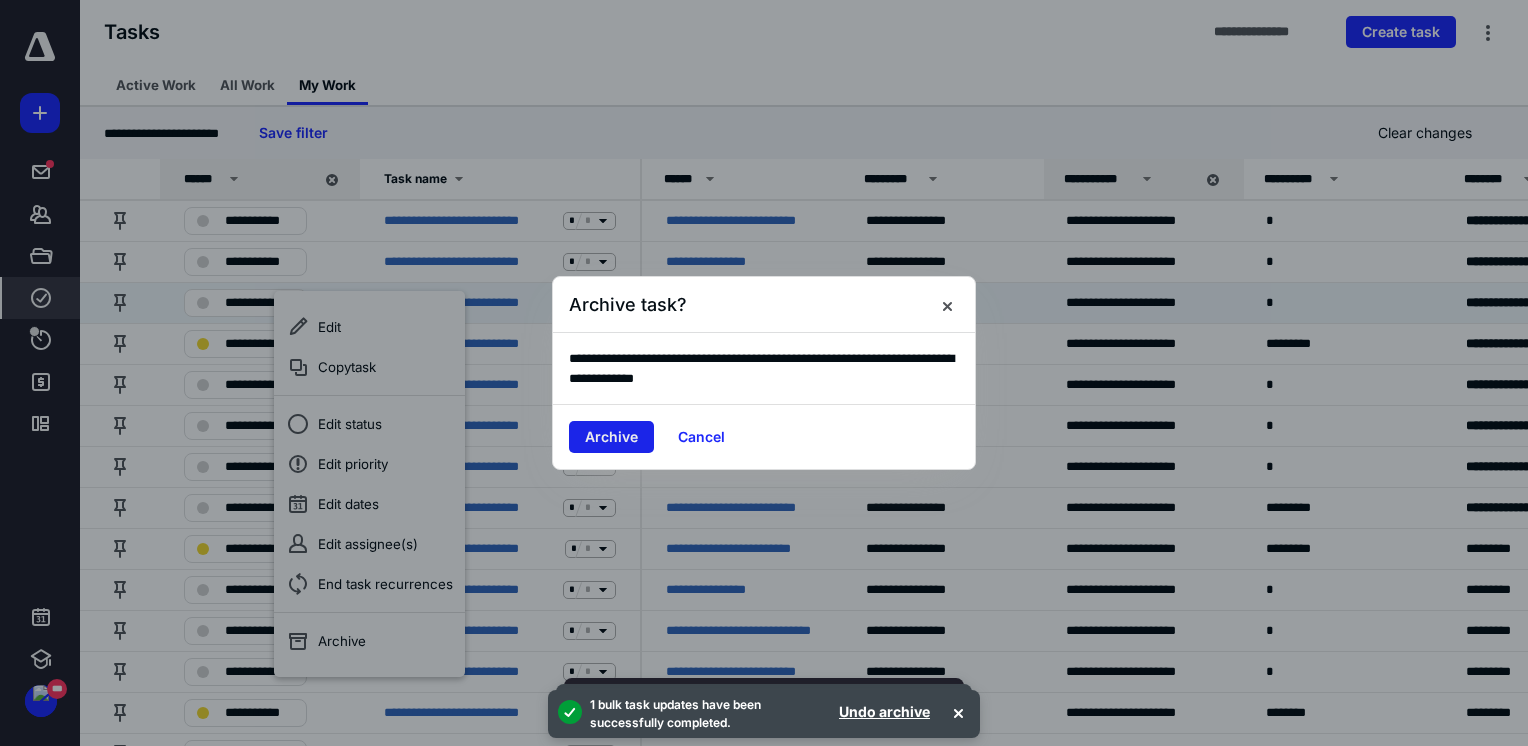 click on "Archive" at bounding box center [611, 437] 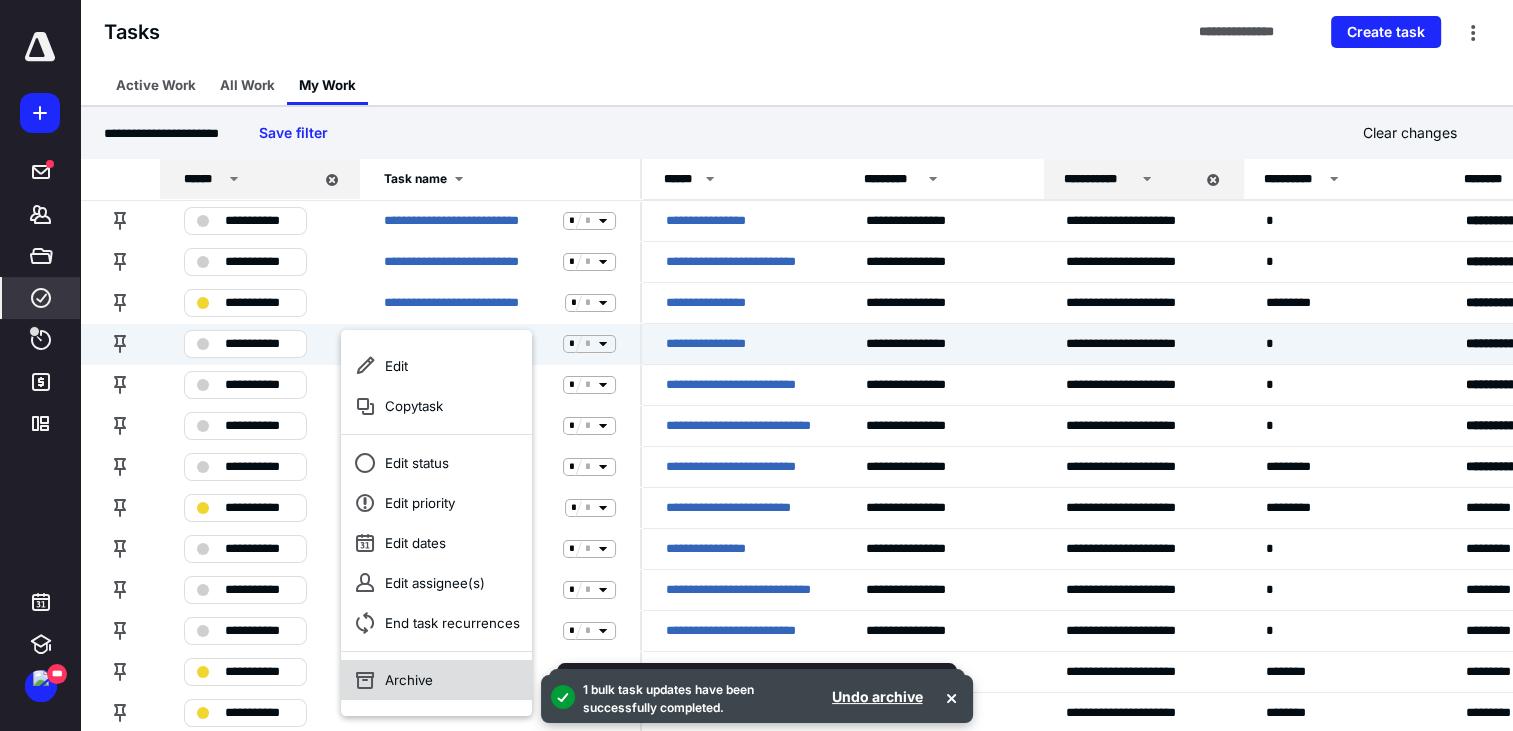 click on "Archive" at bounding box center [436, 680] 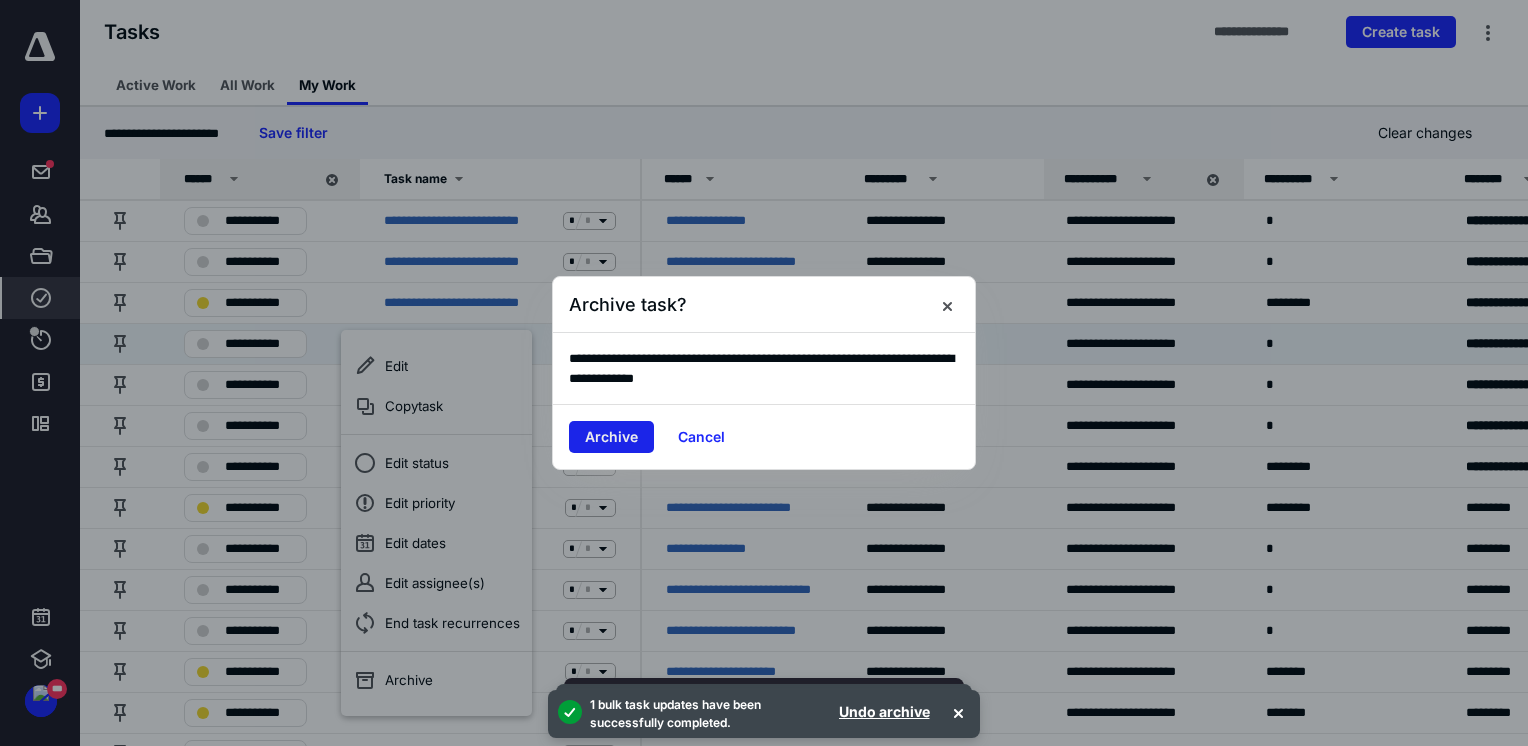 click on "Archive" at bounding box center [611, 437] 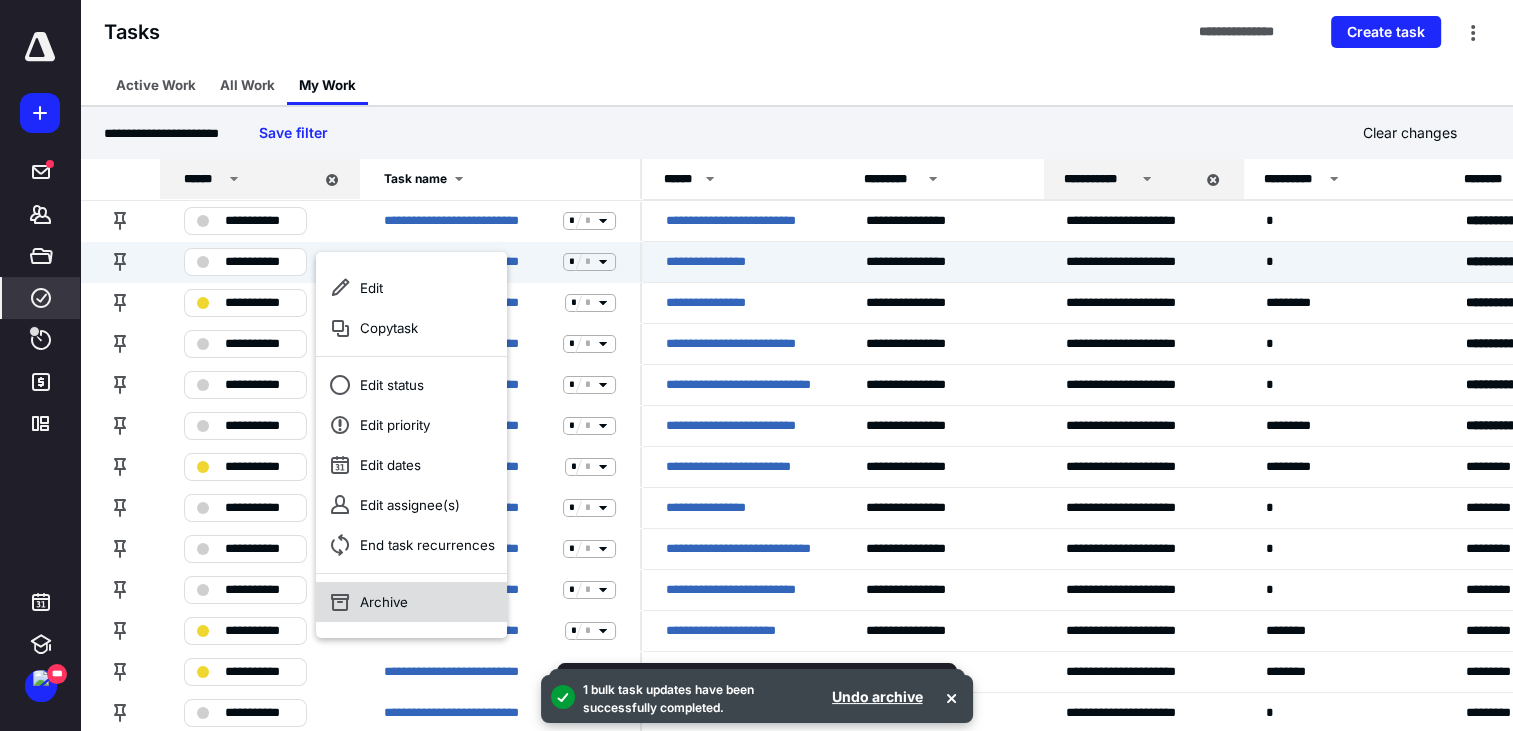 click on "Archive" at bounding box center [411, 602] 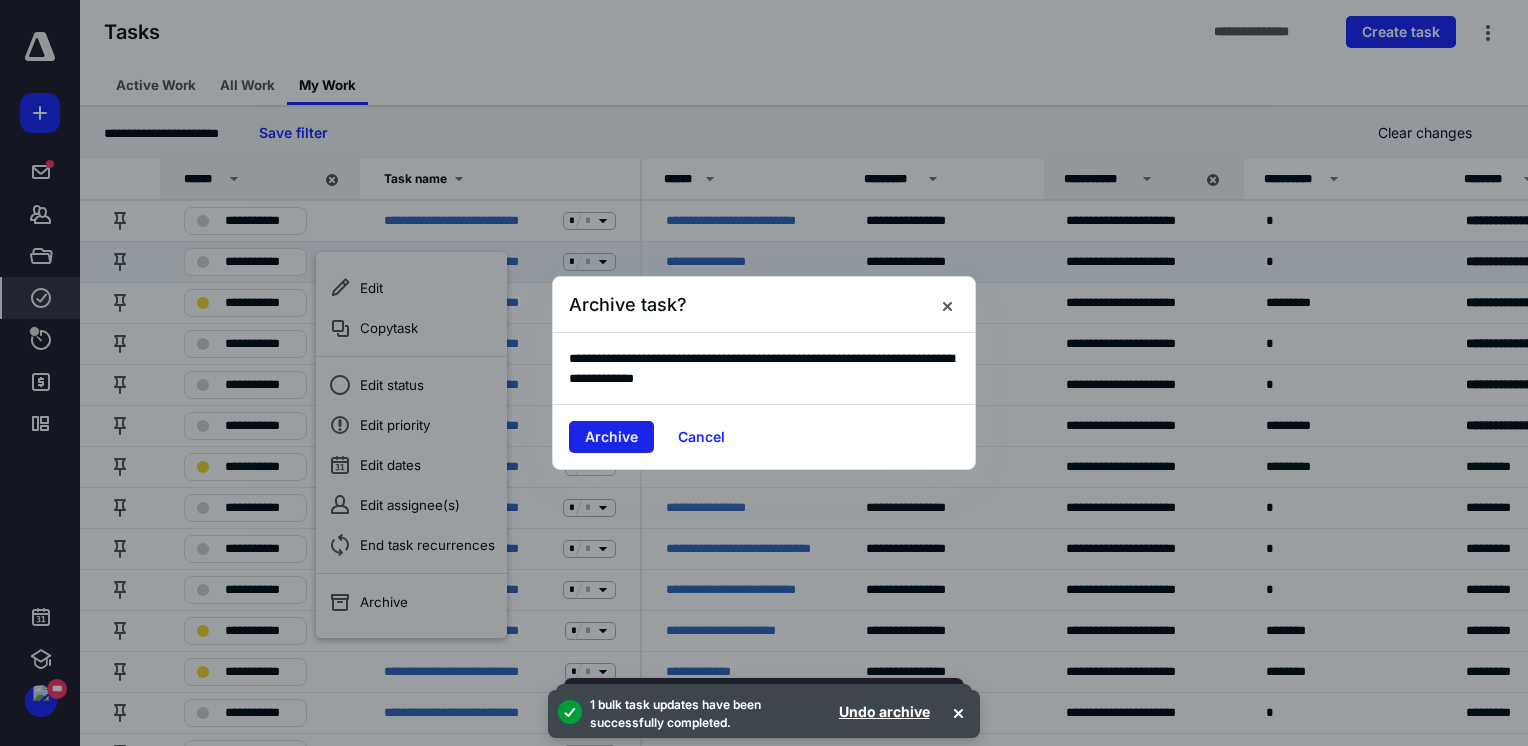 click on "Archive" at bounding box center [611, 437] 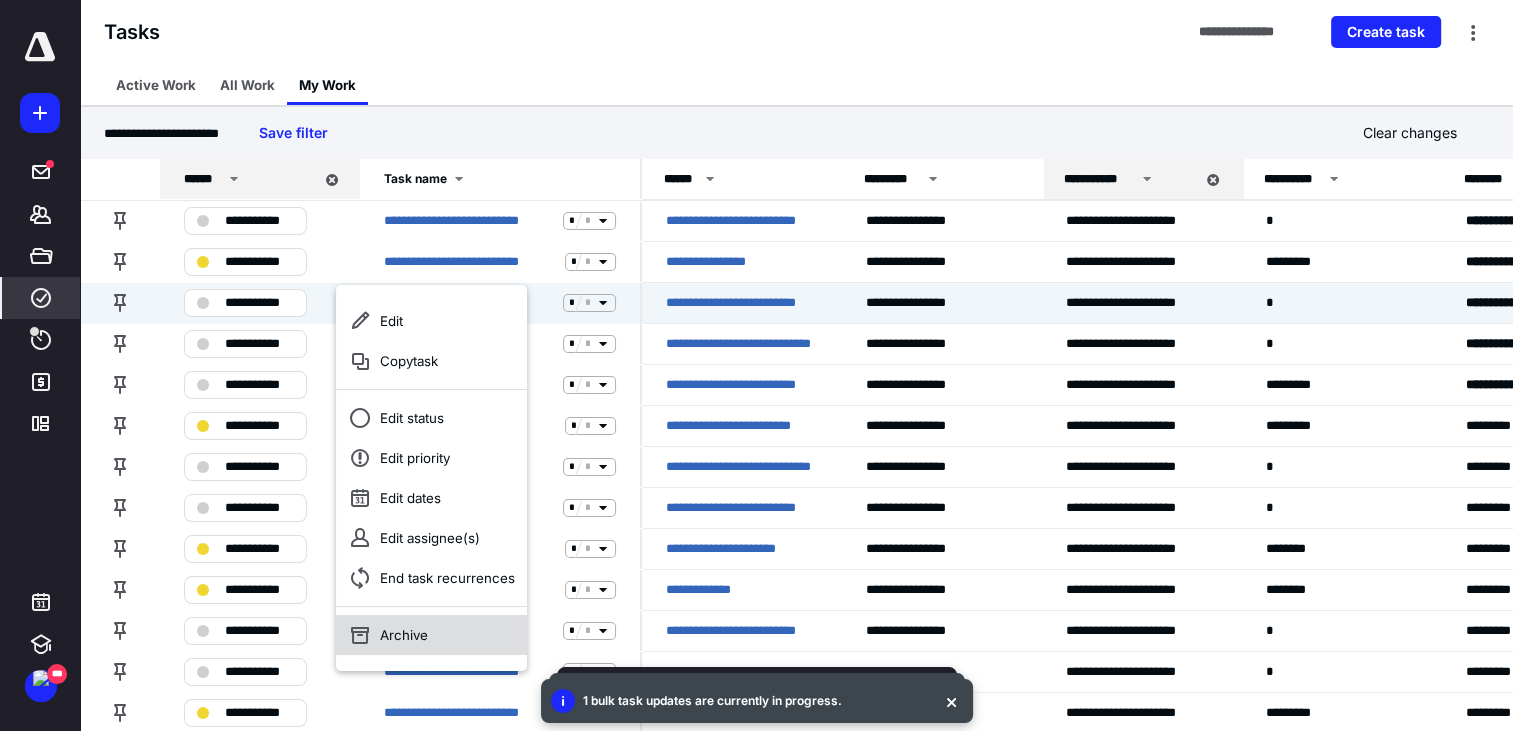 click on "Archive" at bounding box center (431, 635) 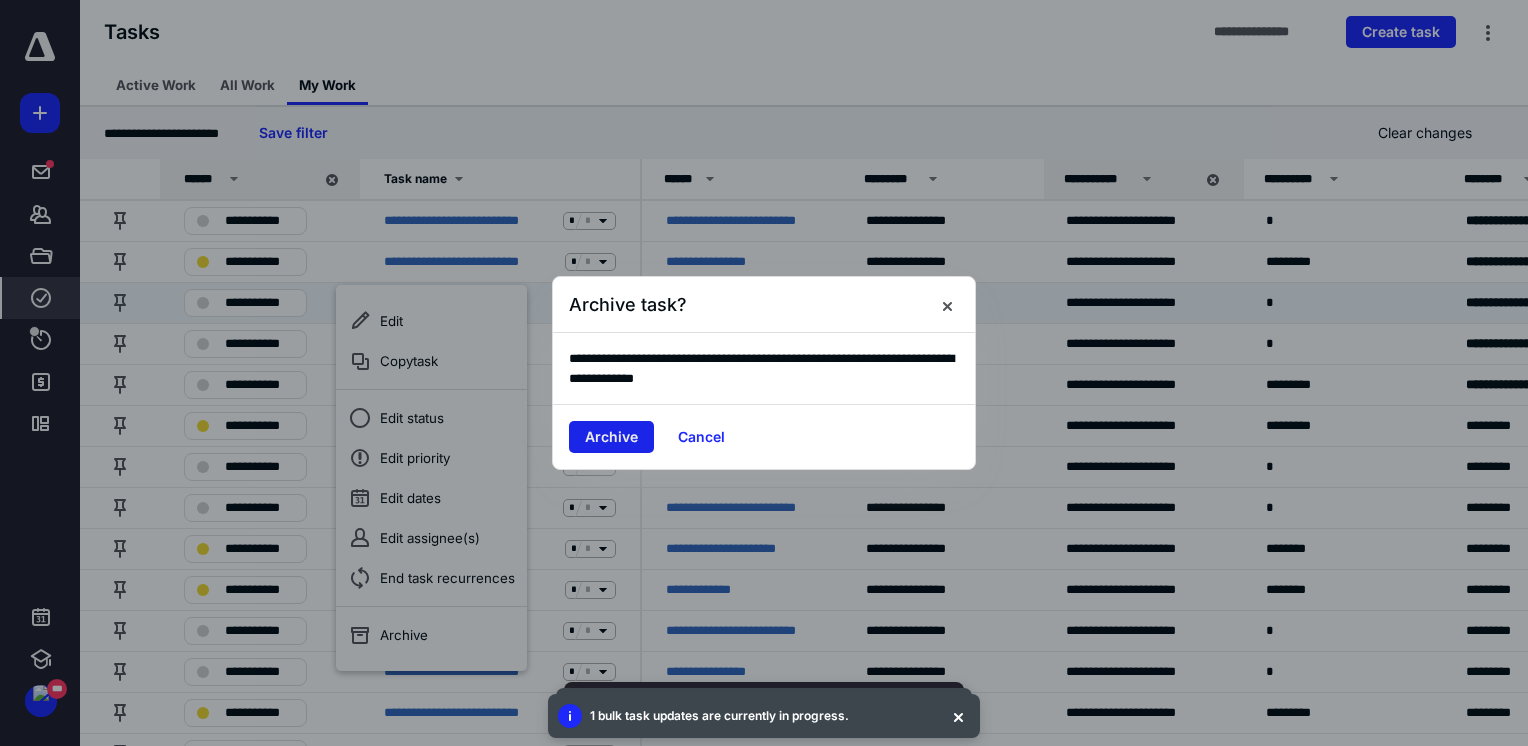 click on "Archive" at bounding box center [611, 437] 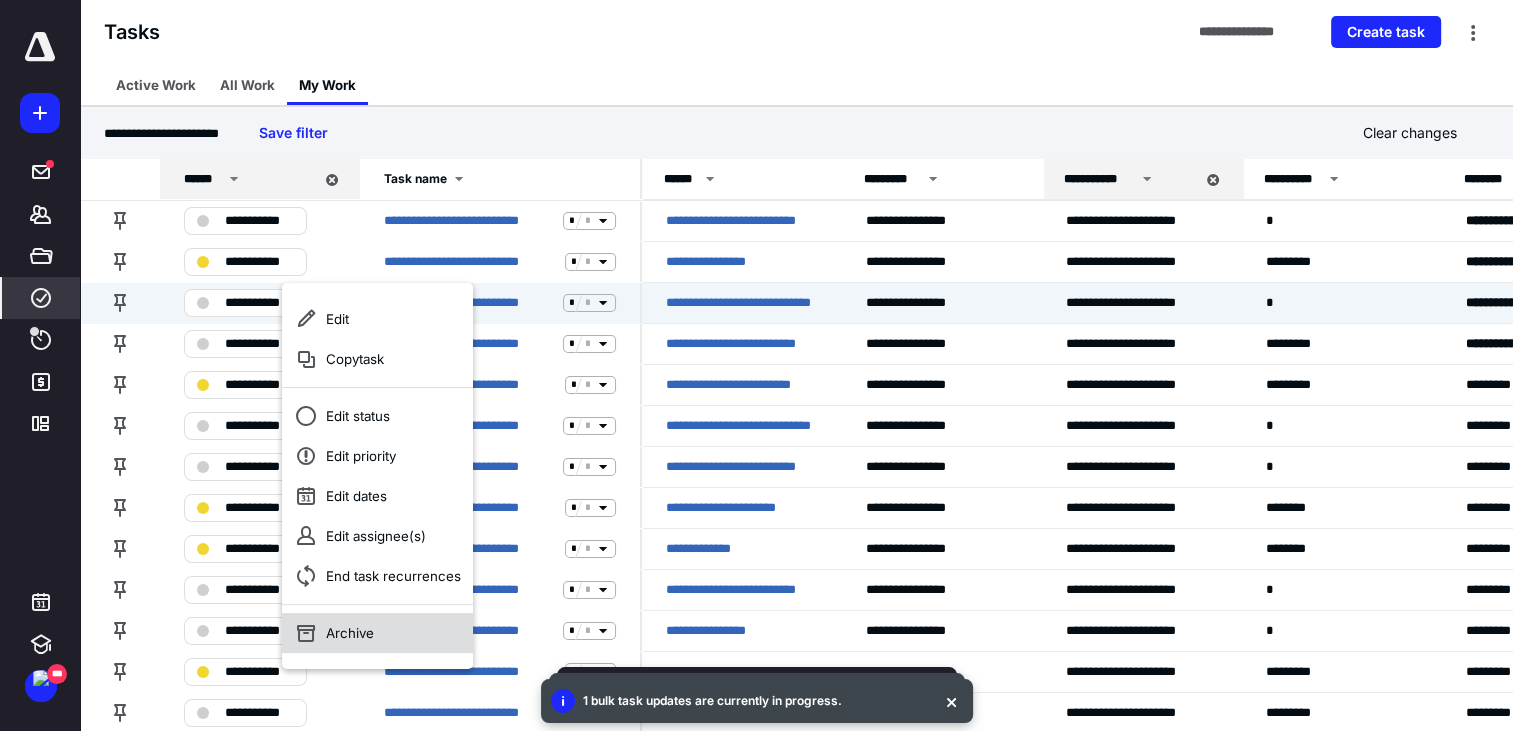 click on "Archive" at bounding box center (377, 633) 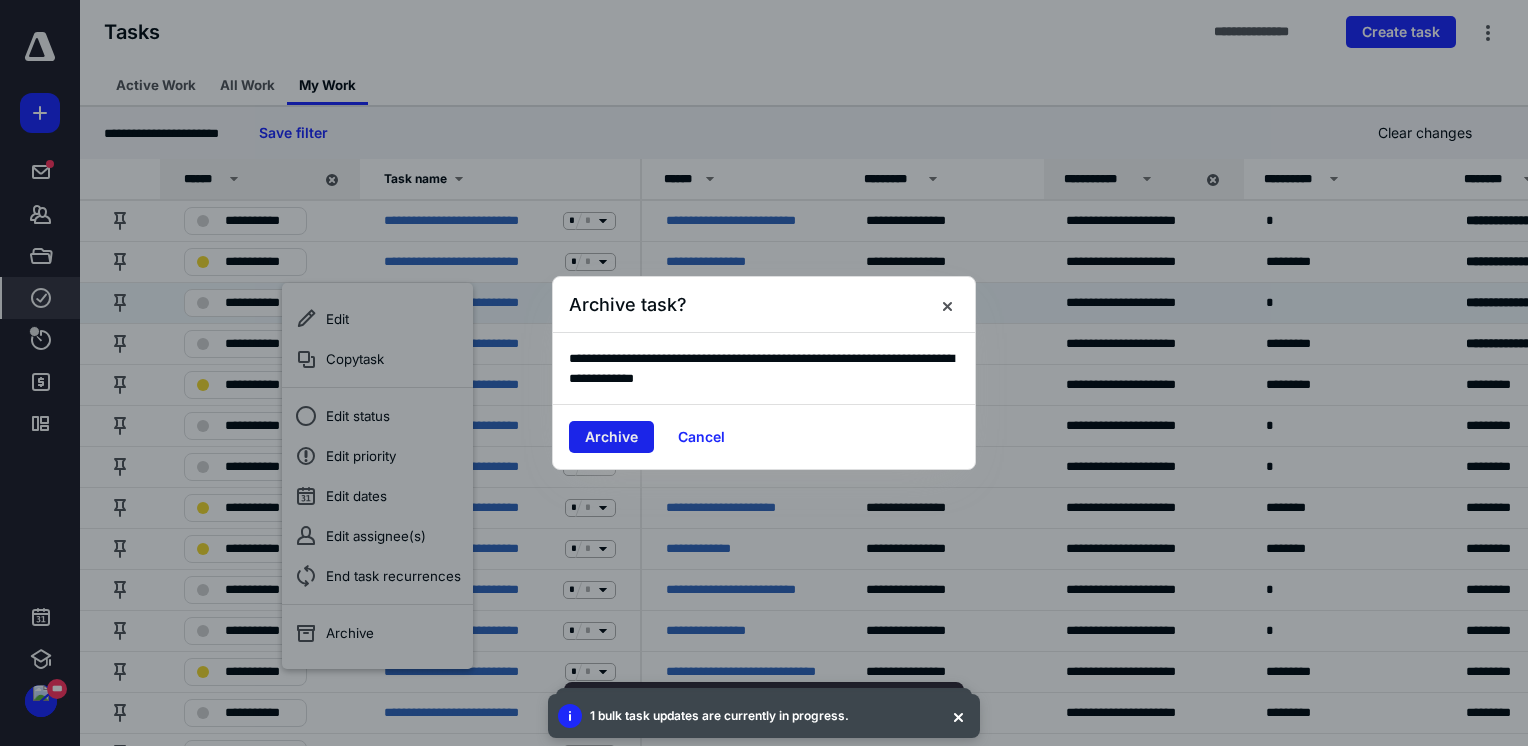 click on "Archive" at bounding box center [611, 437] 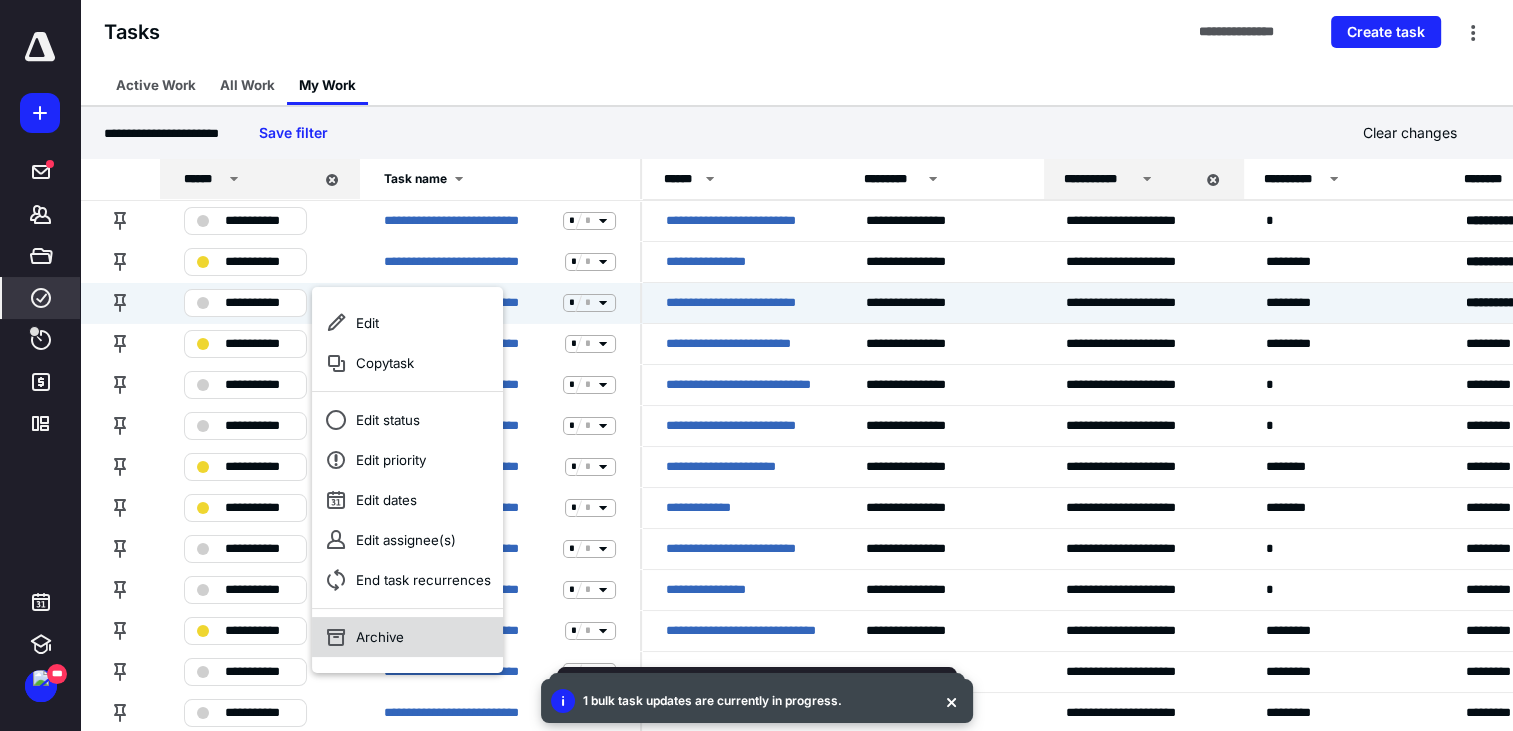 click on "Archive" at bounding box center (407, 637) 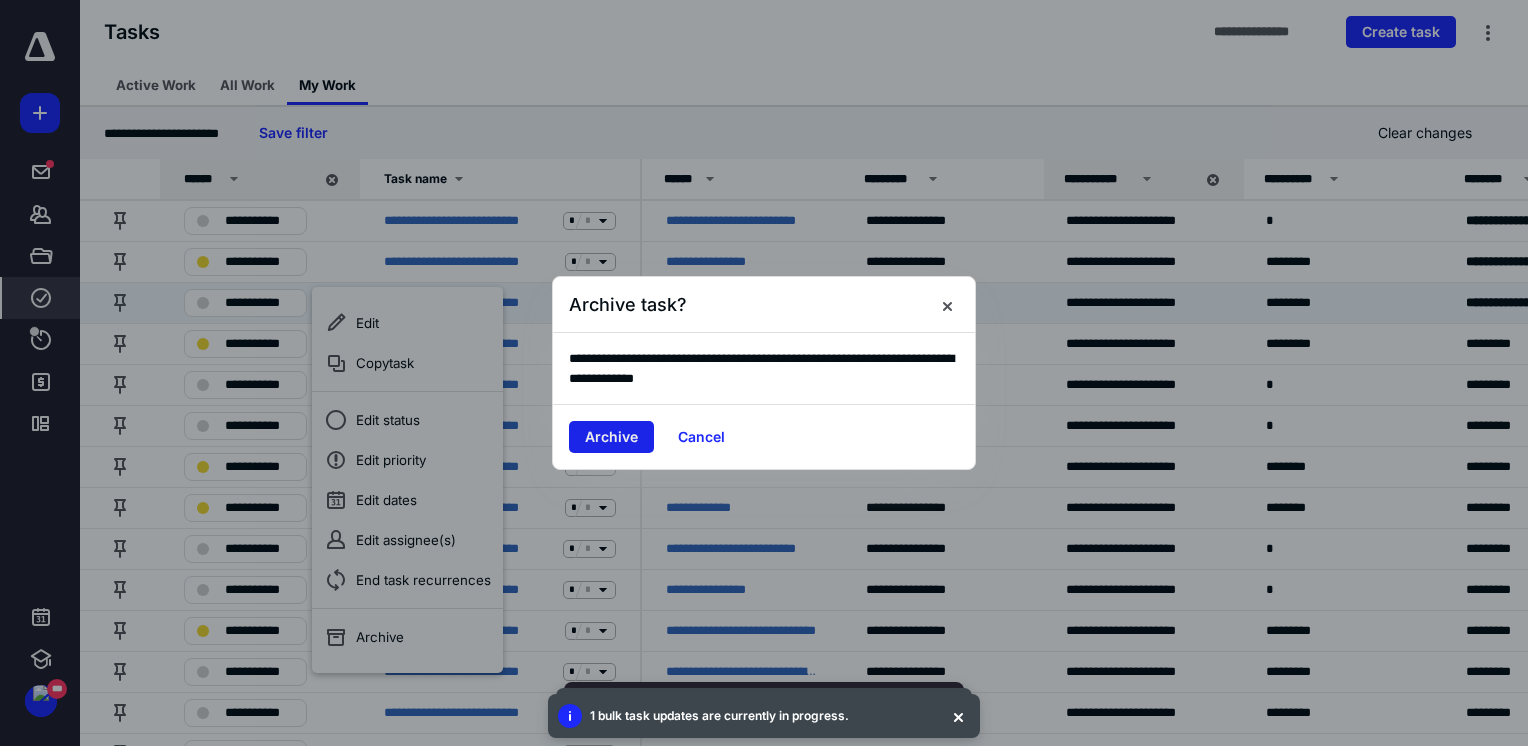 click on "Archive" at bounding box center (611, 437) 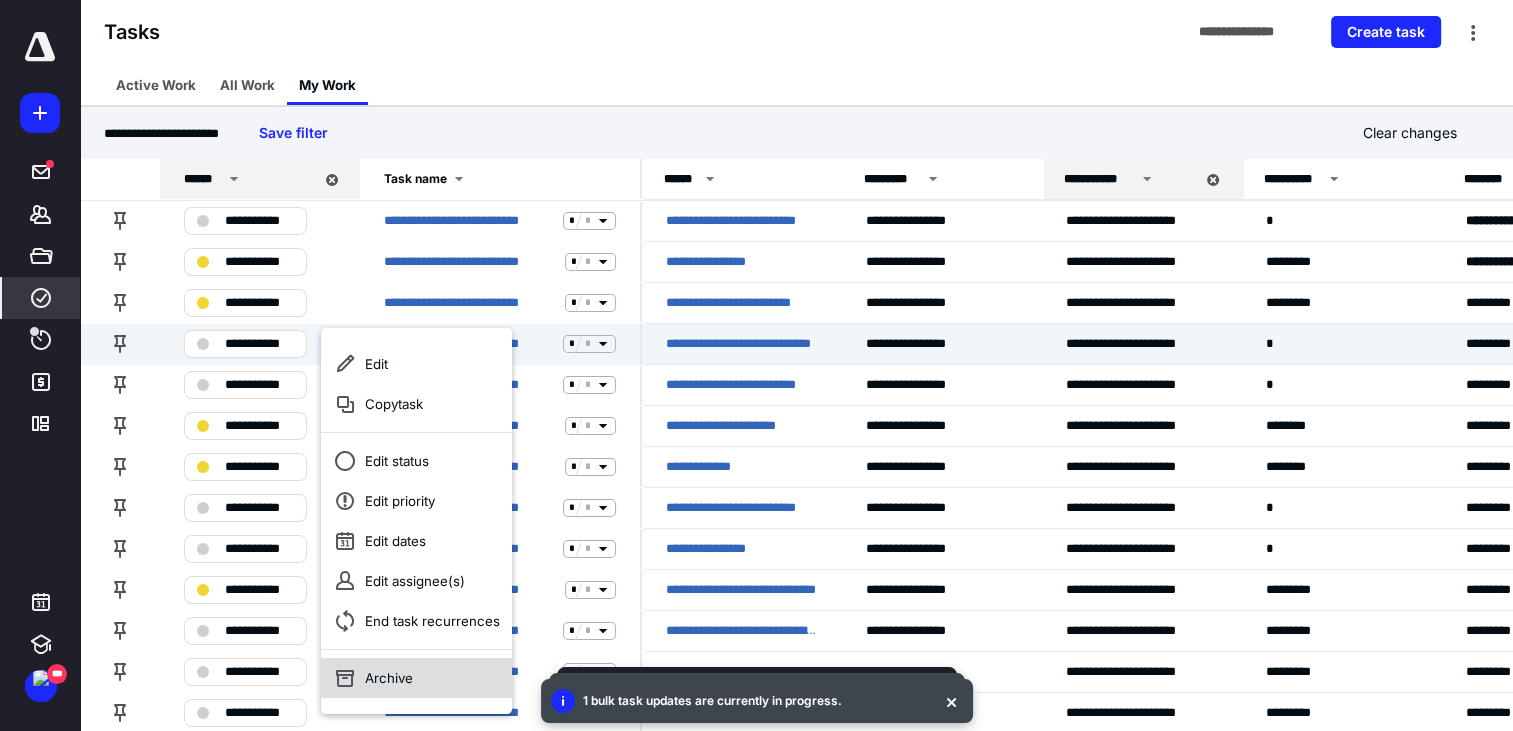 click on "Archive" at bounding box center (416, 678) 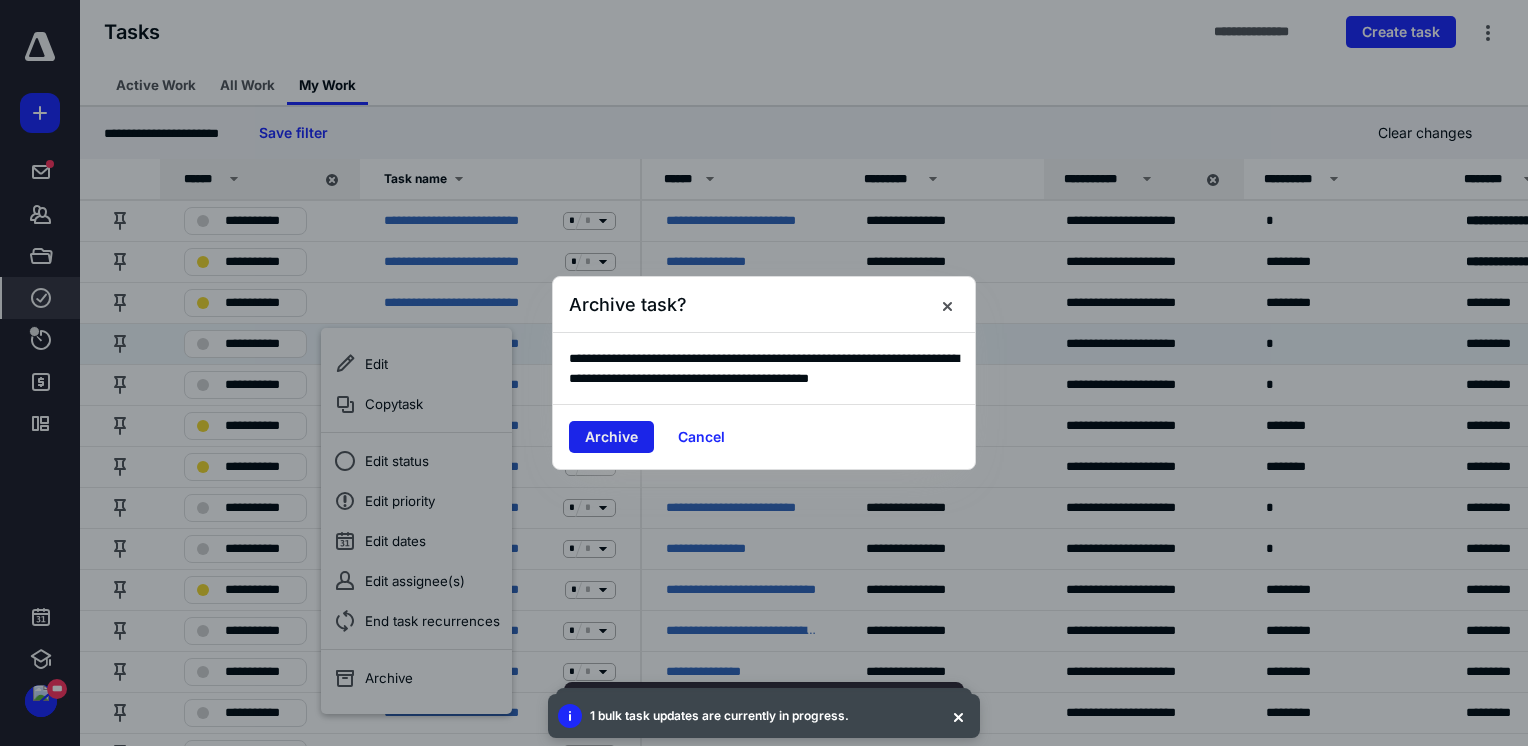 click on "Archive" at bounding box center (611, 437) 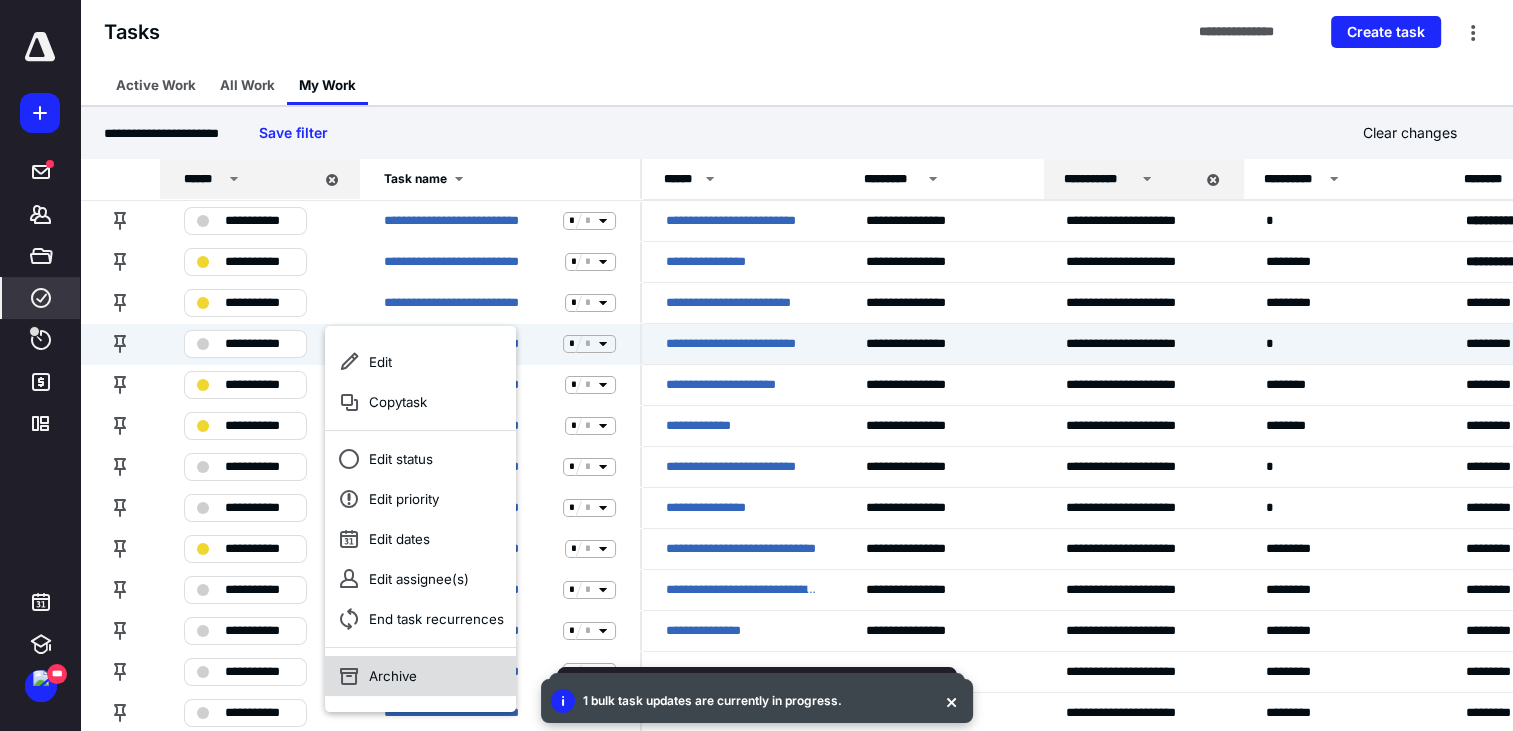 click on "Archive" at bounding box center [420, 676] 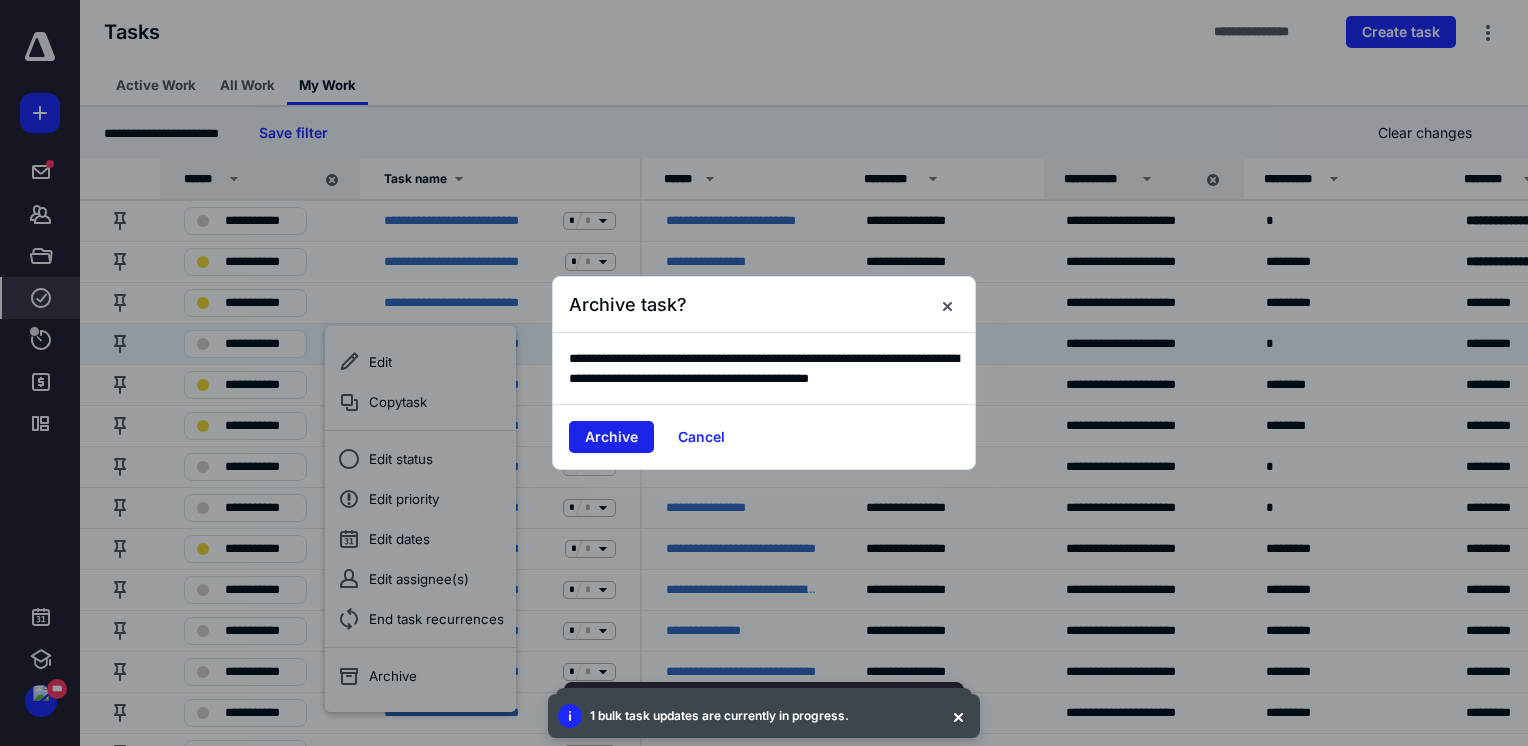 click on "Archive" at bounding box center [611, 437] 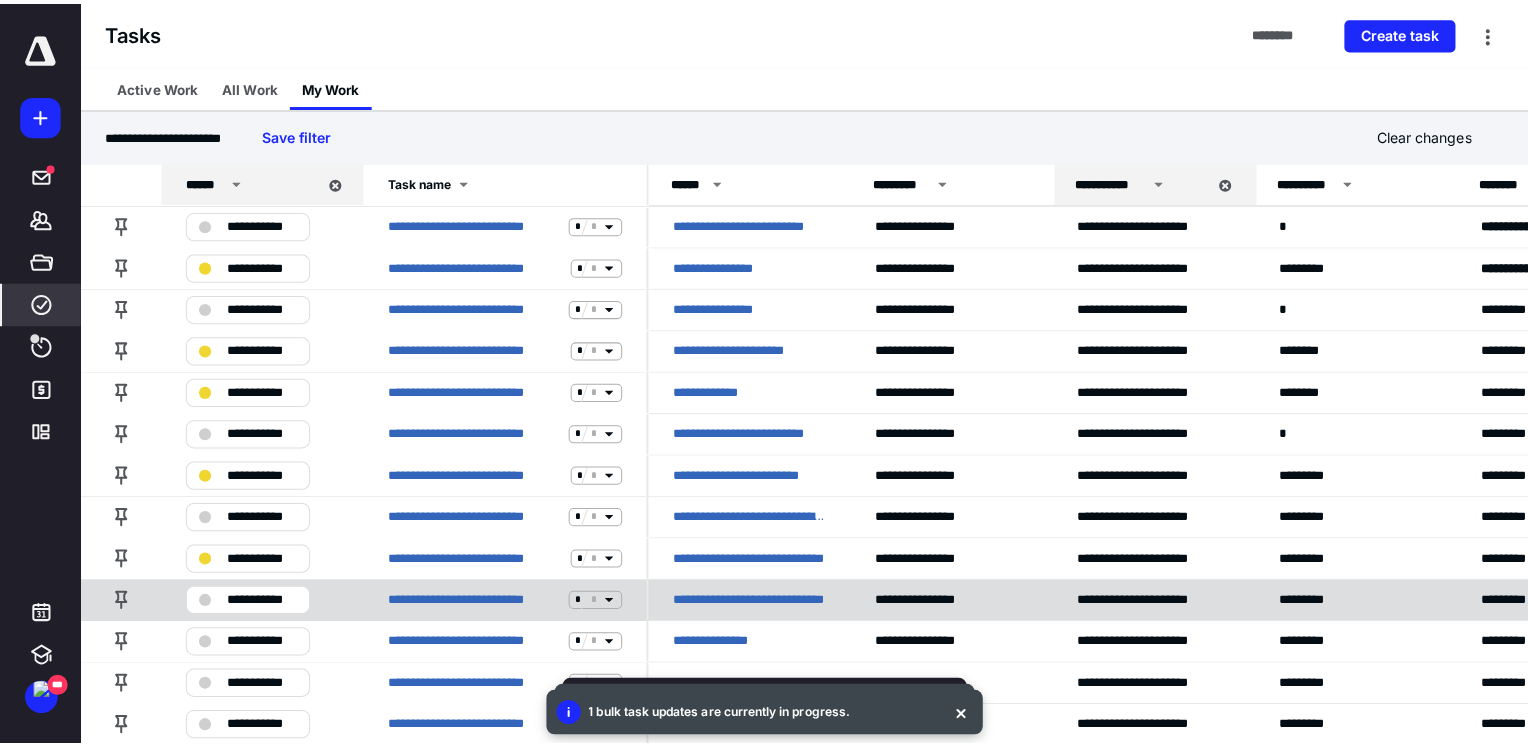 scroll, scrollTop: 64, scrollLeft: 0, axis: vertical 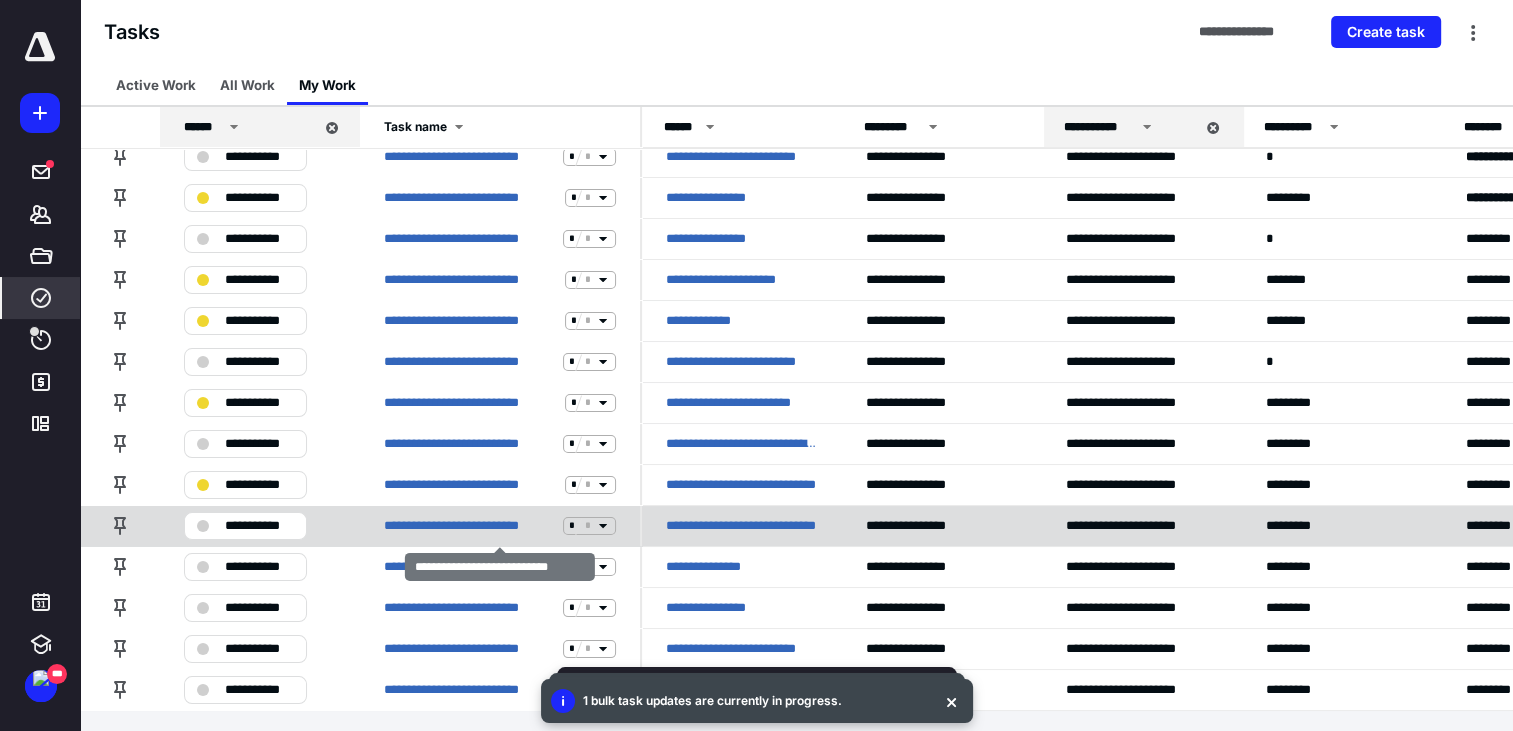 click 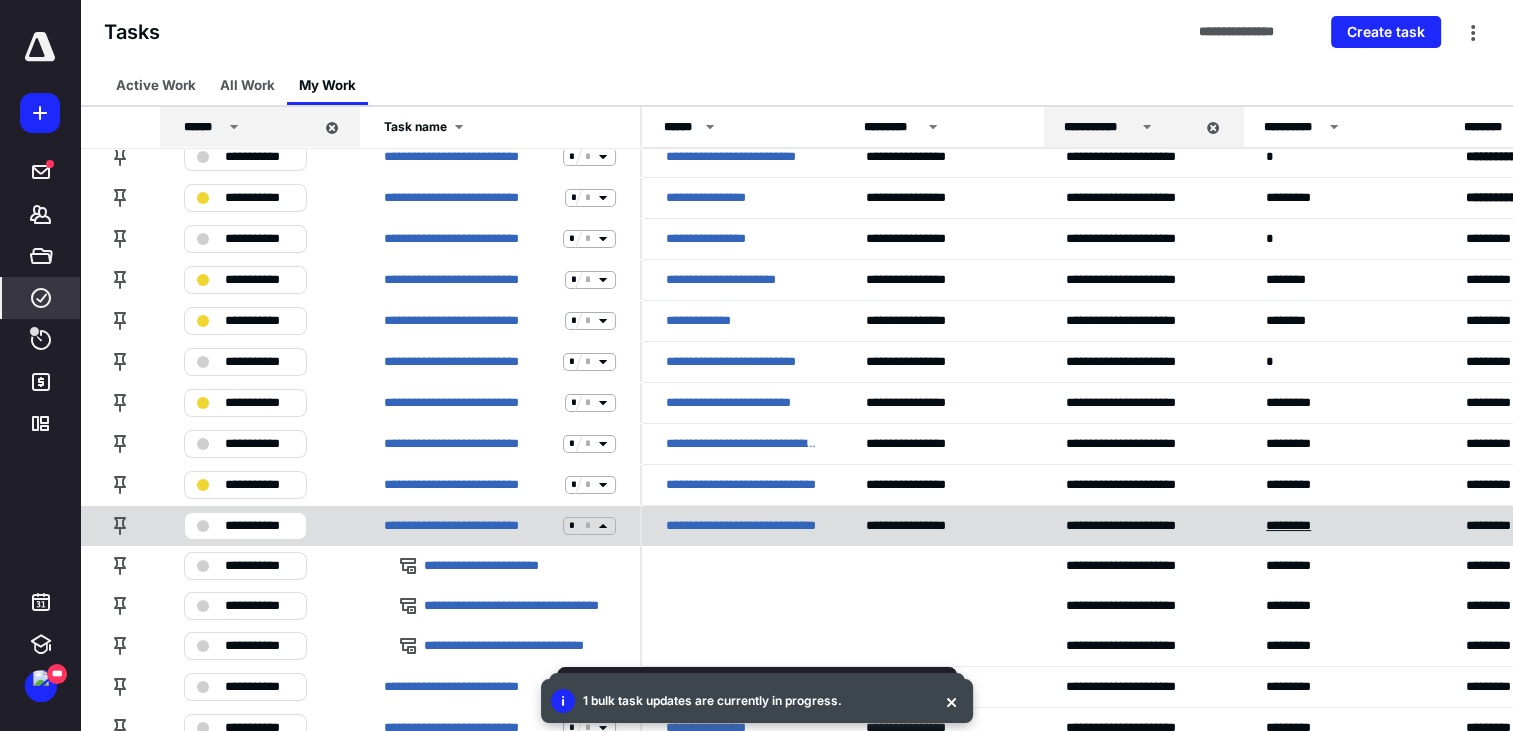 click on "*********" at bounding box center (1297, 526) 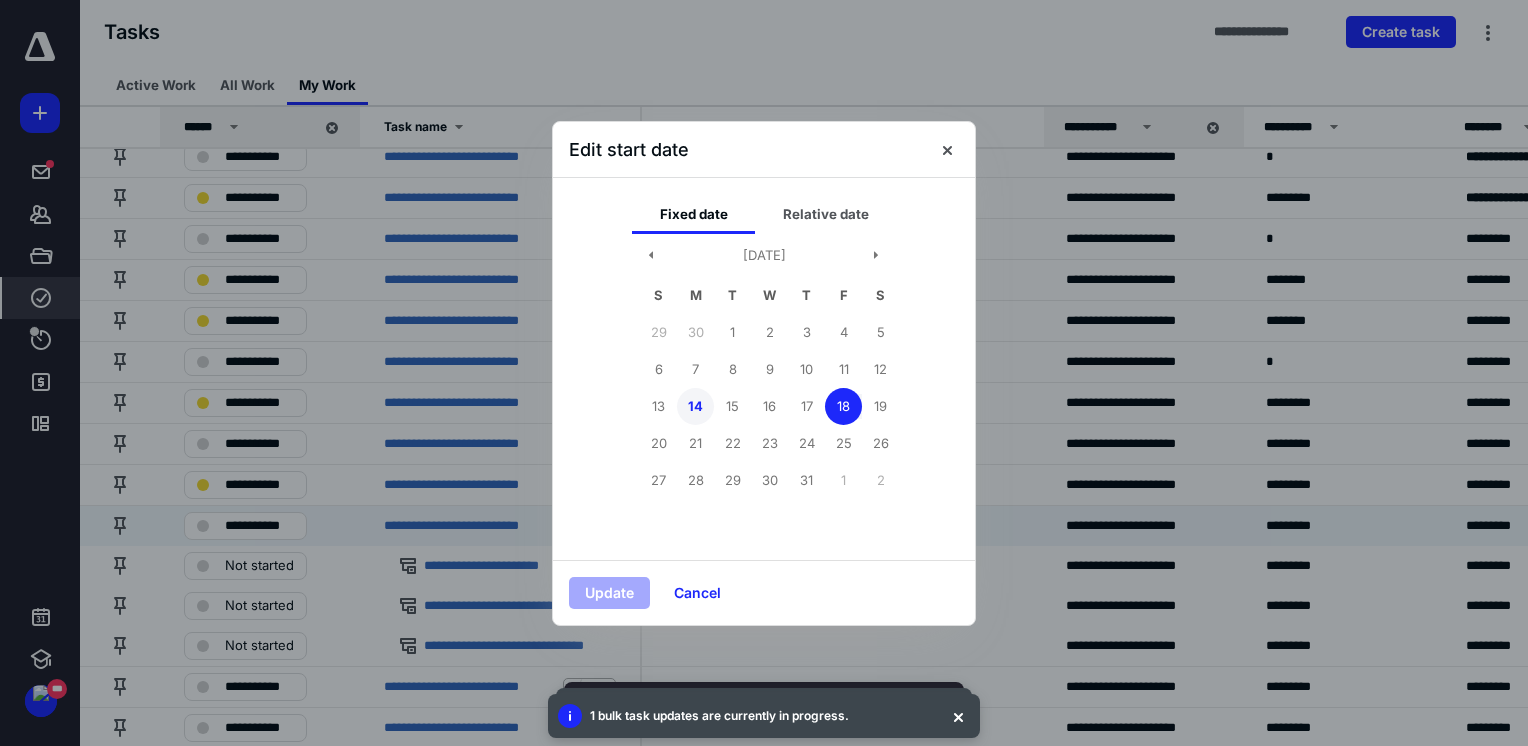click on "14" at bounding box center (695, 406) 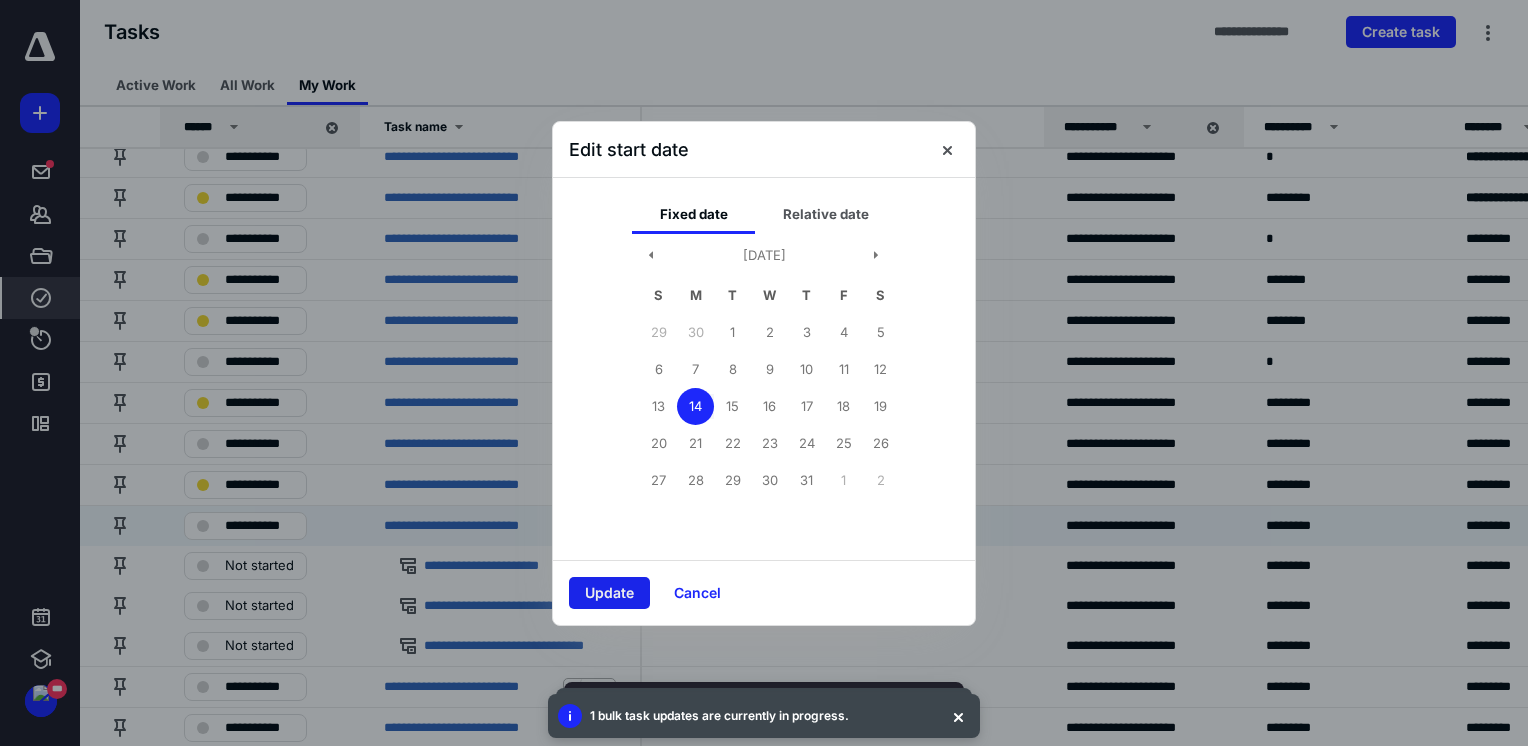 click on "Update" at bounding box center (609, 593) 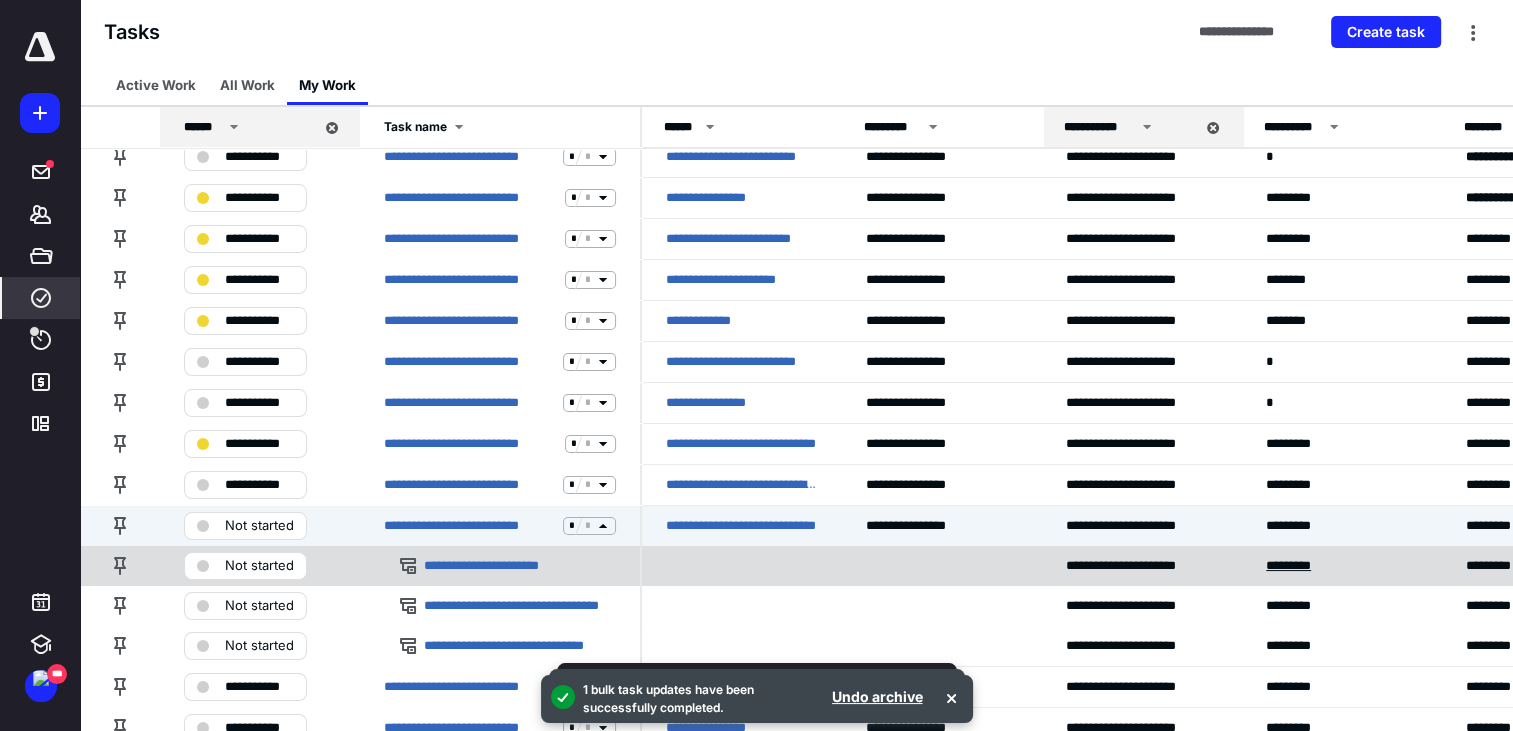 click on "*********" at bounding box center (1297, 566) 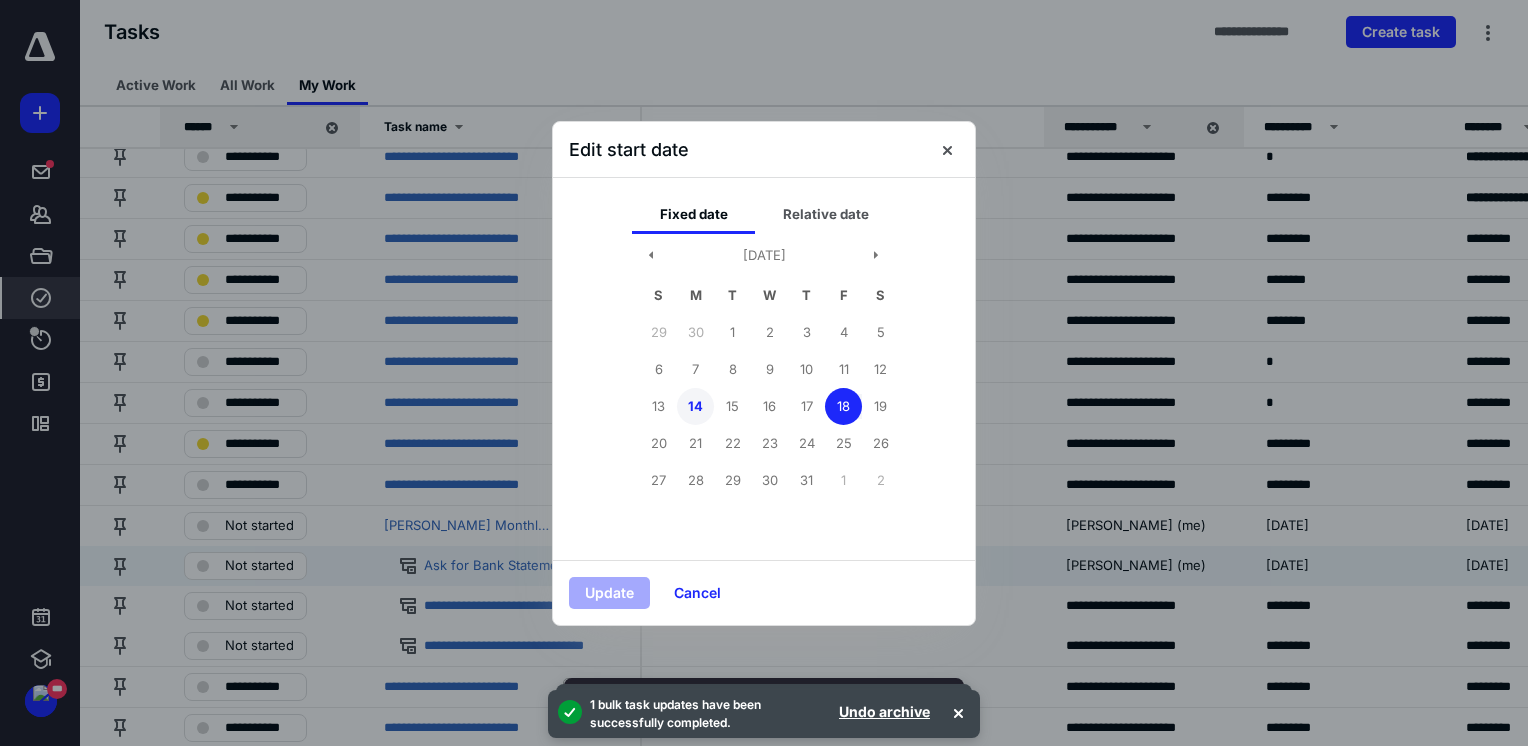 click on "14" at bounding box center [695, 406] 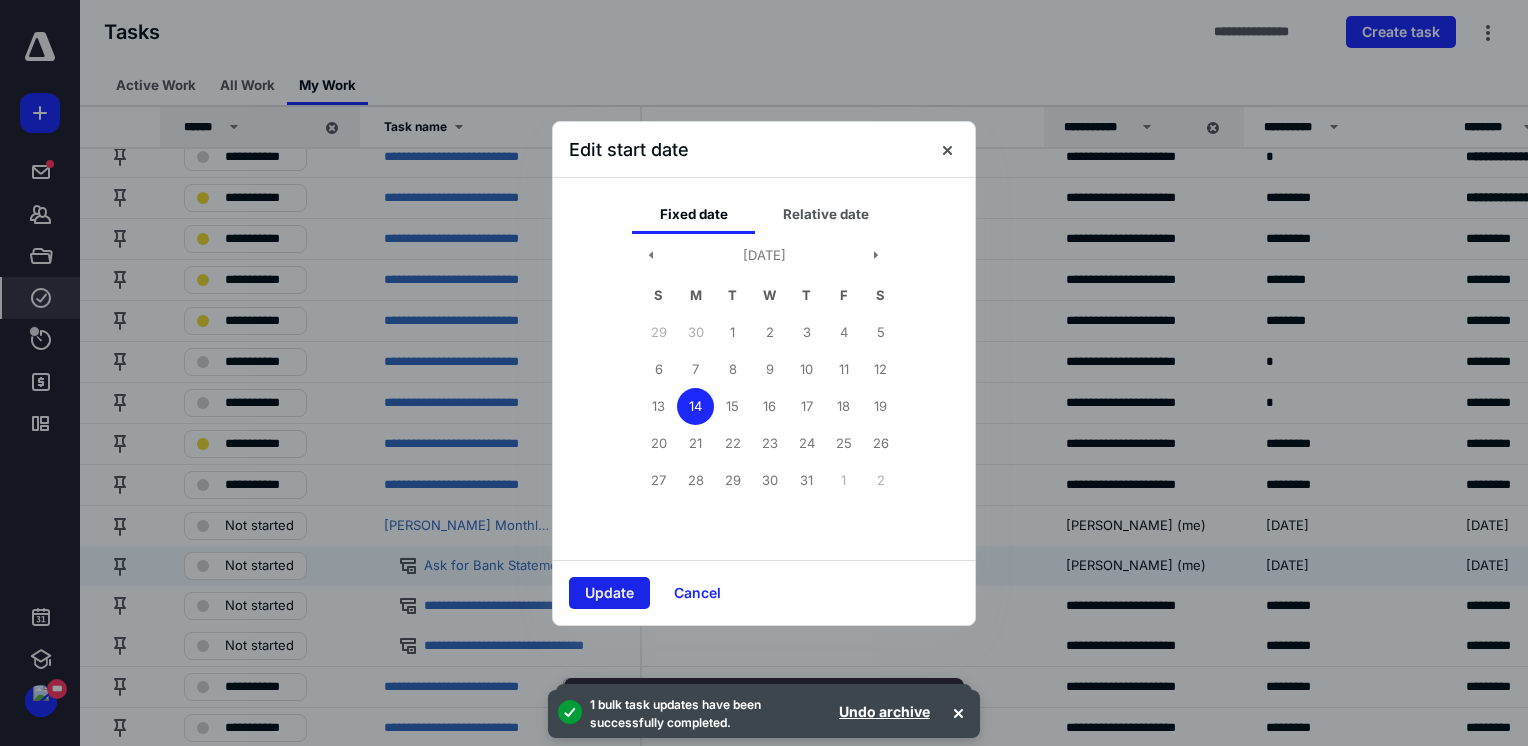 click on "Update" at bounding box center [609, 593] 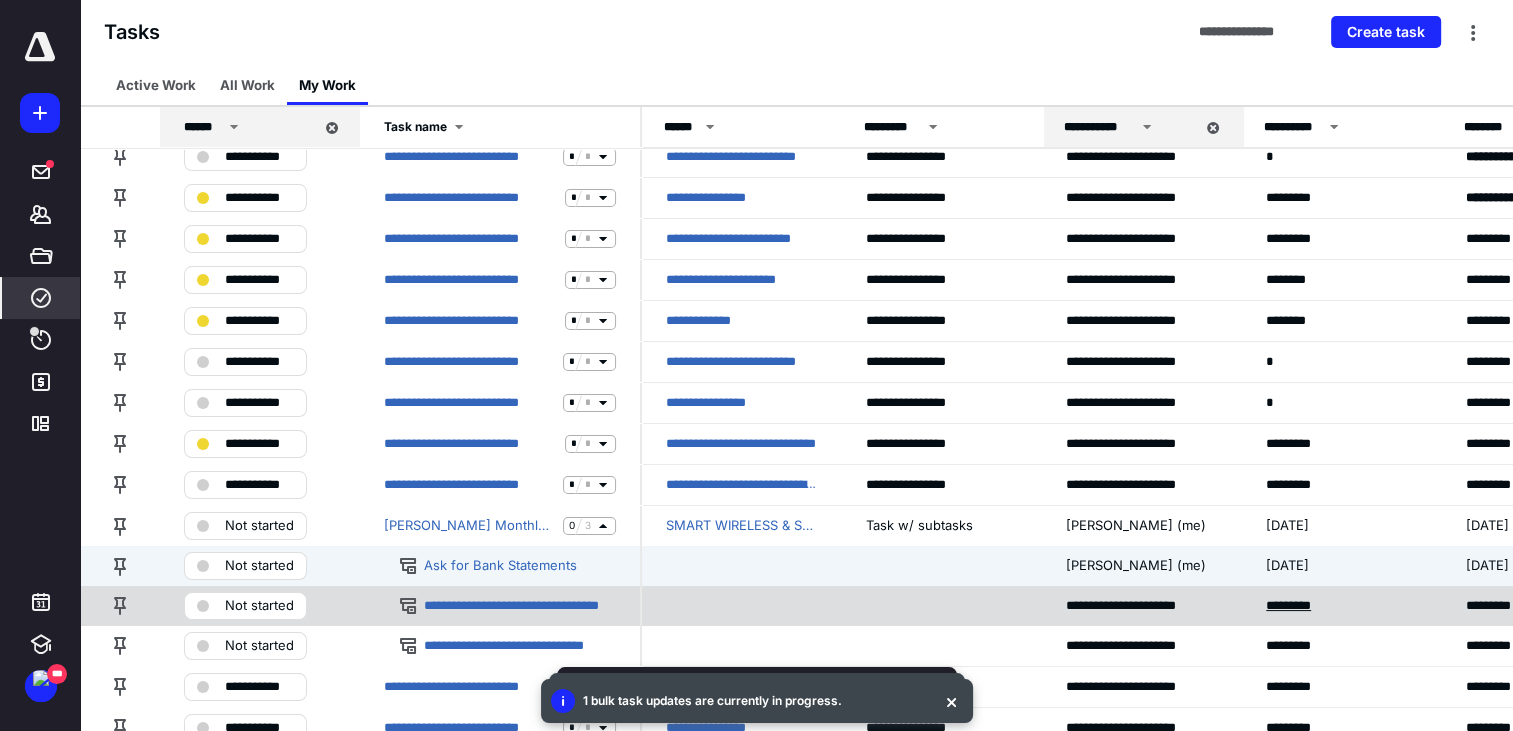 click on "*********" at bounding box center (1297, 606) 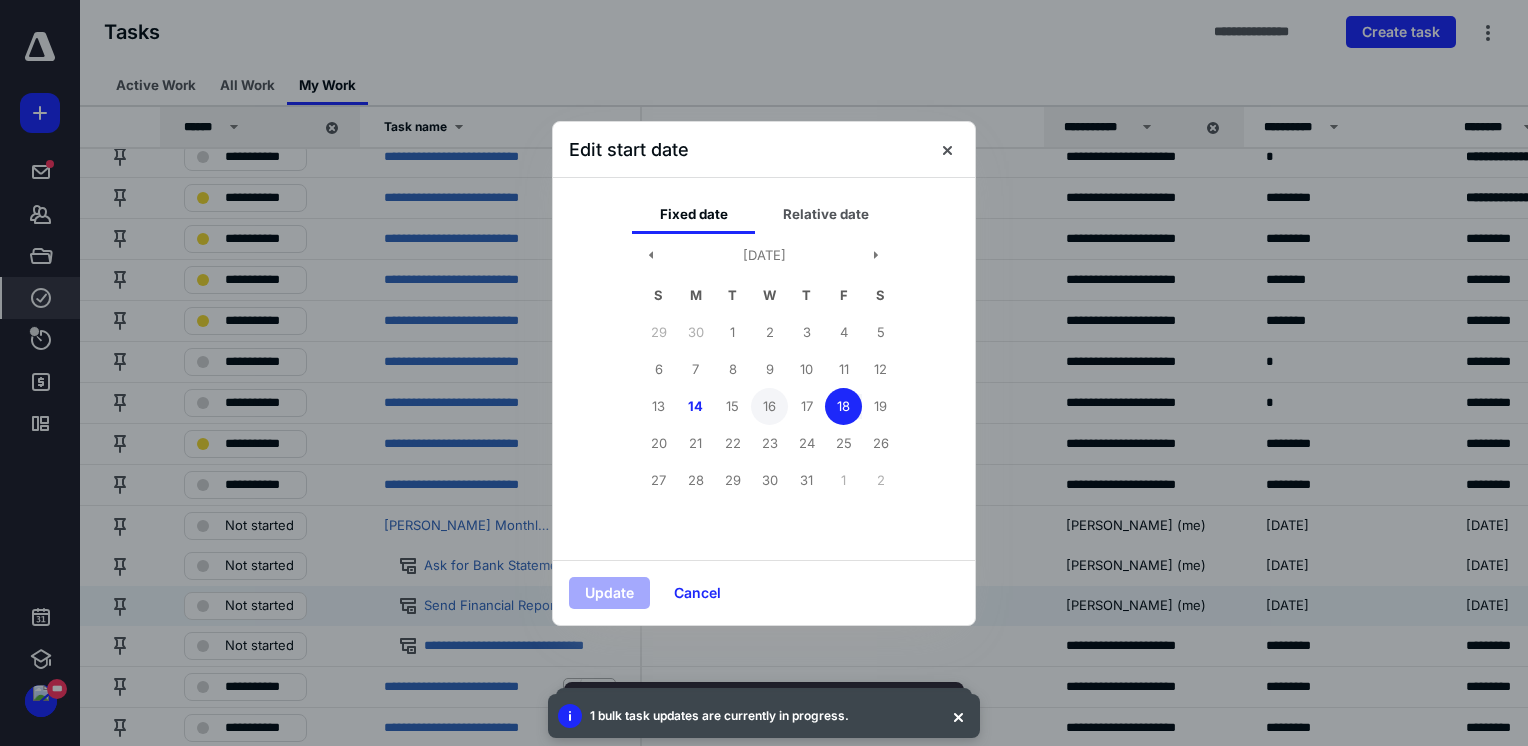 click on "16" at bounding box center (769, 406) 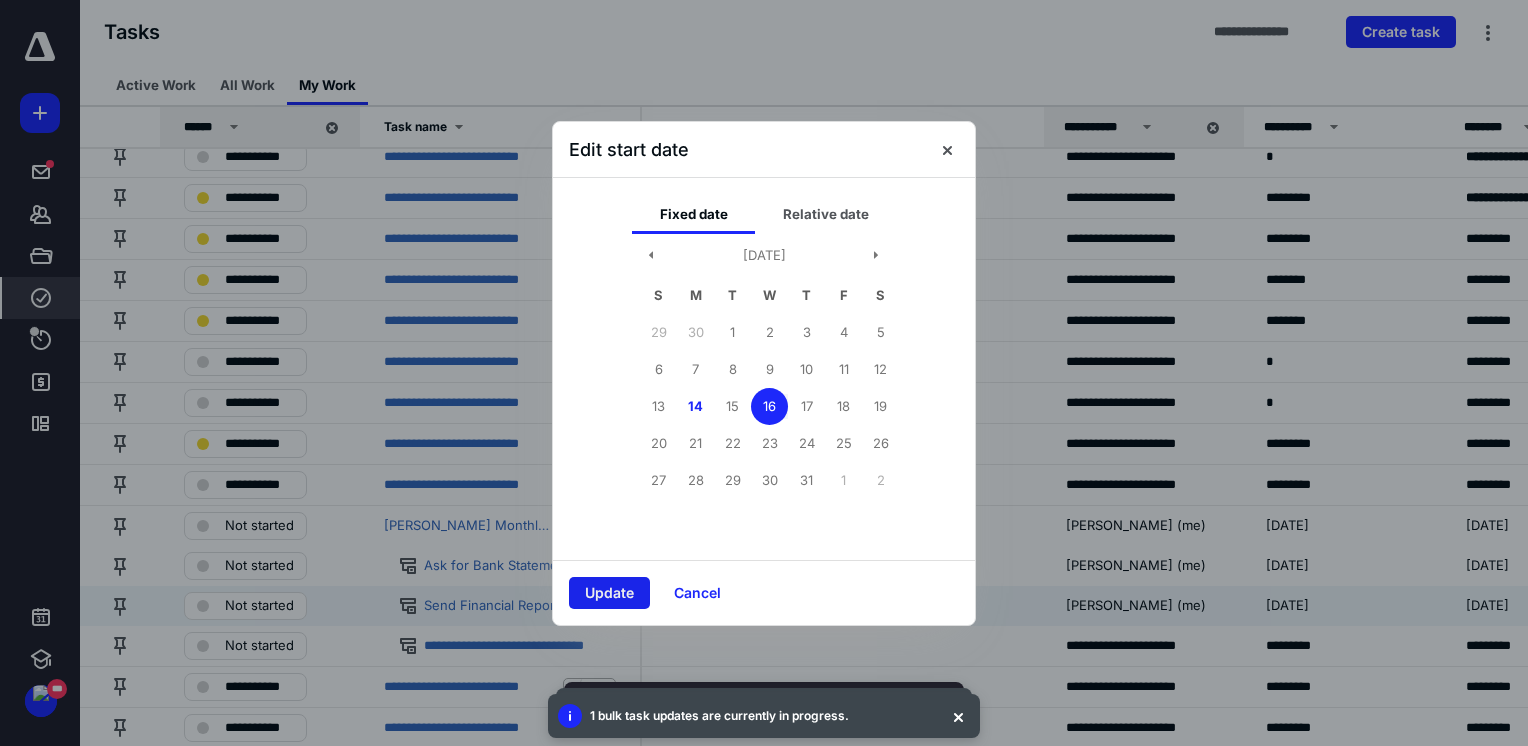 click on "Update" at bounding box center (609, 593) 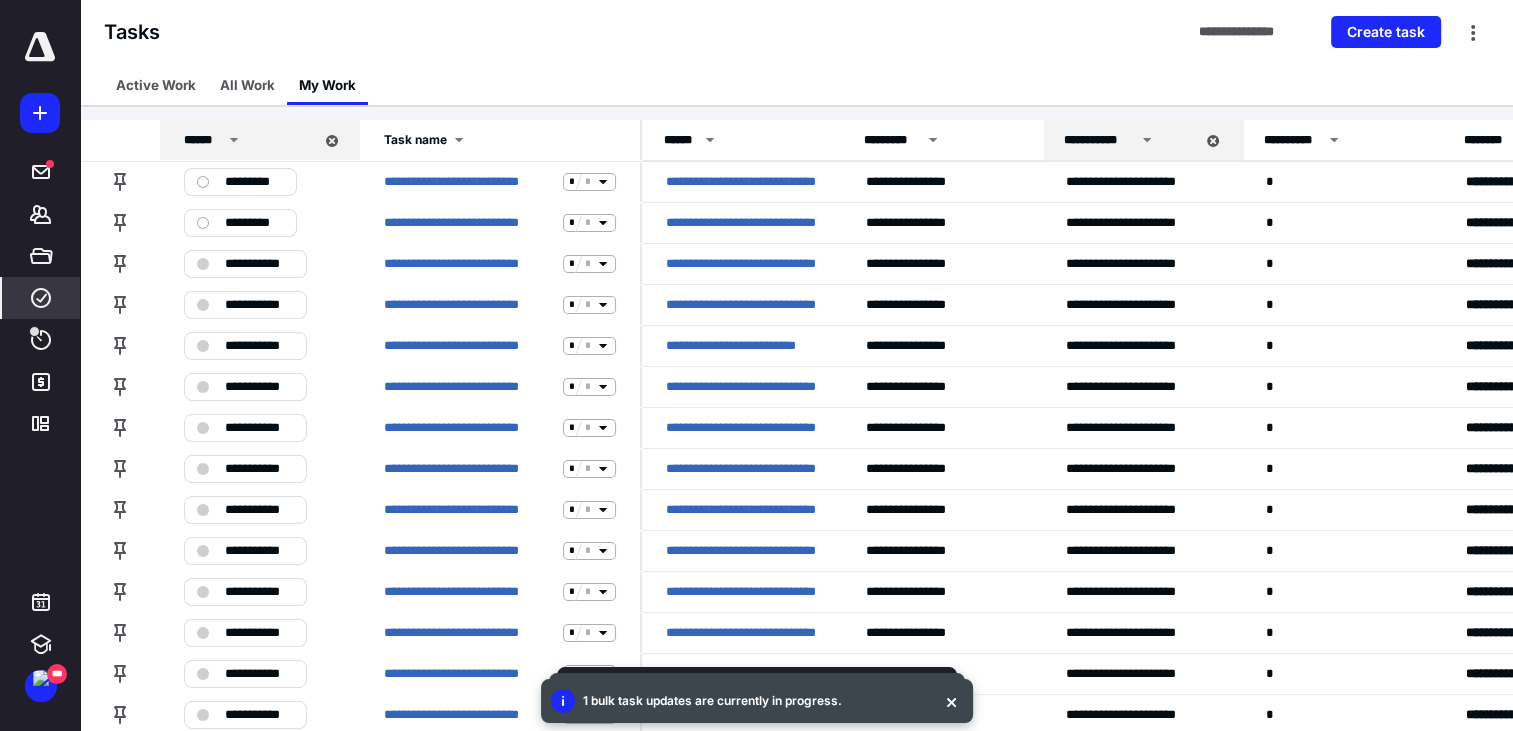 scroll, scrollTop: 0, scrollLeft: 0, axis: both 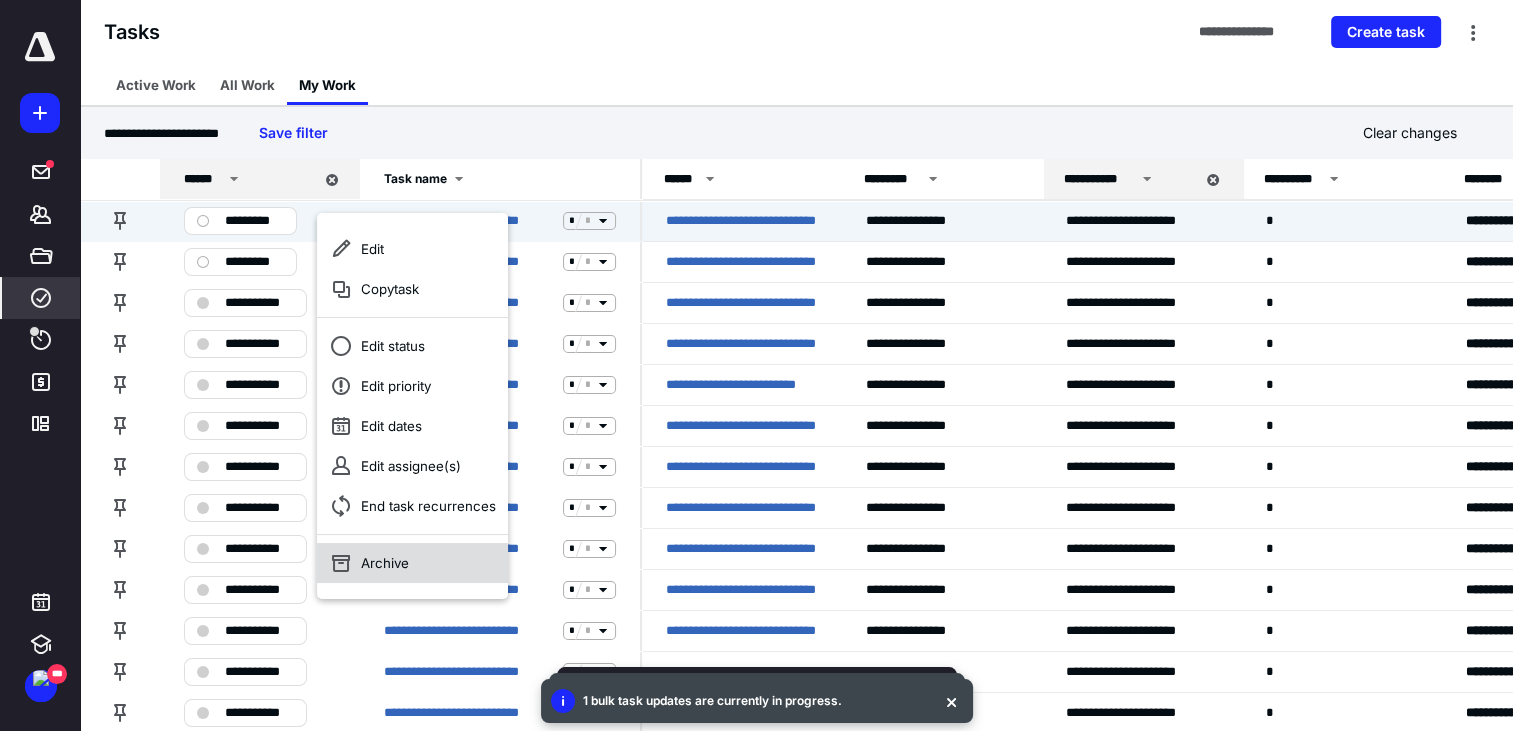 click on "Archive" at bounding box center (412, 563) 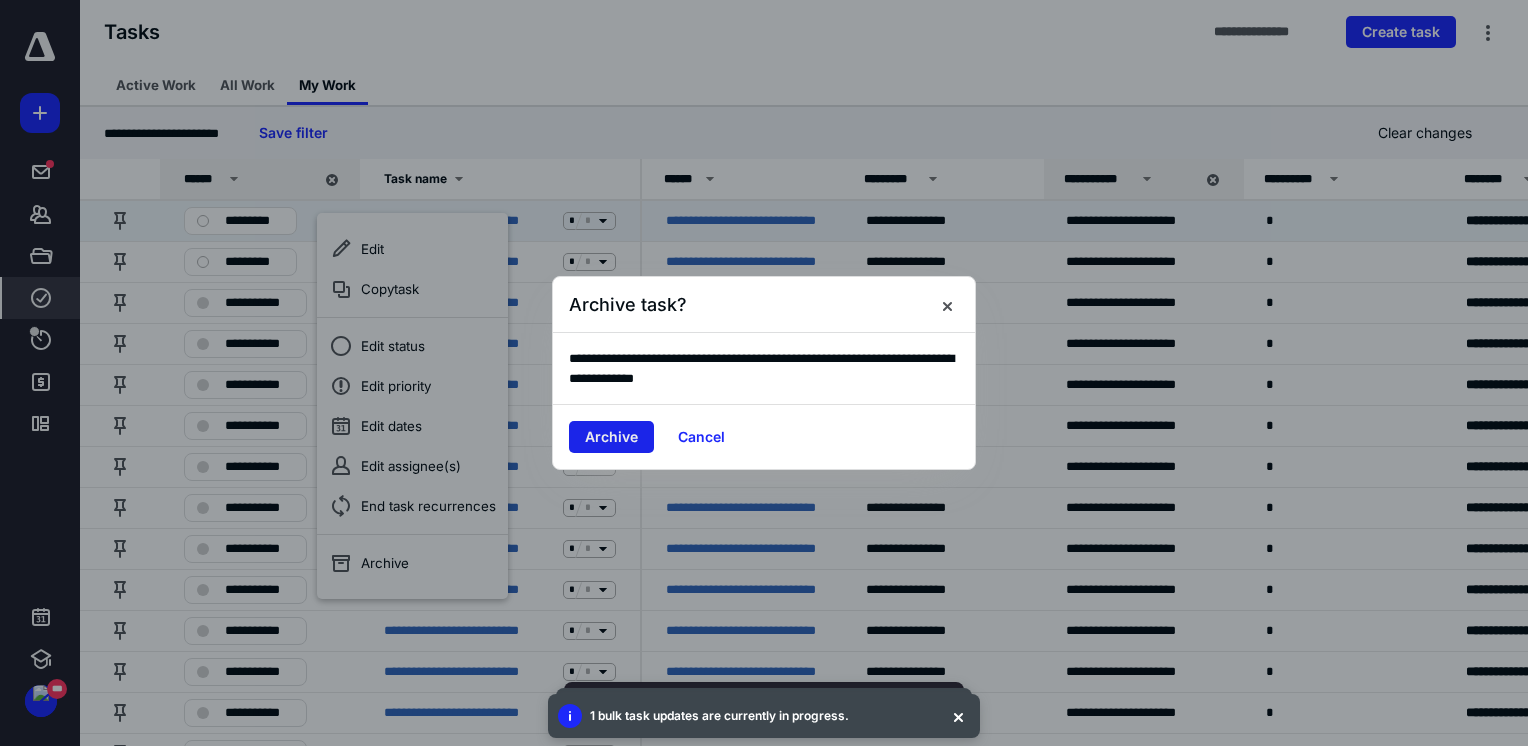 click on "Archive" at bounding box center (611, 437) 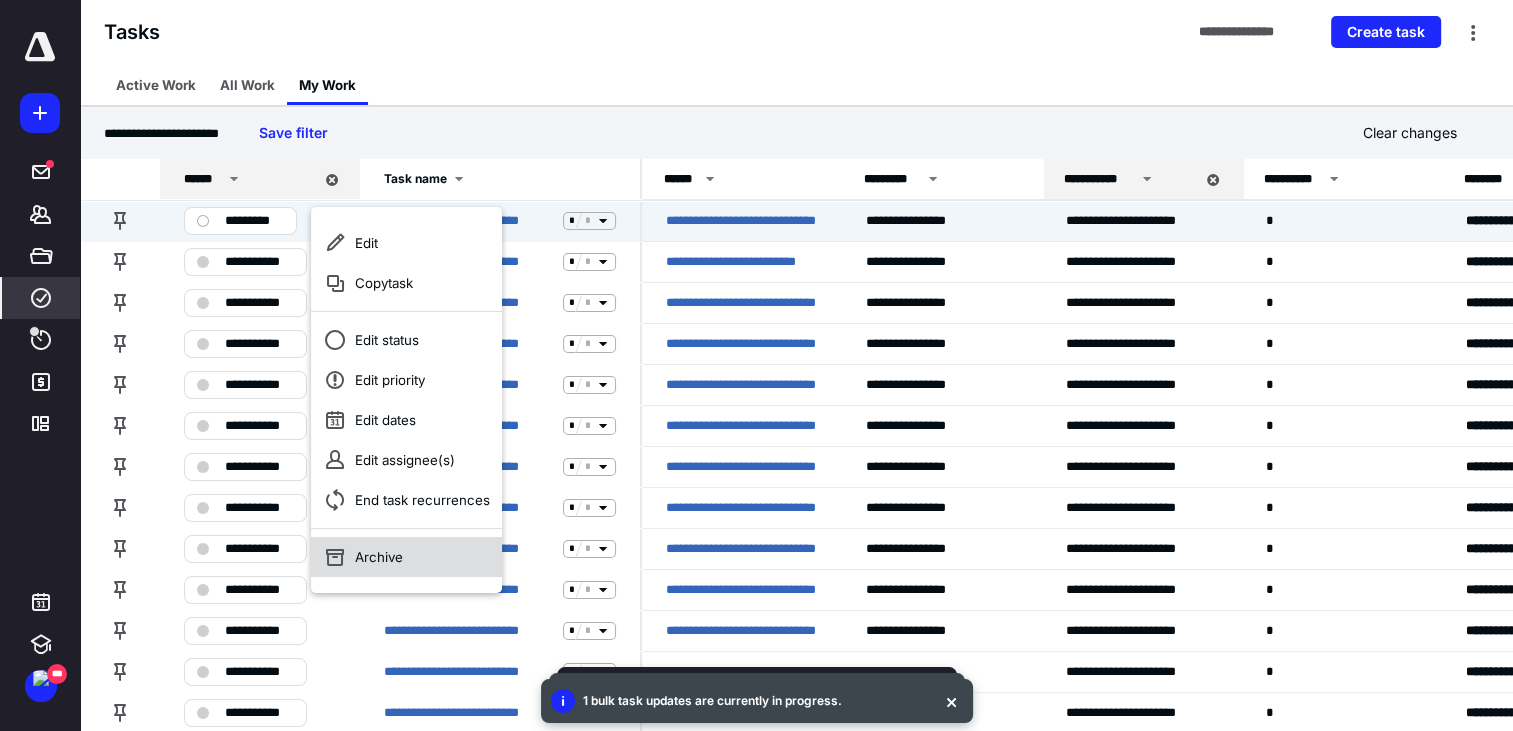 click on "Archive" at bounding box center [406, 557] 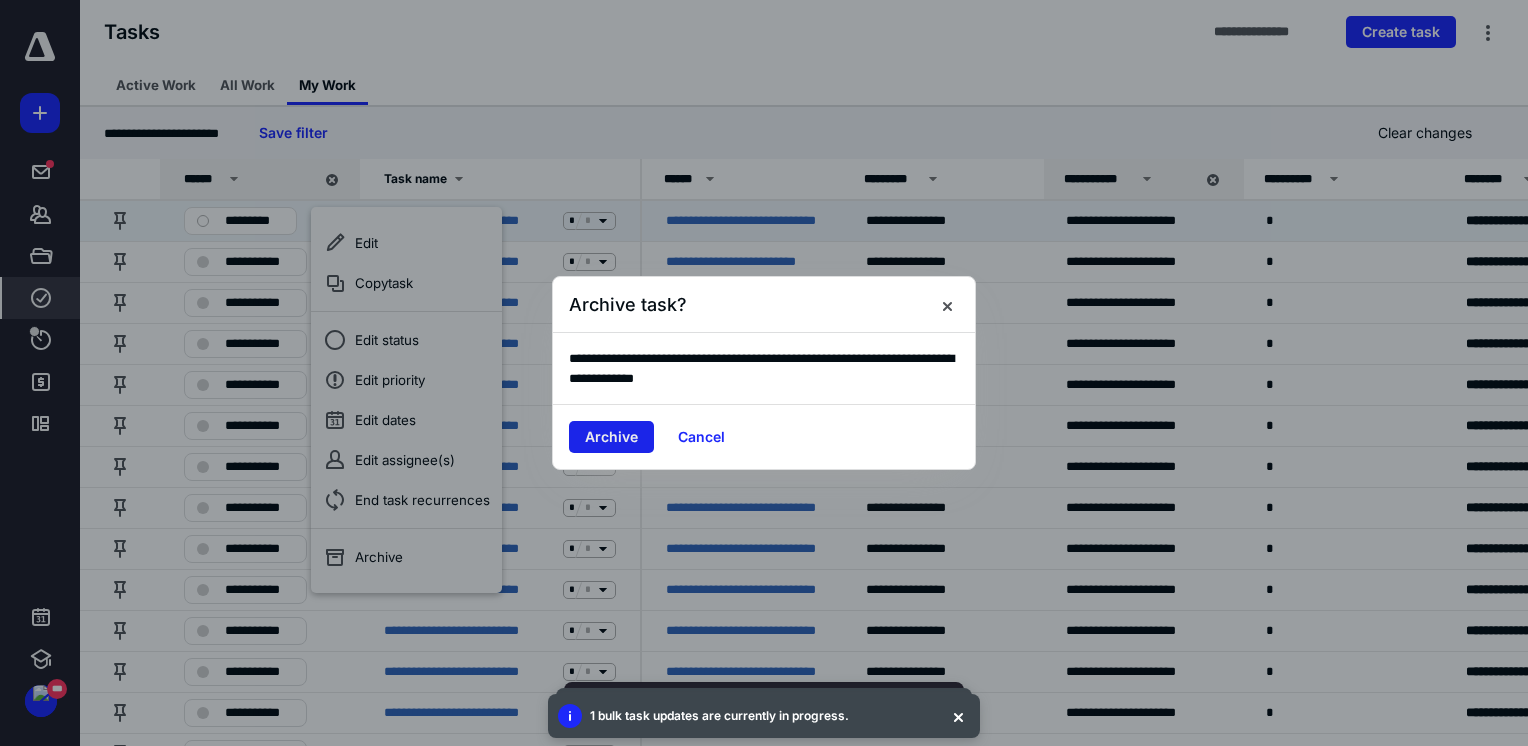 drag, startPoint x: 594, startPoint y: 438, endPoint x: 614, endPoint y: 432, distance: 20.880613 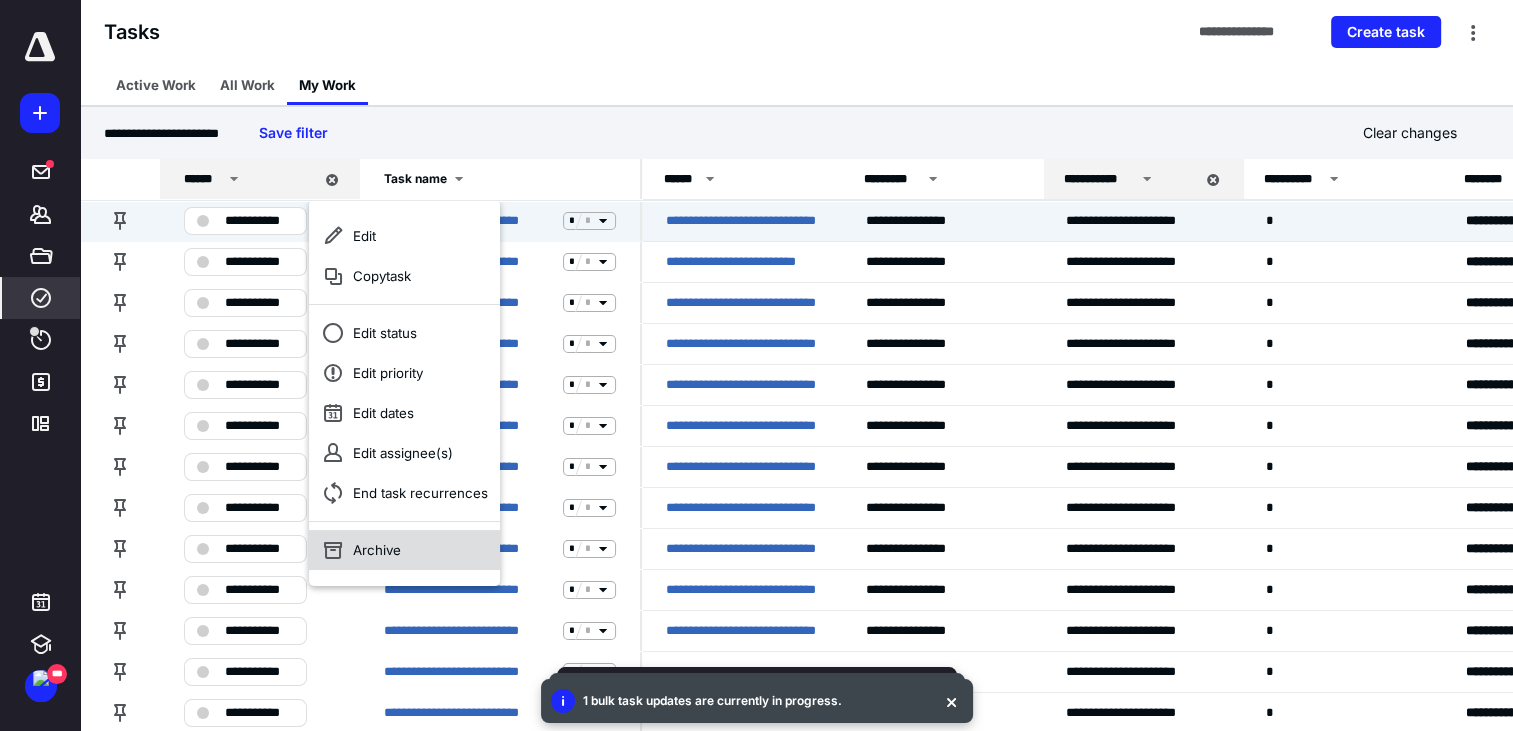 click on "Archive" at bounding box center (404, 550) 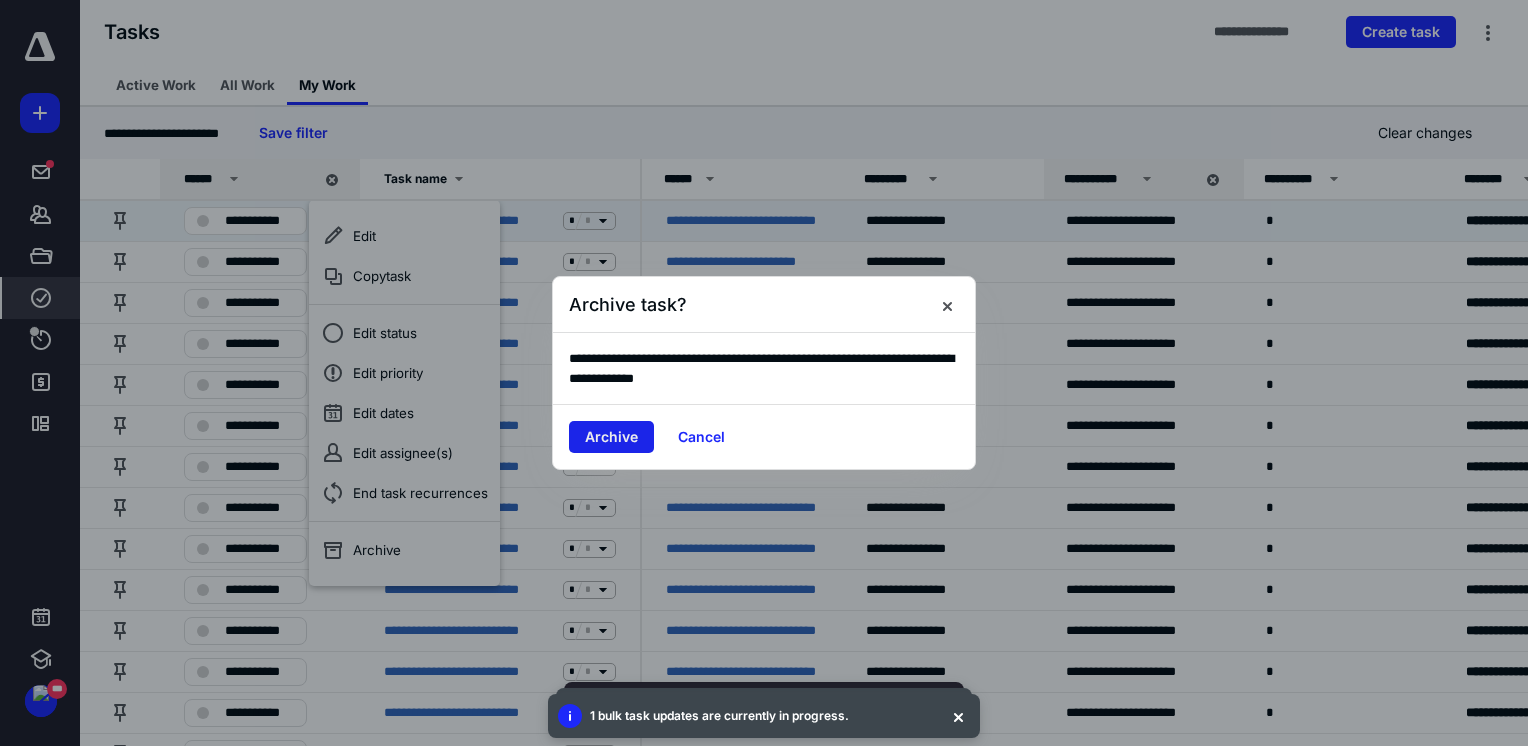 click on "Archive" at bounding box center [611, 437] 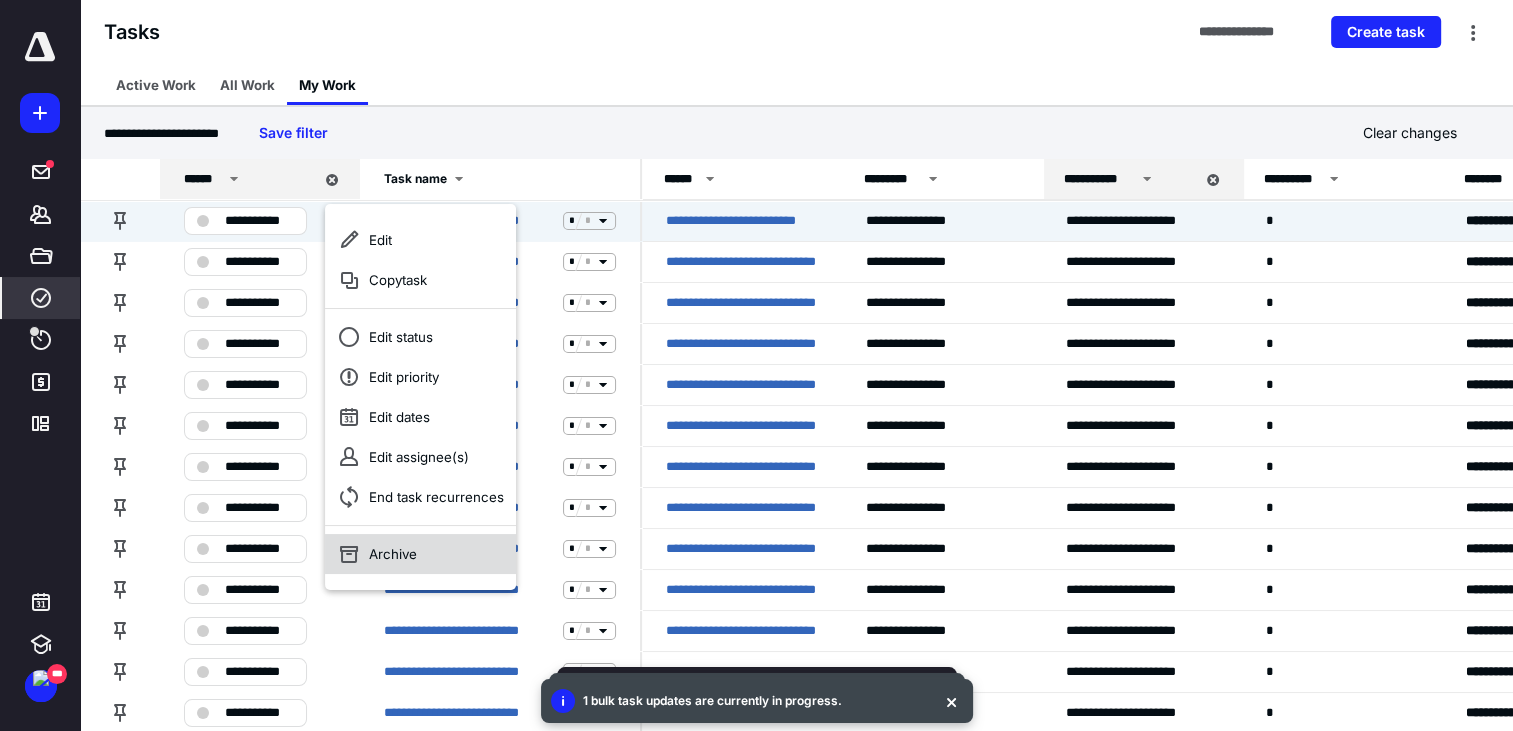 click on "Archive" at bounding box center [420, 554] 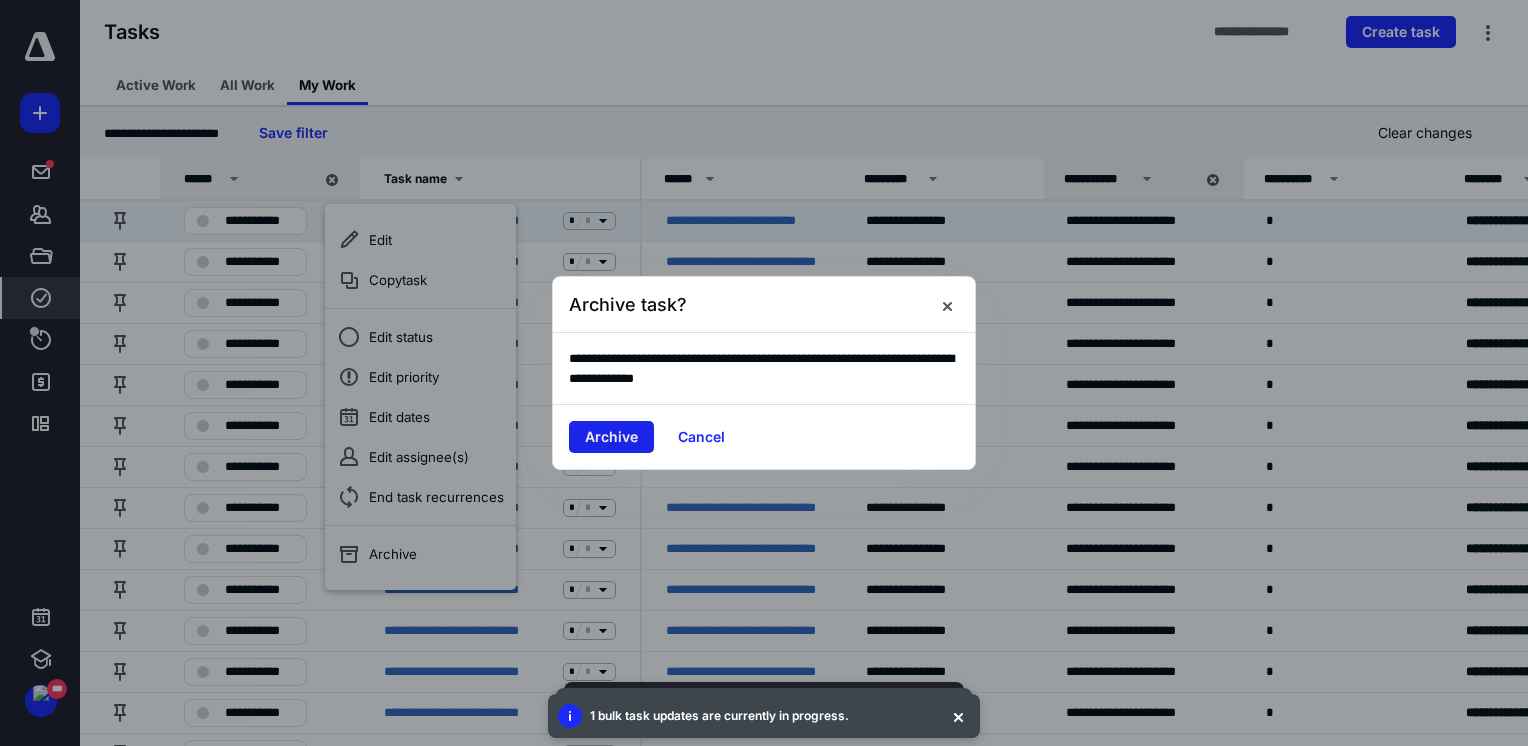 click on "Archive" at bounding box center (611, 437) 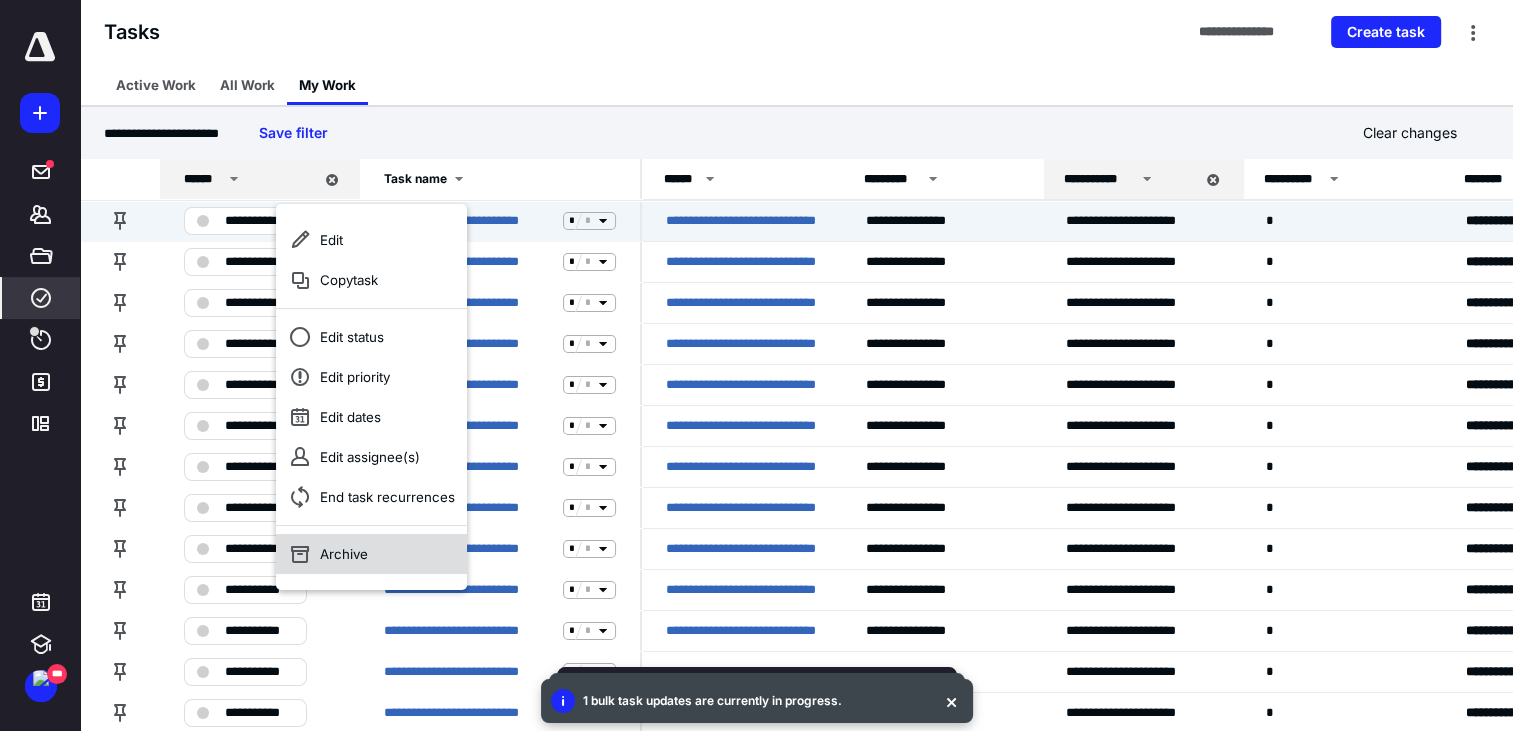 click on "Archive" at bounding box center [371, 554] 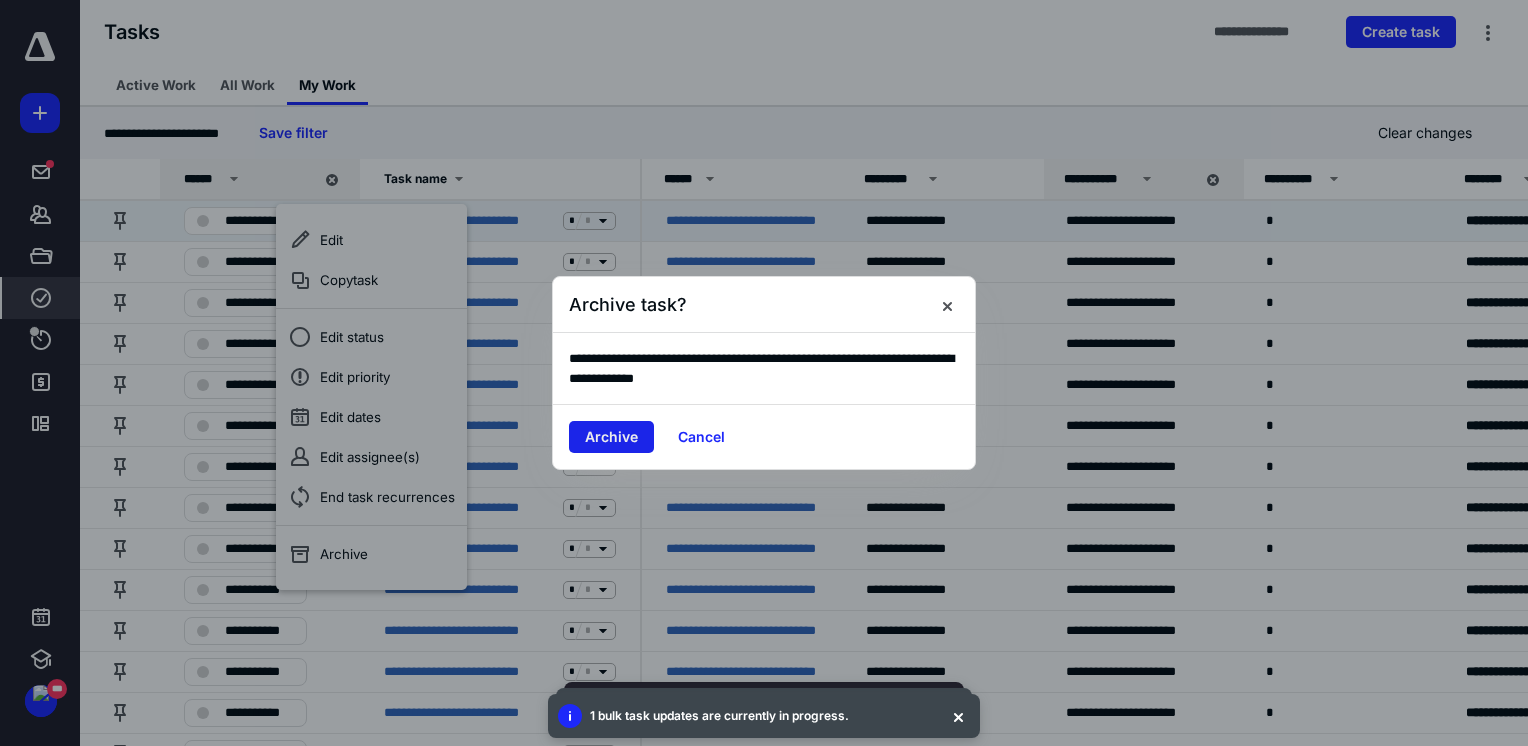 click on "Archive" at bounding box center [611, 437] 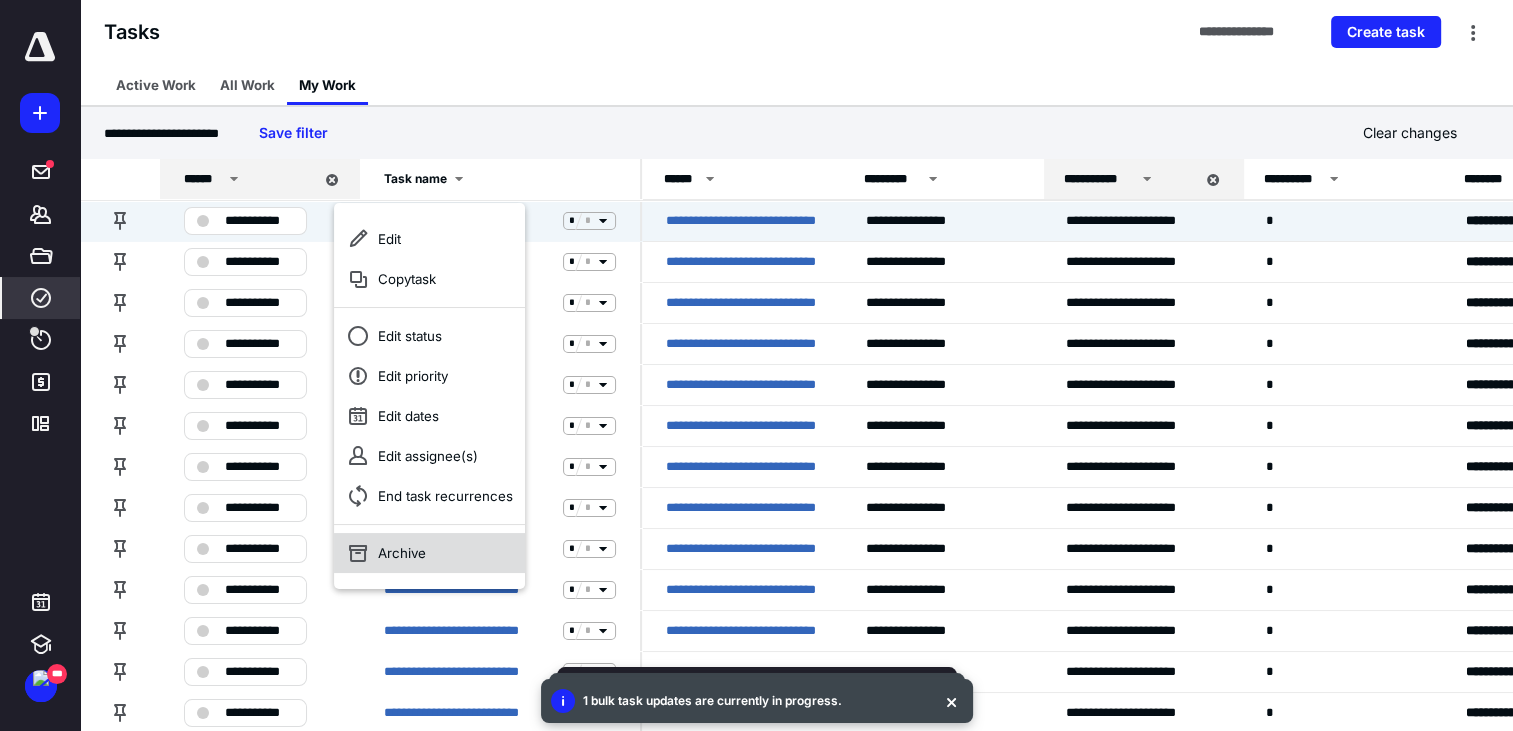 click on "Archive" at bounding box center [429, 553] 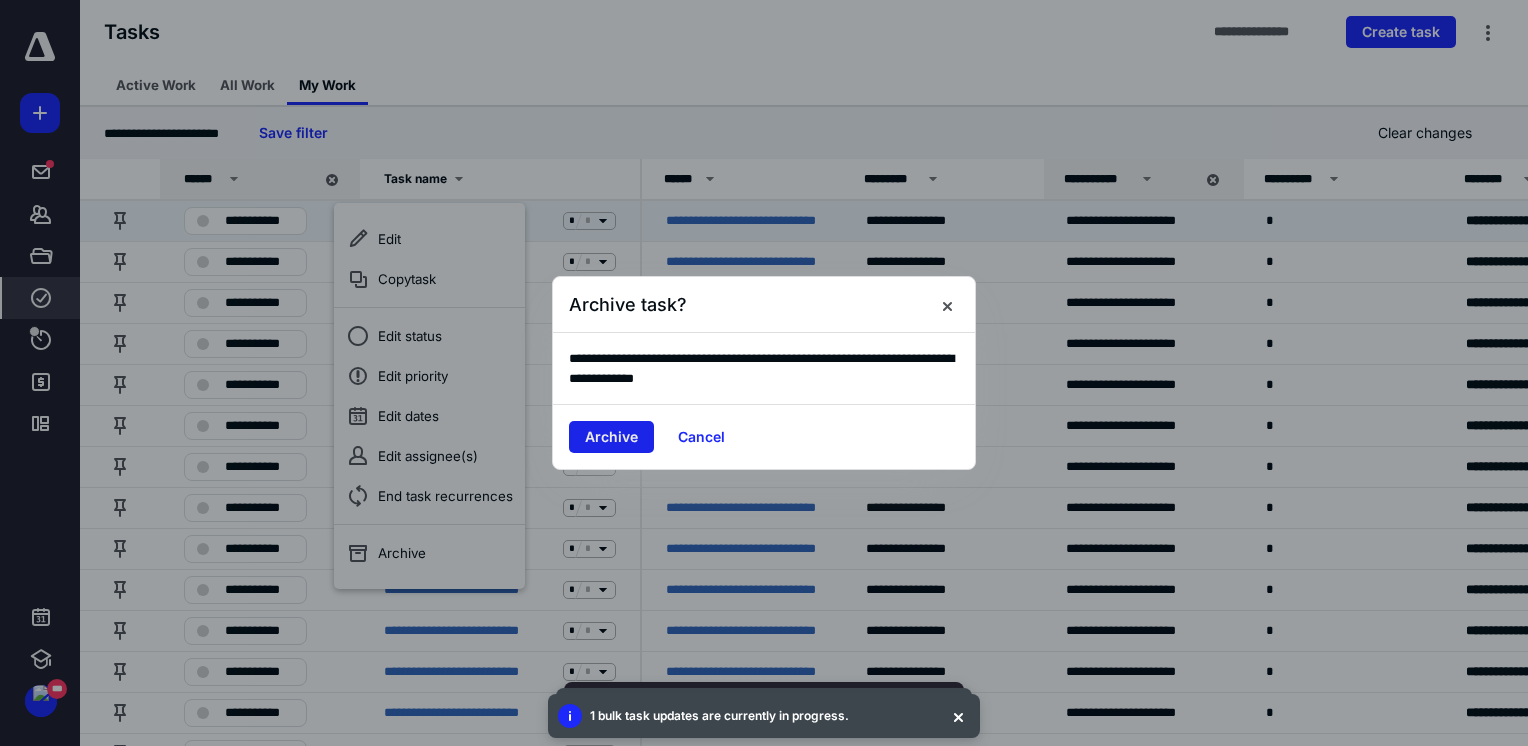 click on "Archive" at bounding box center (611, 437) 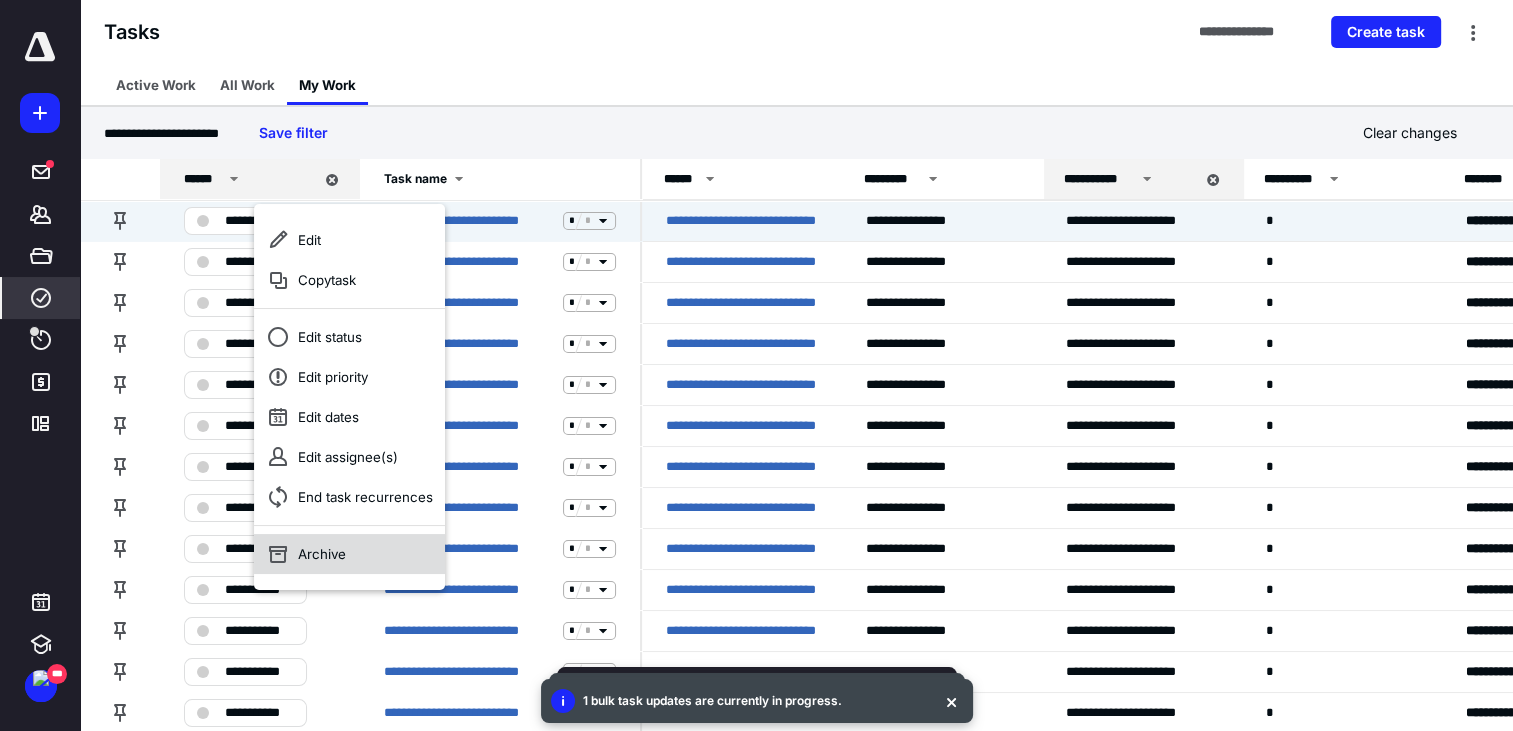 click on "Archive" at bounding box center [349, 554] 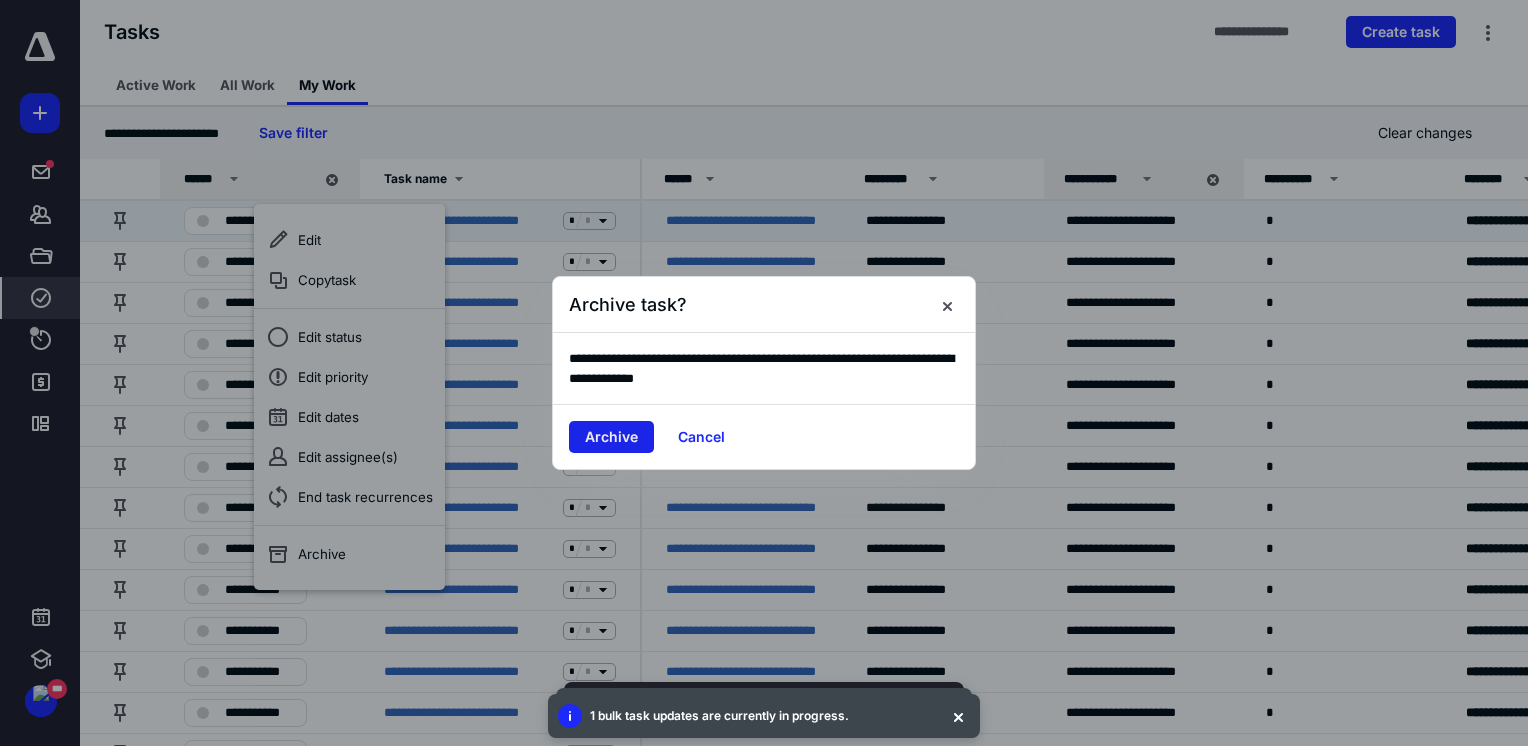 click on "Archive" at bounding box center (611, 437) 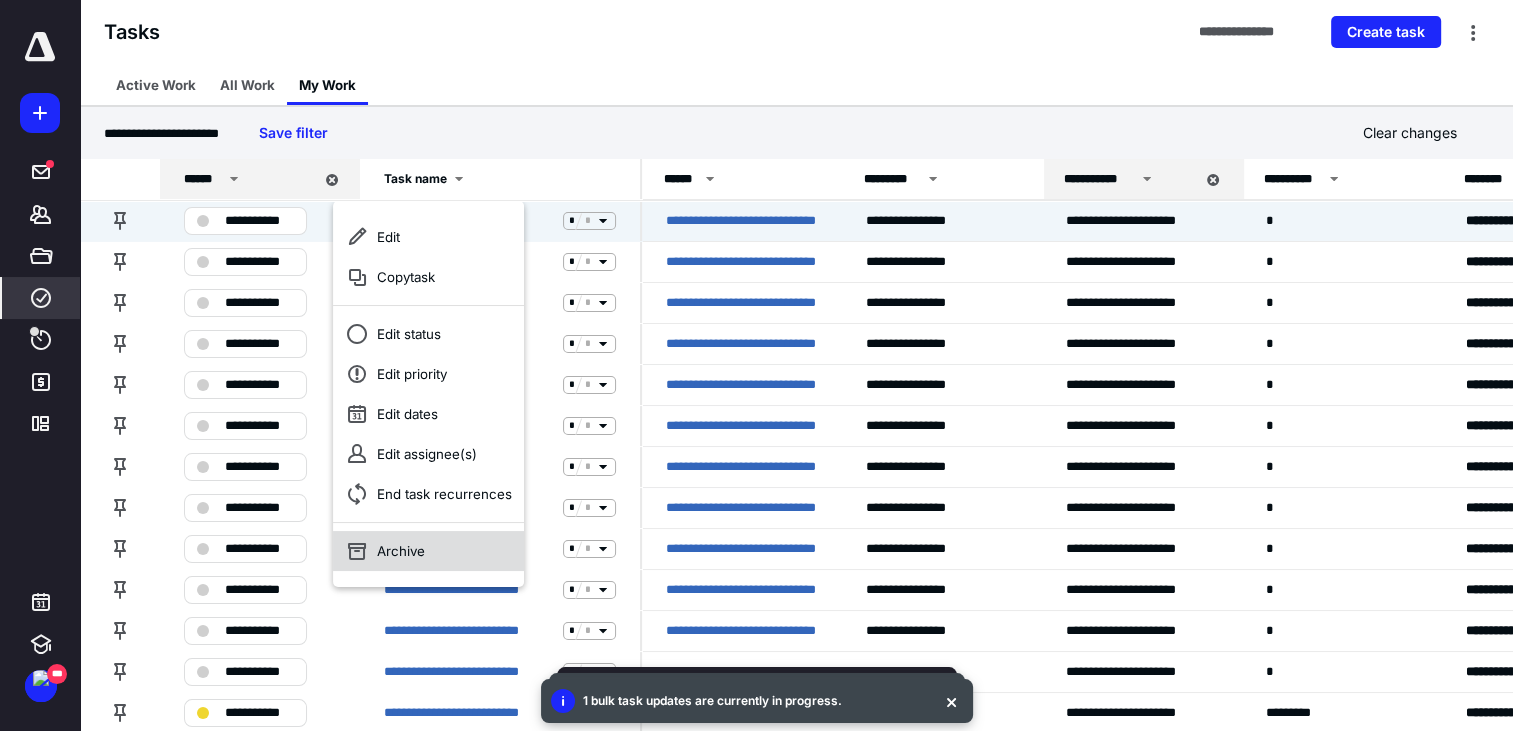 click on "Archive" at bounding box center (428, 551) 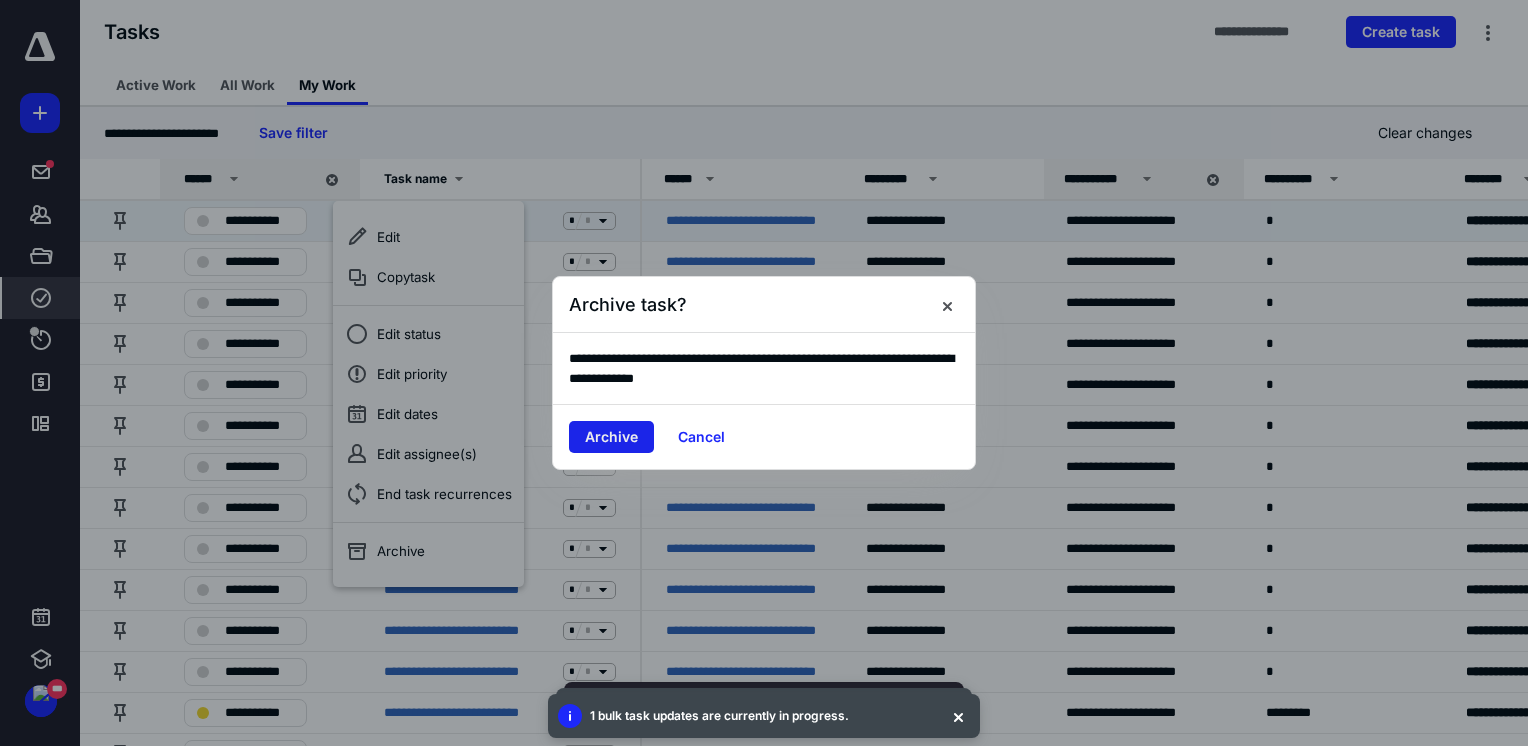 click on "Archive" at bounding box center (611, 437) 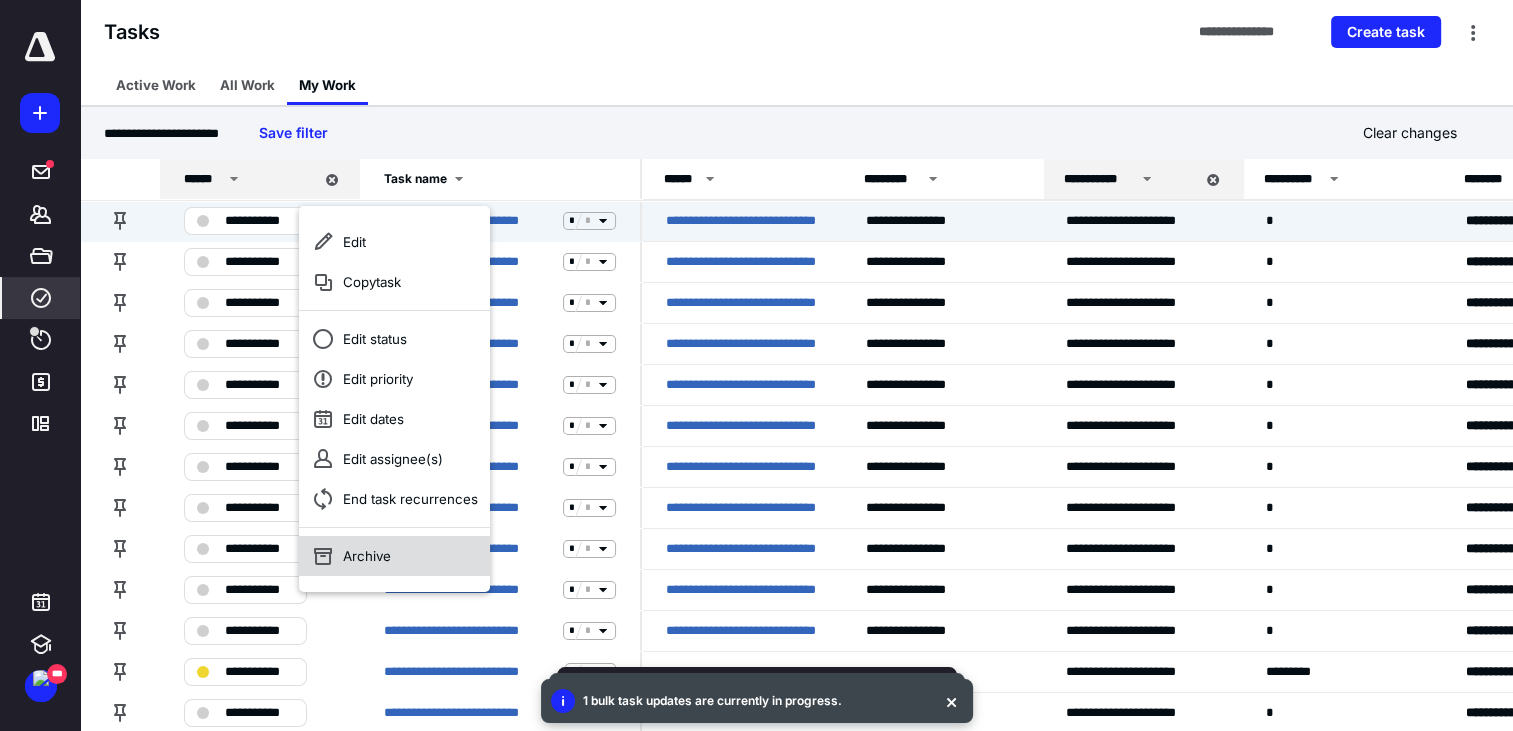click on "Archive" at bounding box center [394, 556] 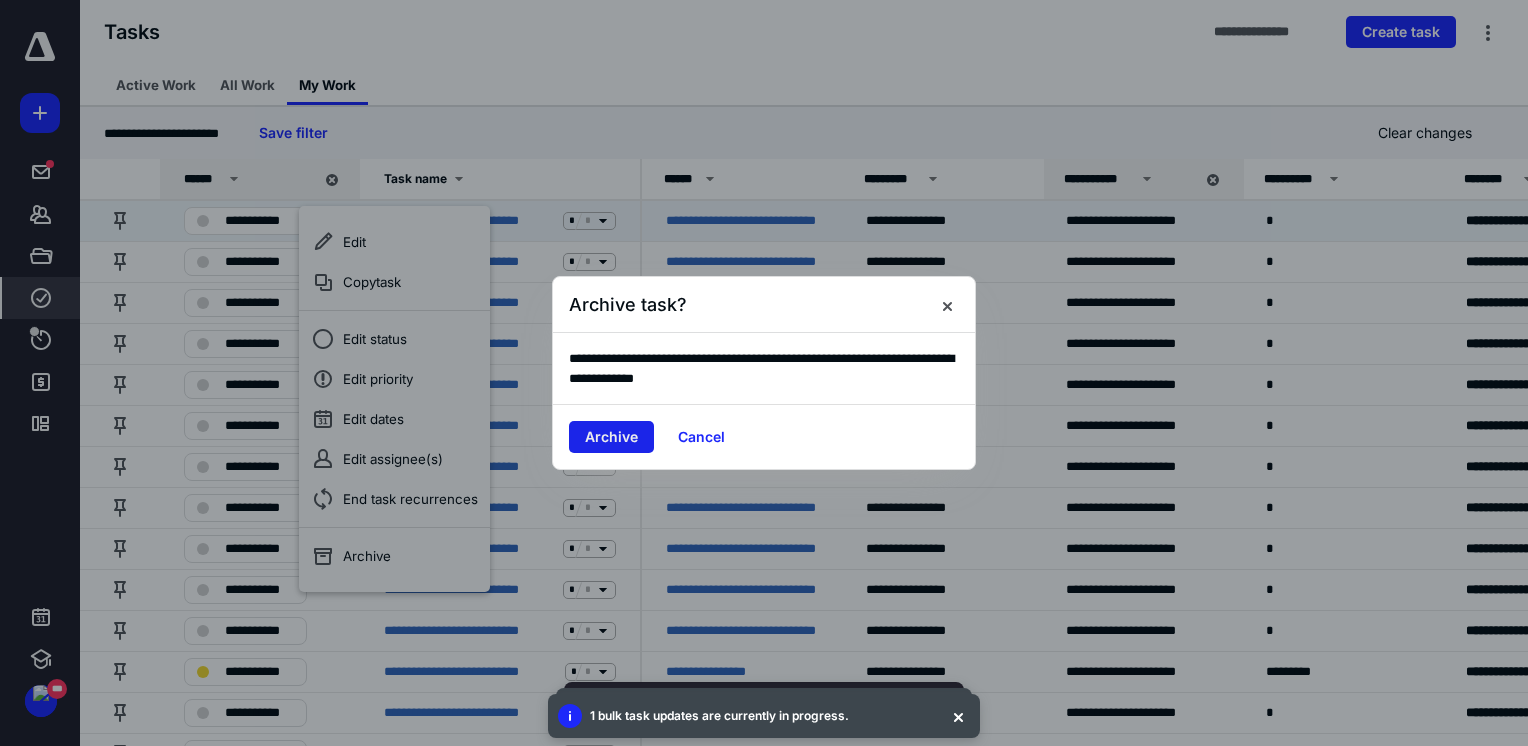 click on "Archive" at bounding box center [611, 437] 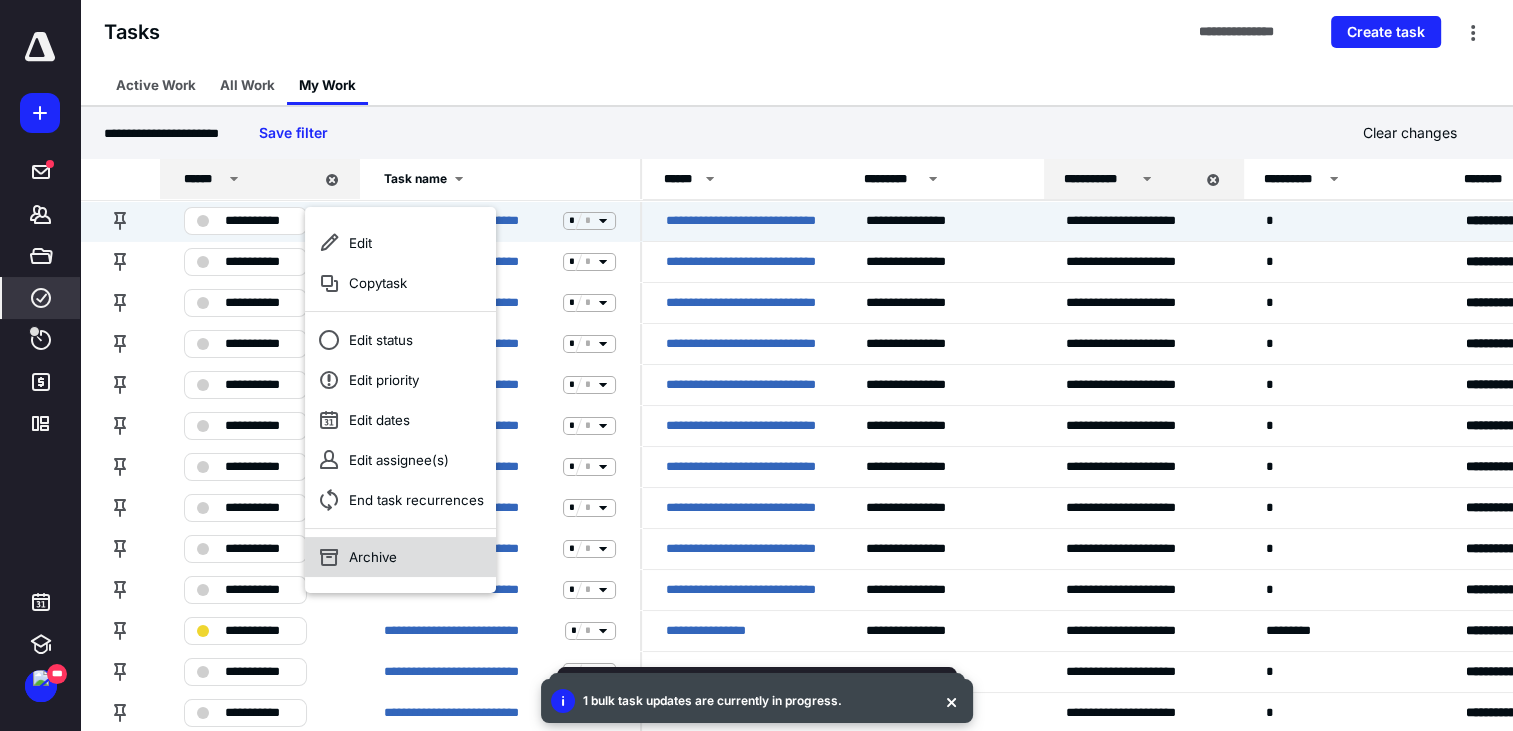 click on "Archive" at bounding box center [400, 557] 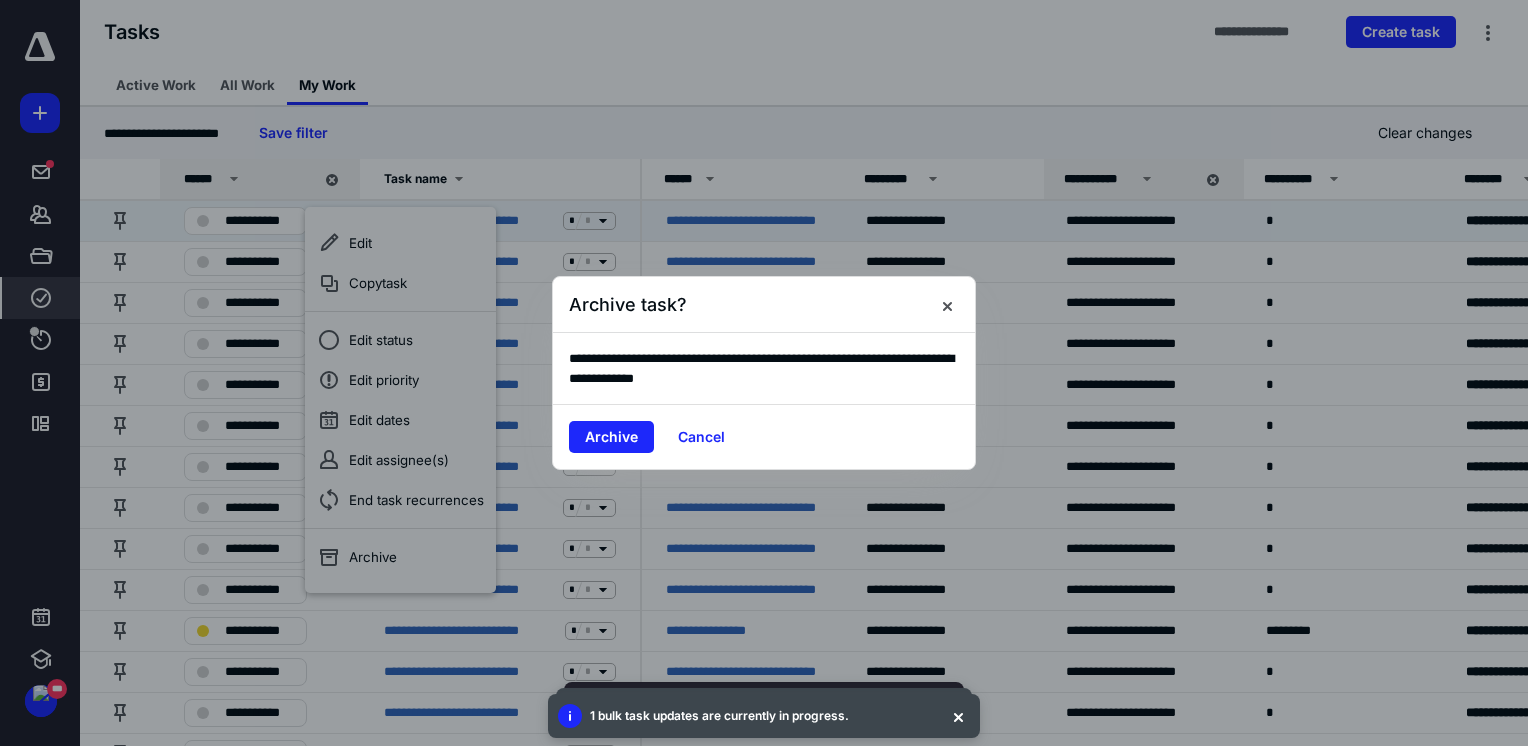 click on "Archive Cancel" at bounding box center (764, 436) 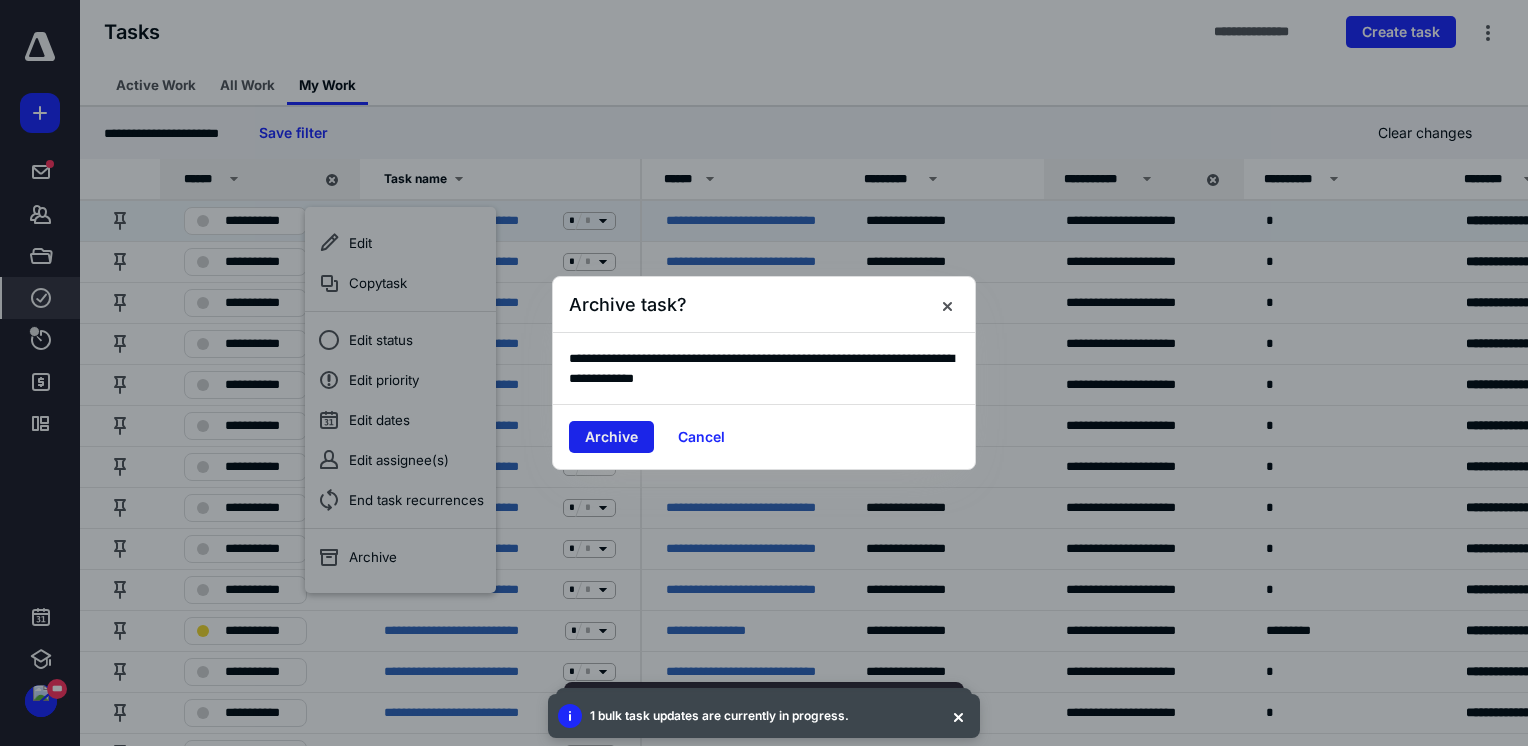 click on "Archive" at bounding box center [611, 437] 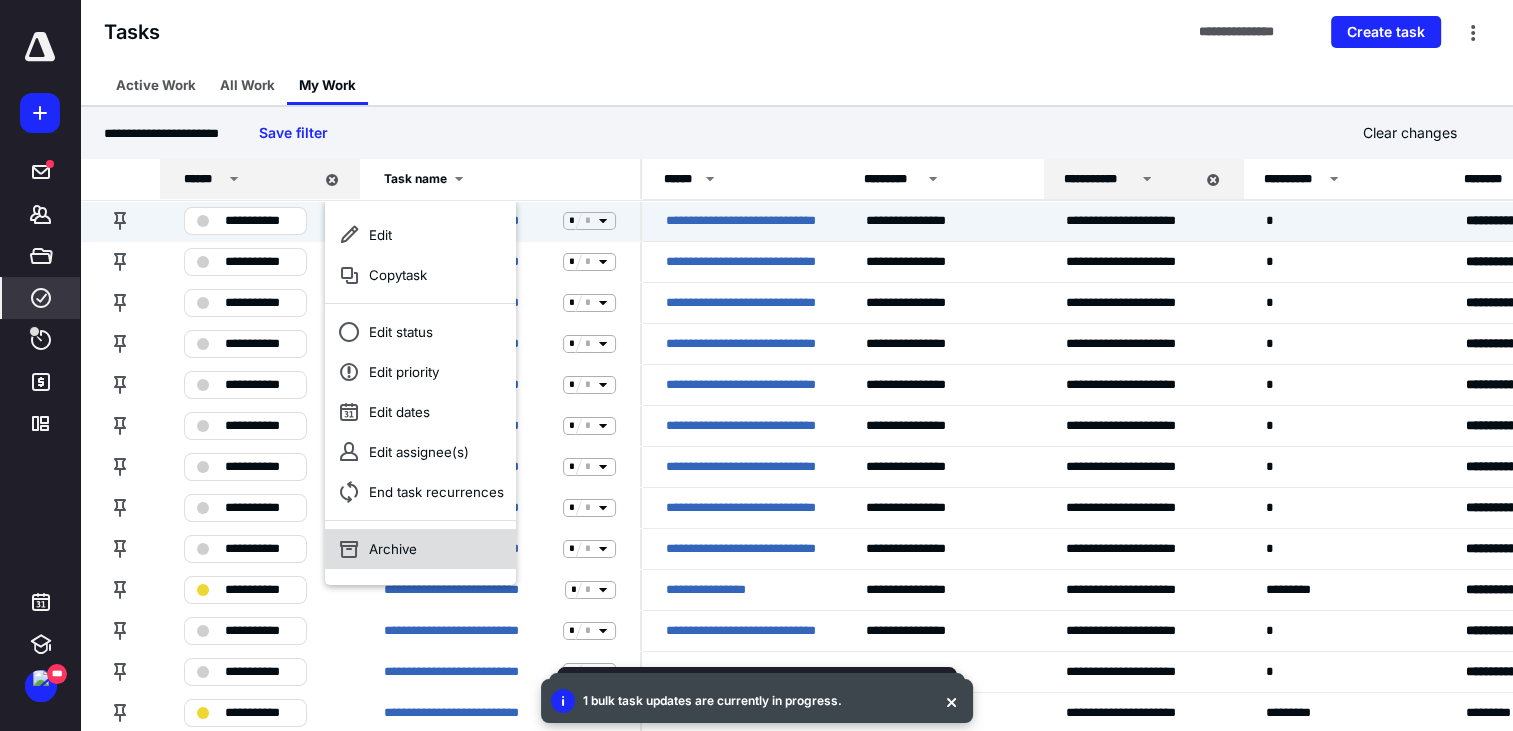 click on "Archive" at bounding box center (420, 549) 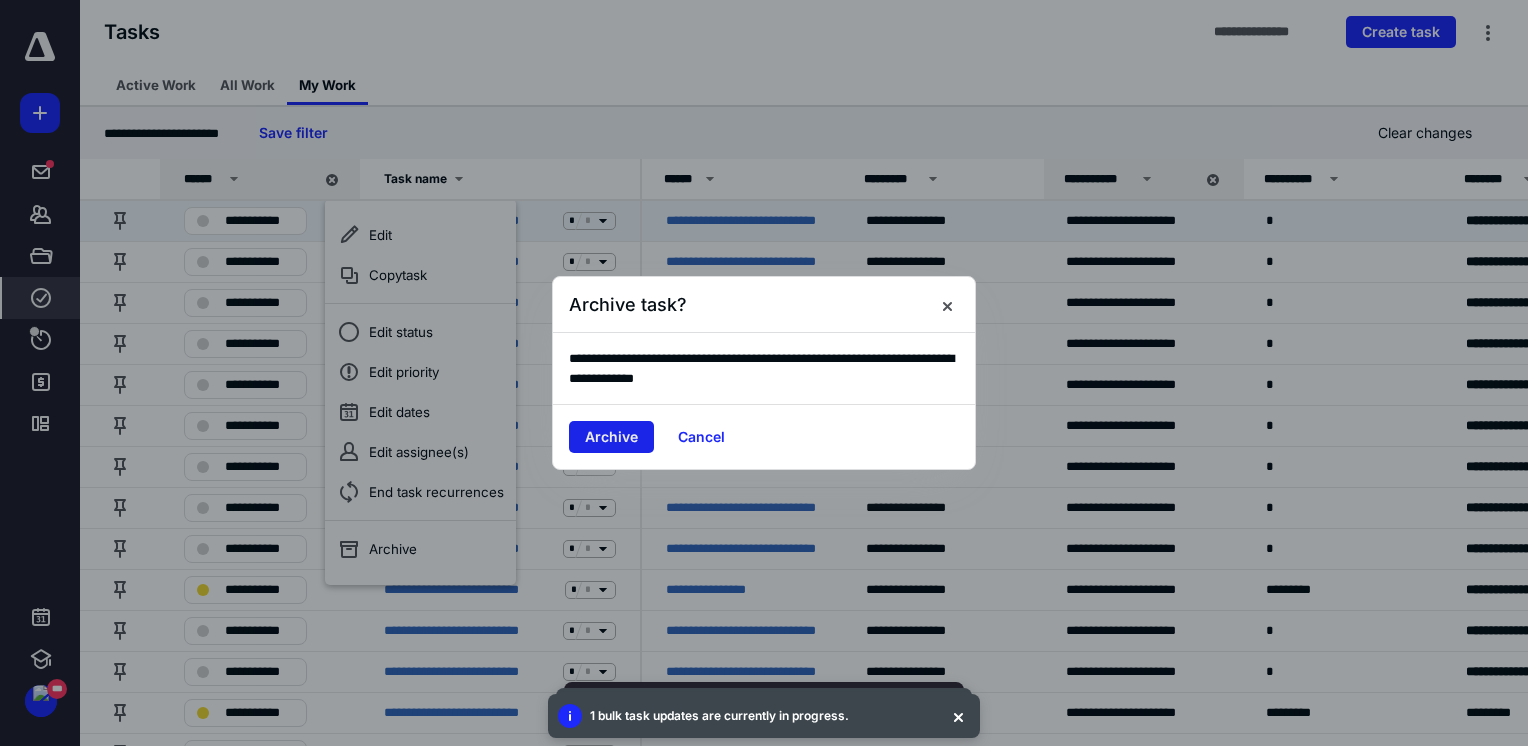 click on "Archive" at bounding box center [611, 437] 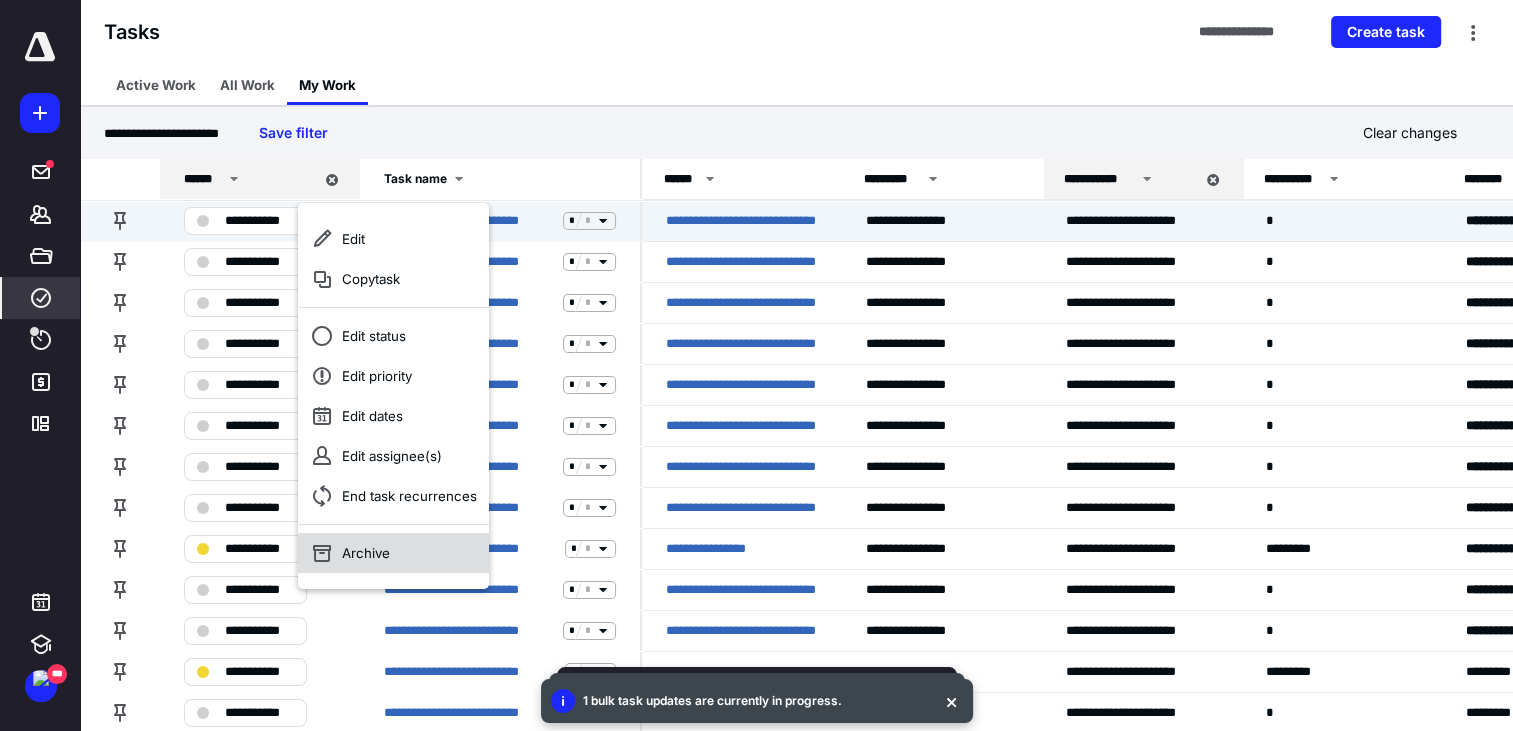 click on "Archive" at bounding box center (393, 553) 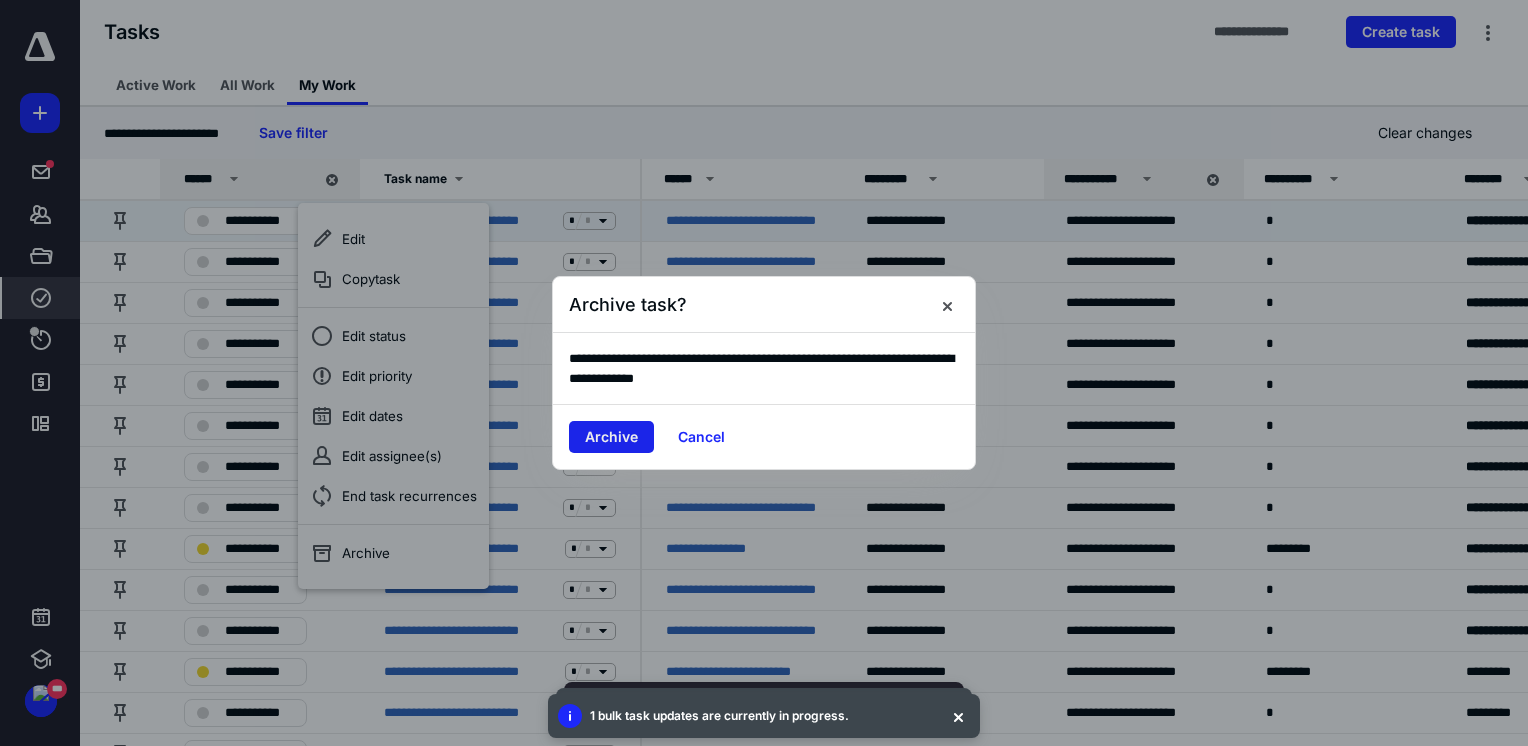 click on "Archive" at bounding box center (611, 437) 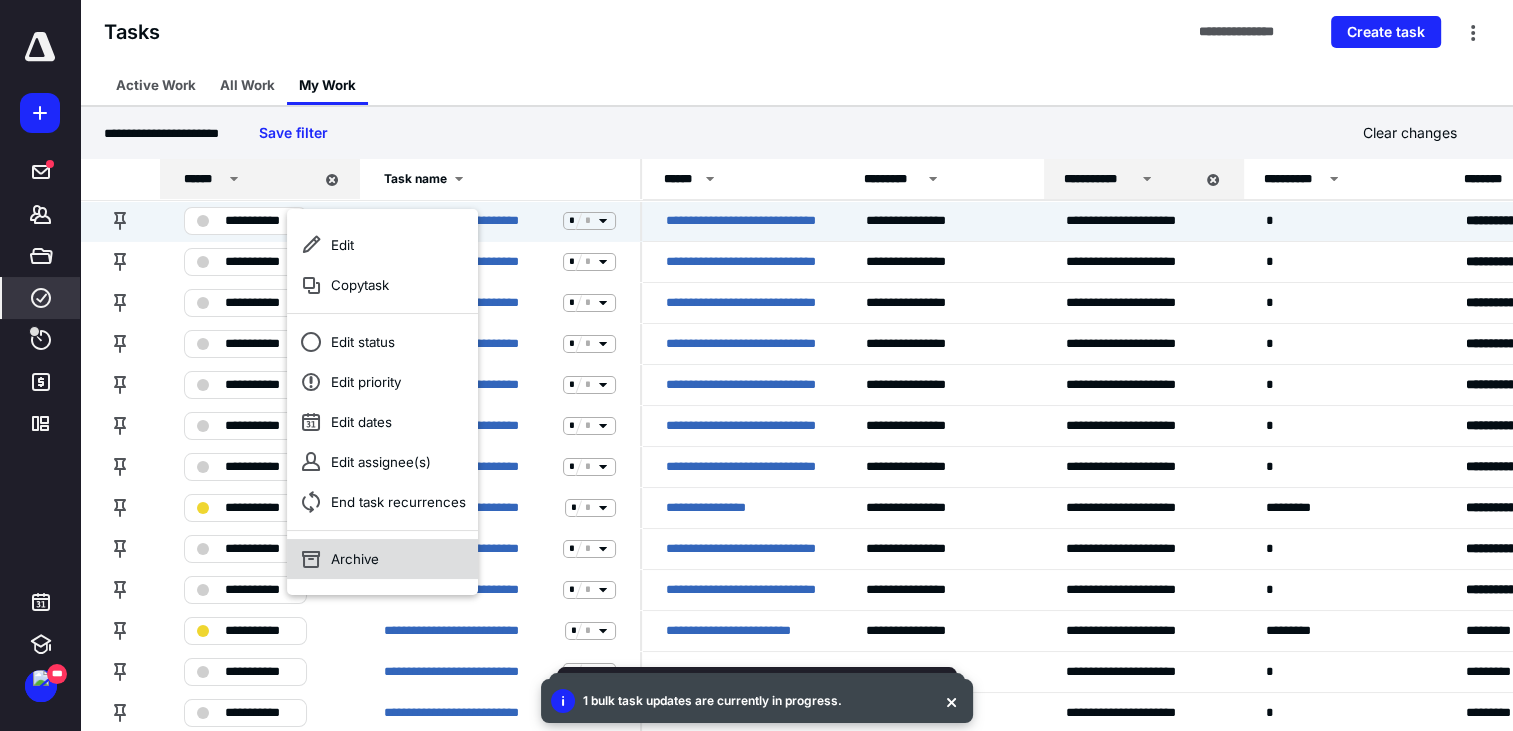 click on "Archive" at bounding box center (382, 559) 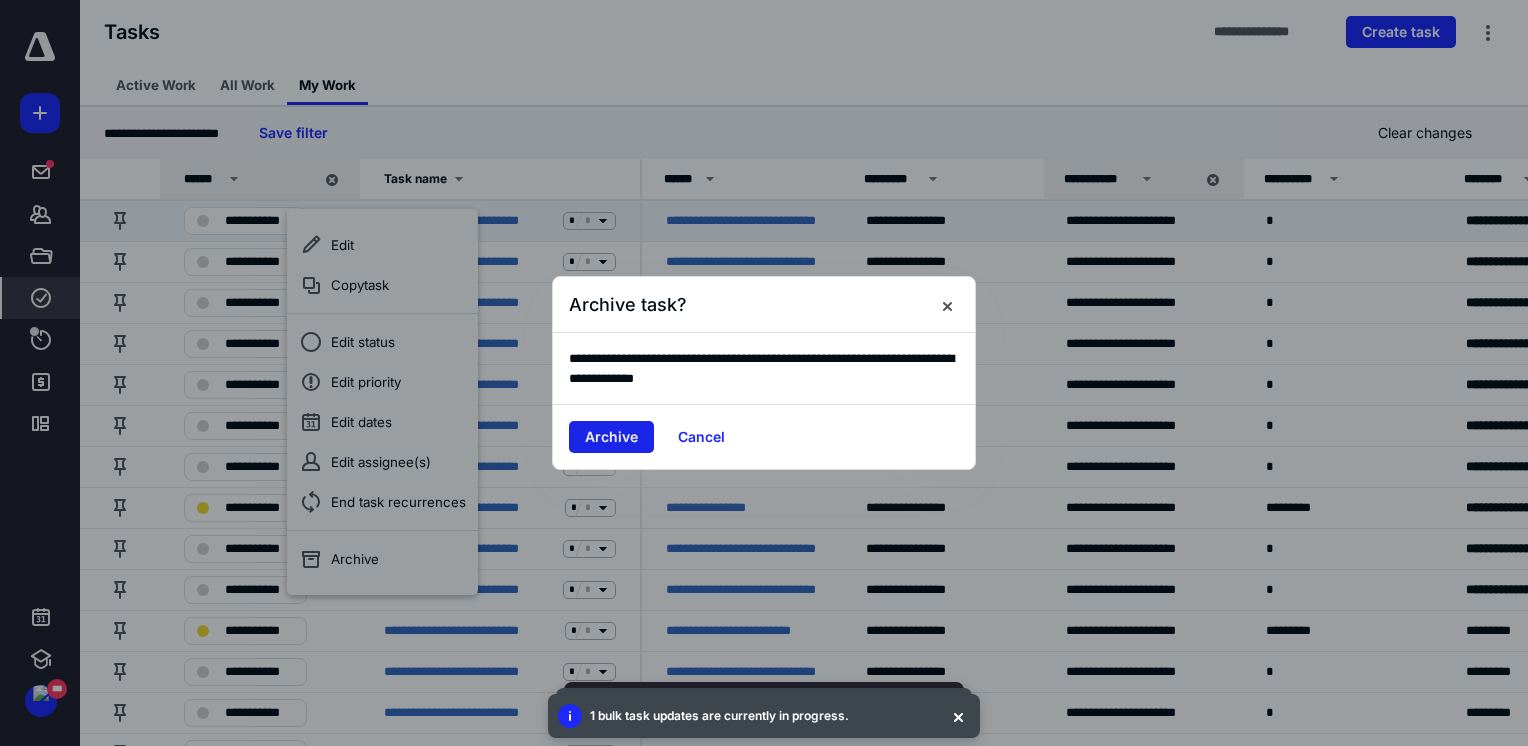 click on "Archive" at bounding box center (611, 437) 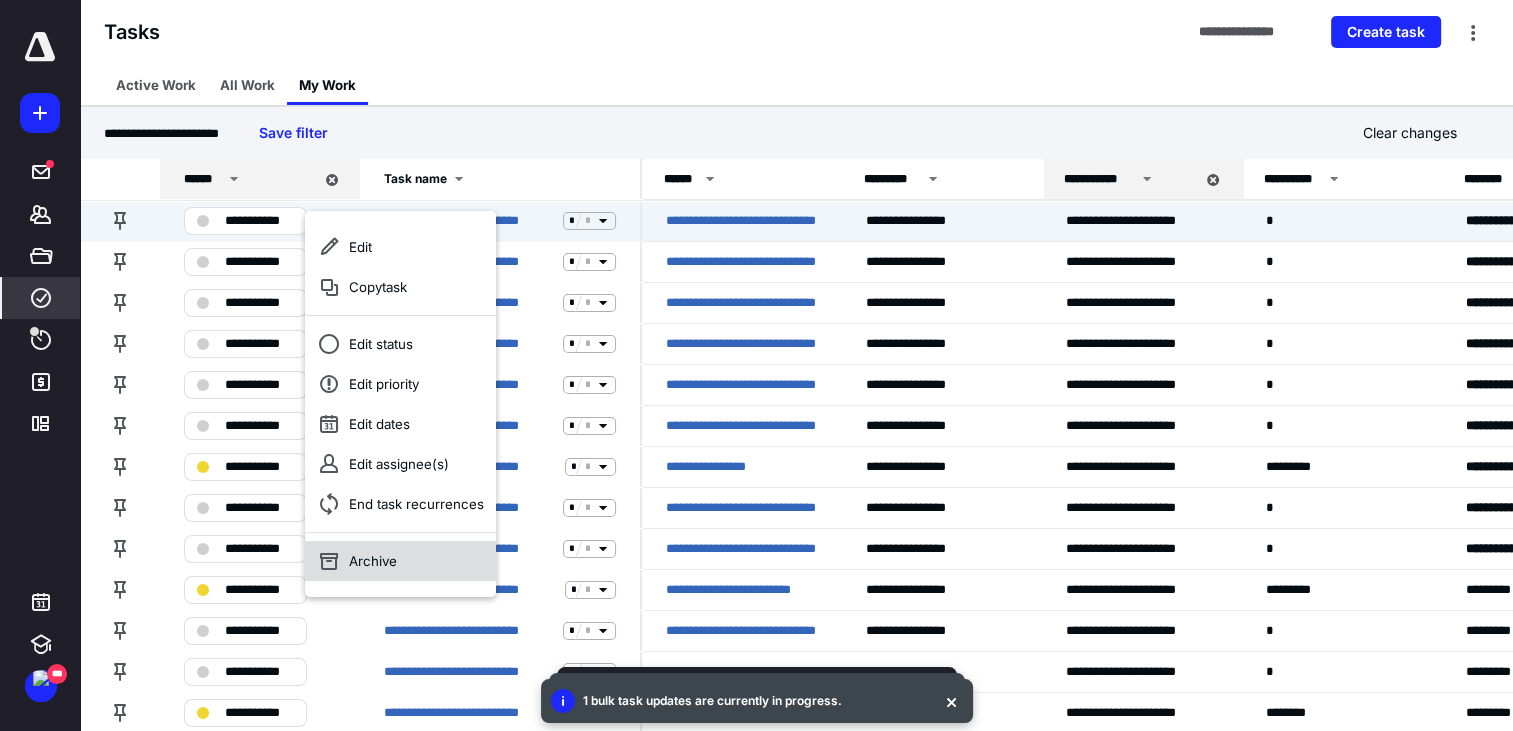 click on "Archive" at bounding box center (400, 561) 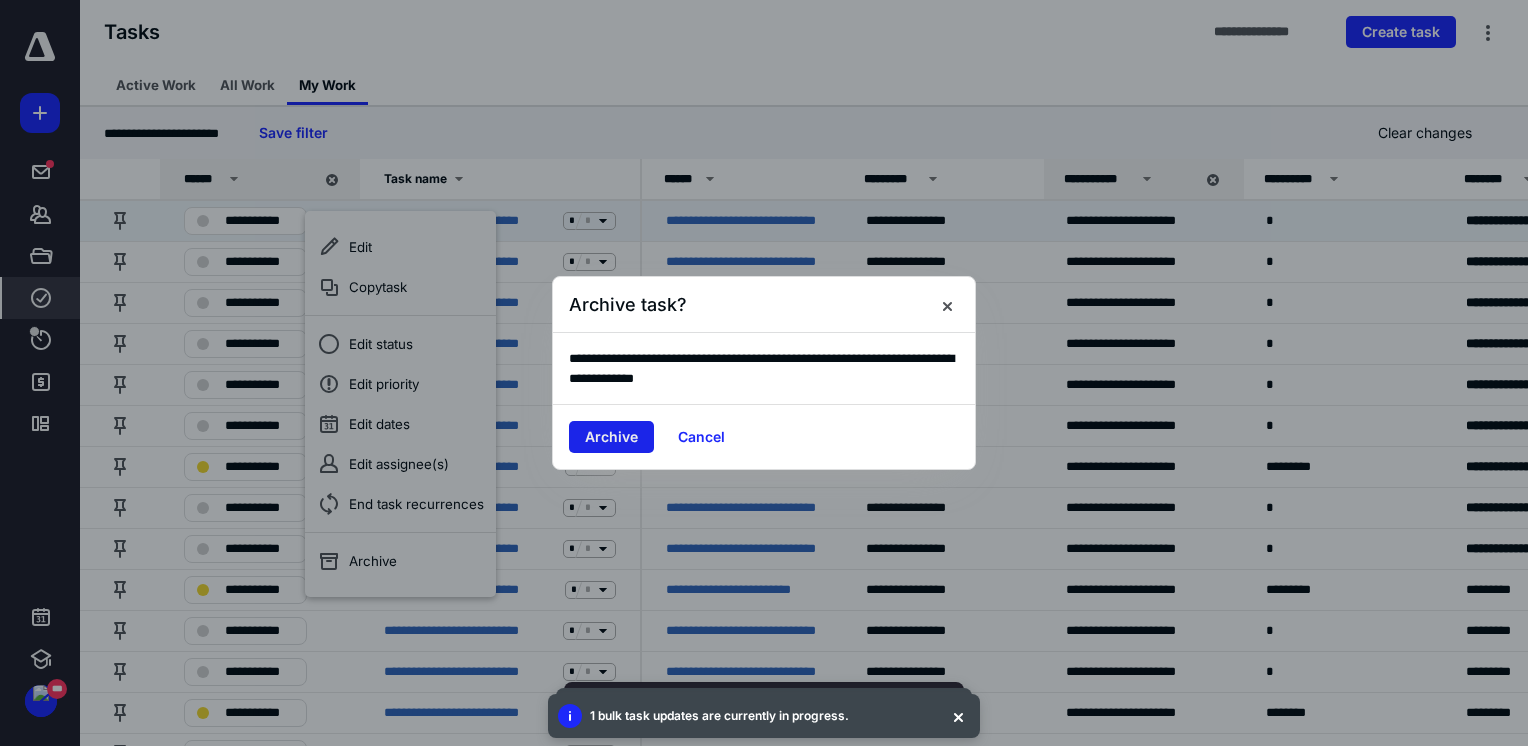 click on "Archive" at bounding box center [611, 437] 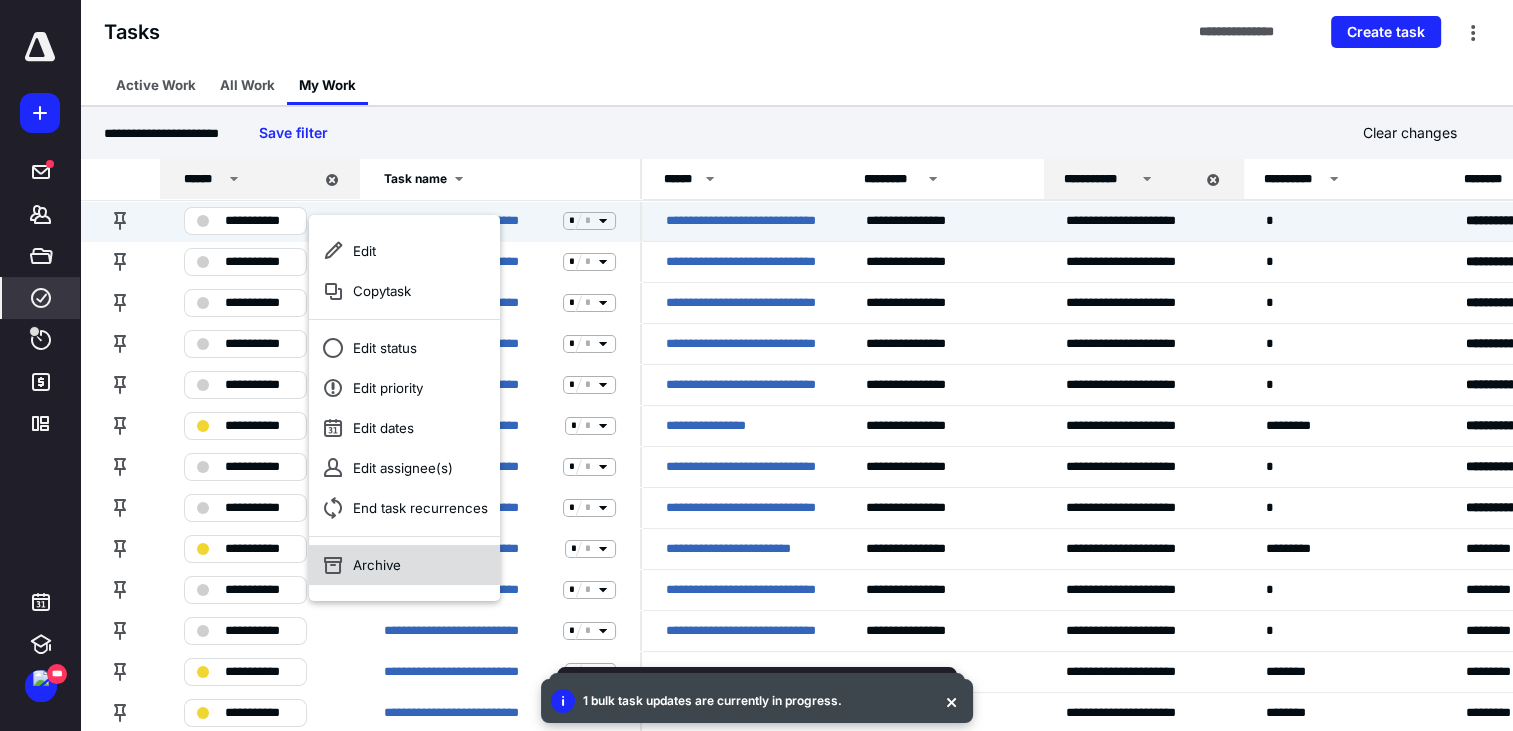 click on "Archive" at bounding box center [404, 565] 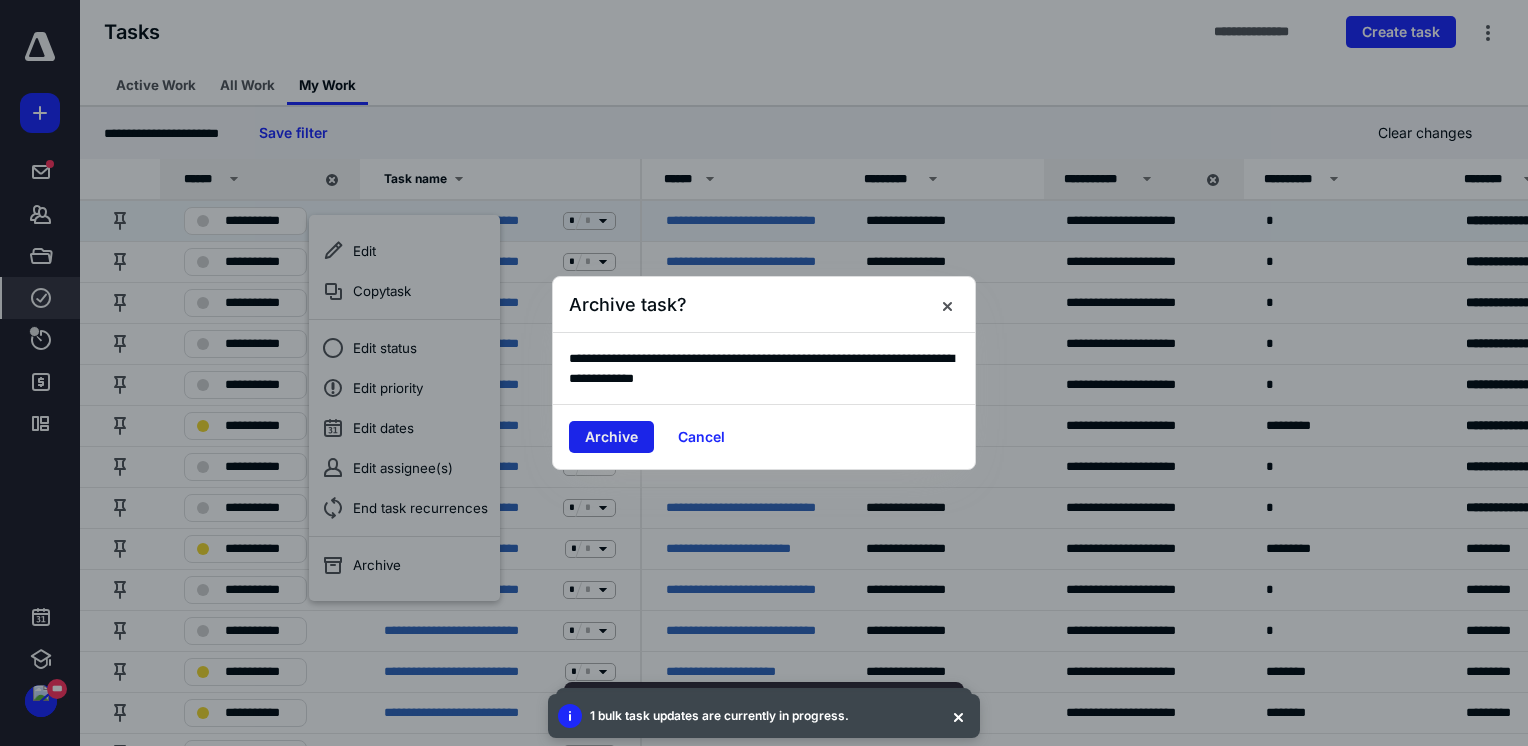 click on "Archive" at bounding box center [611, 437] 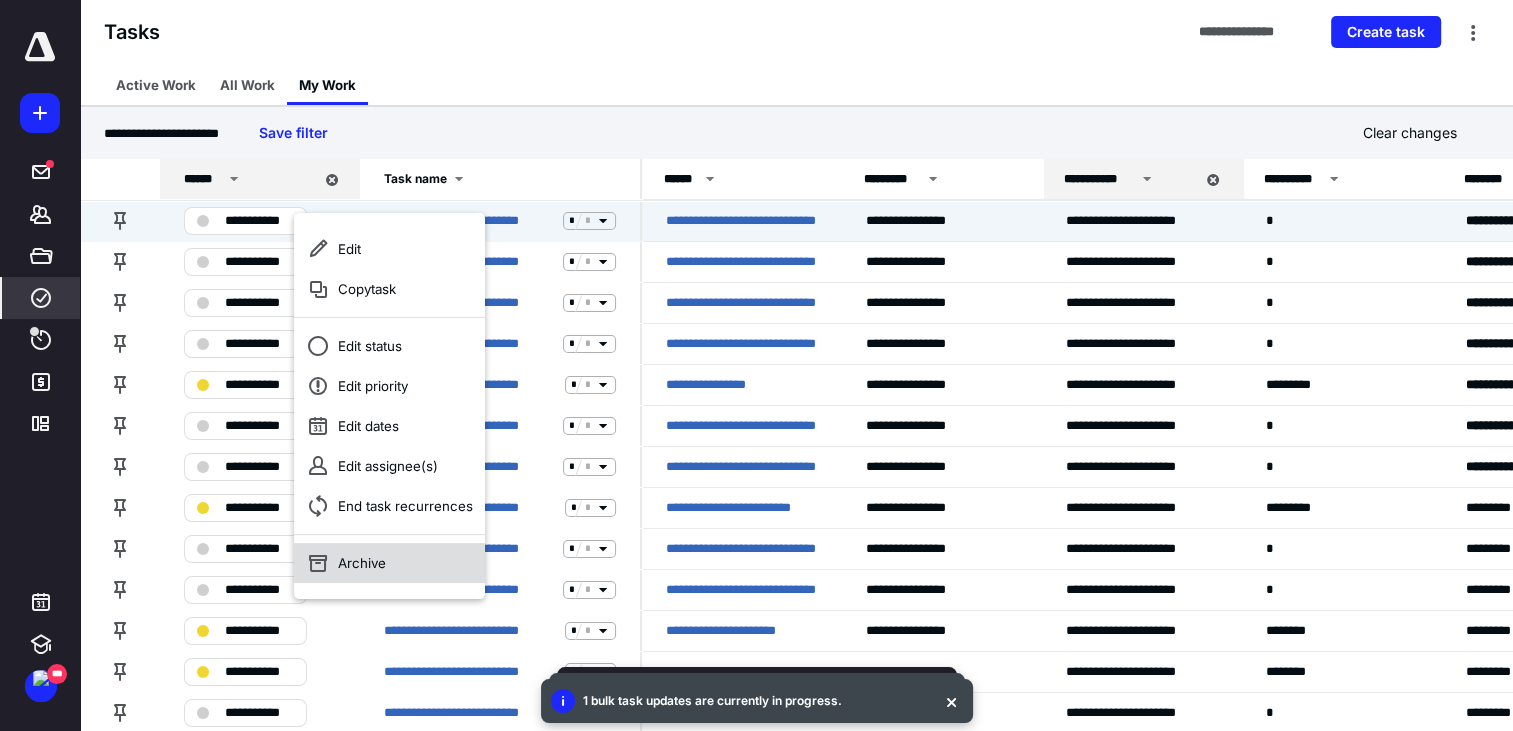 click on "Archive" at bounding box center [389, 563] 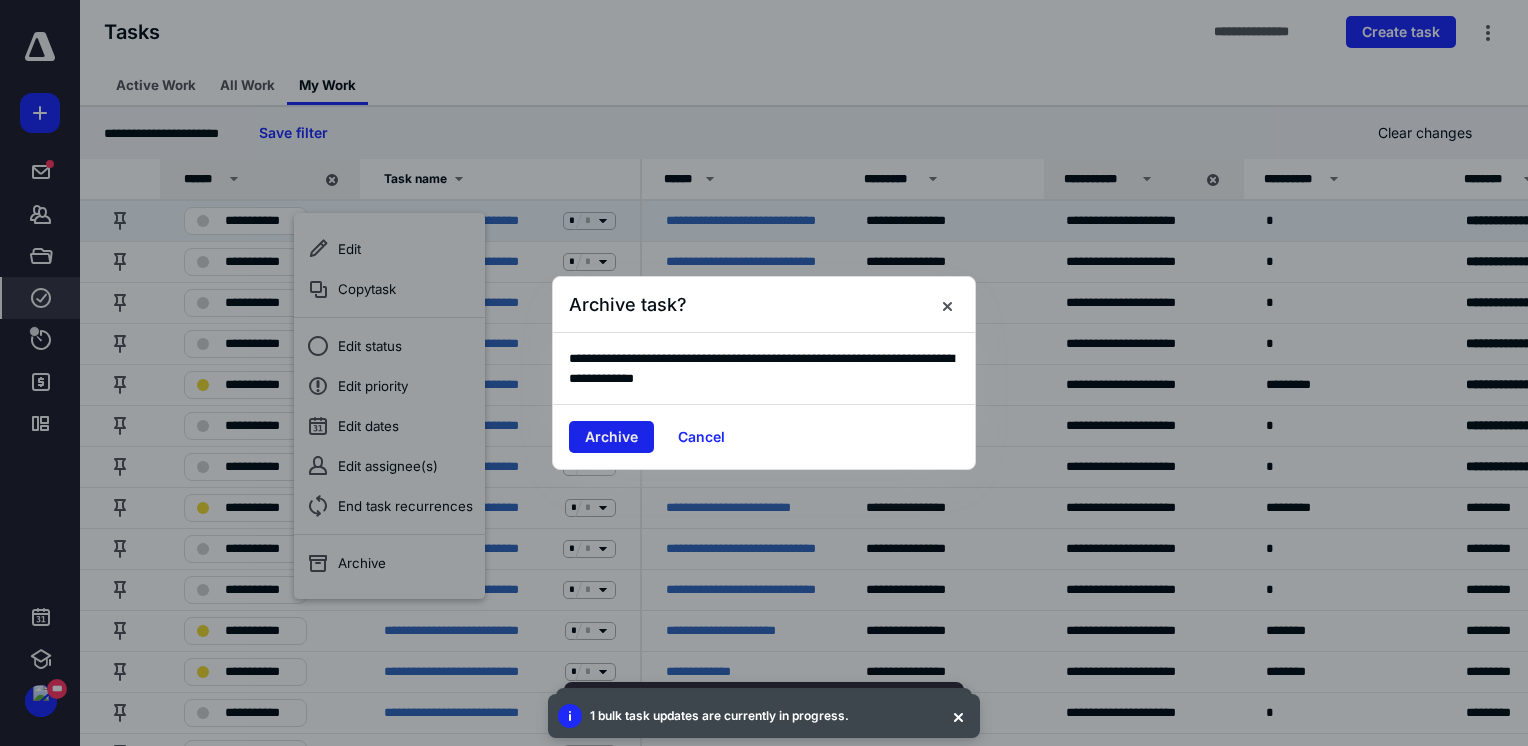 click on "Archive" at bounding box center (611, 437) 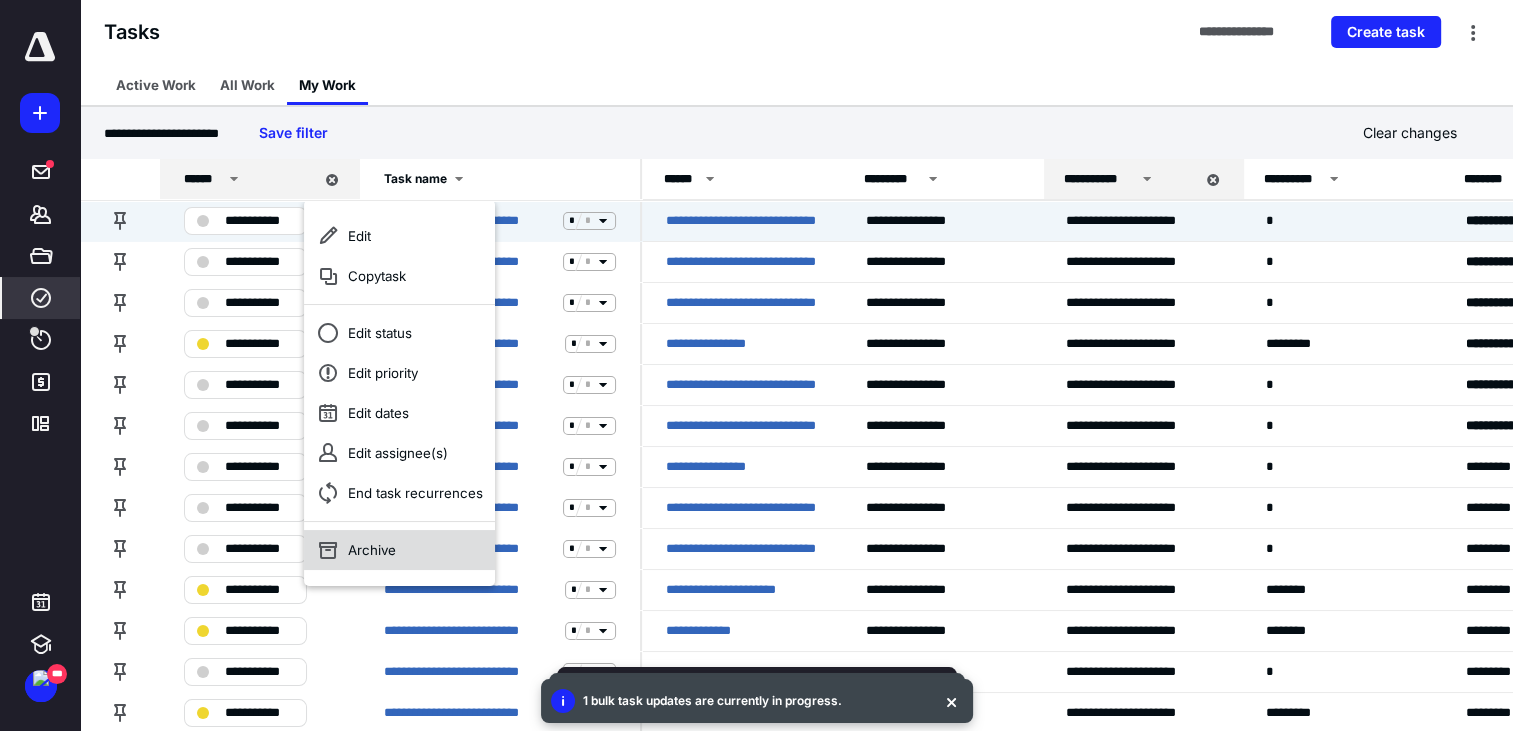 click on "Archive" at bounding box center [399, 550] 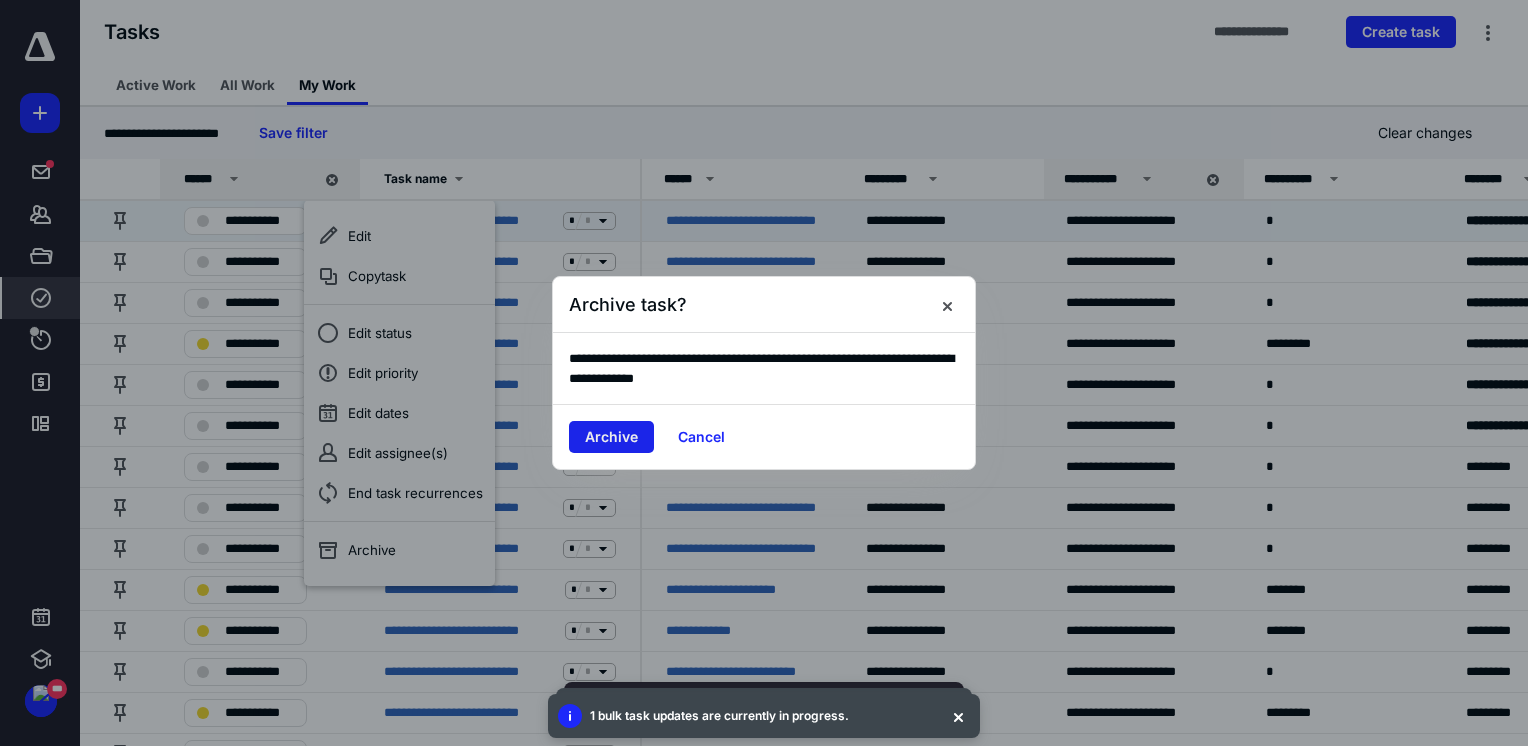 click on "Archive" at bounding box center (611, 437) 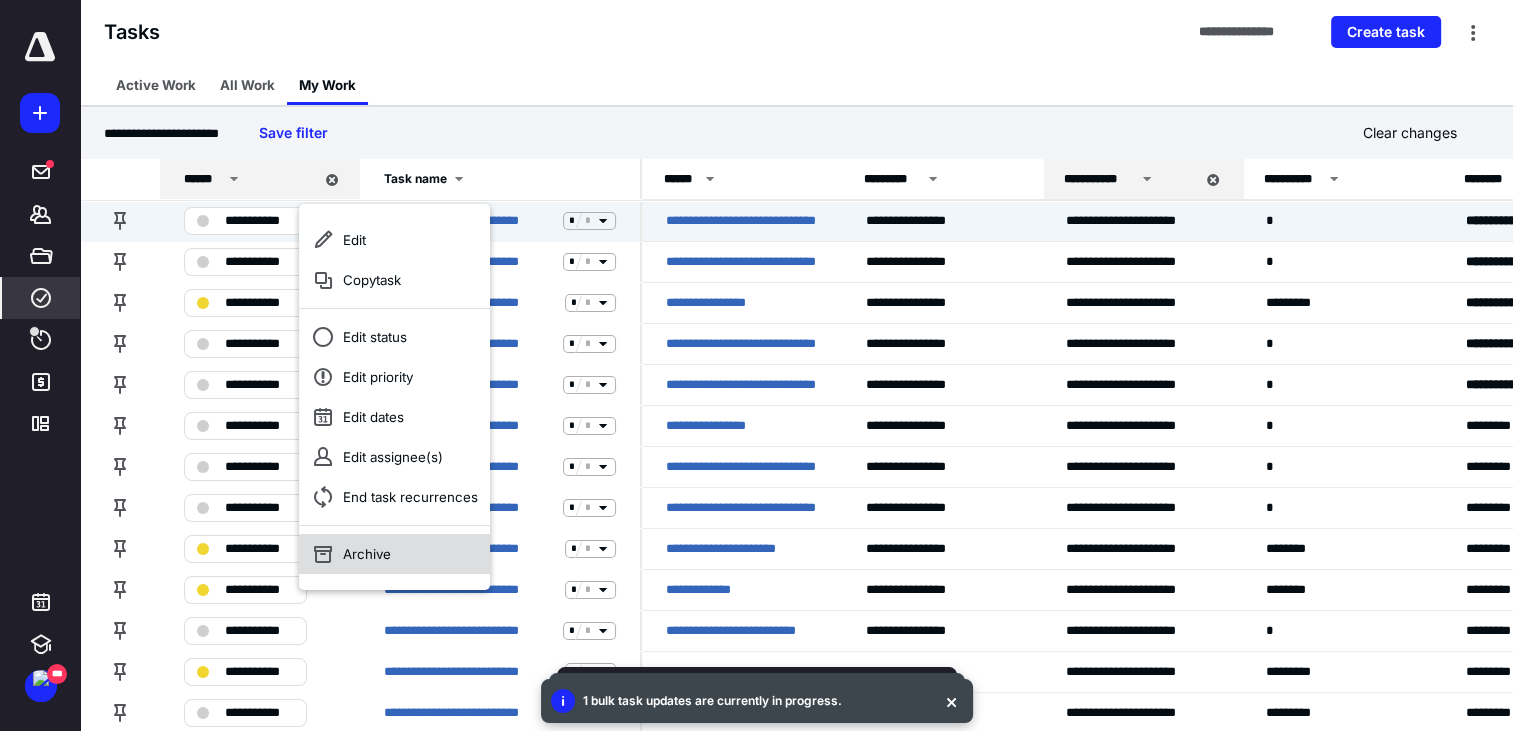 click on "Archive" at bounding box center [394, 554] 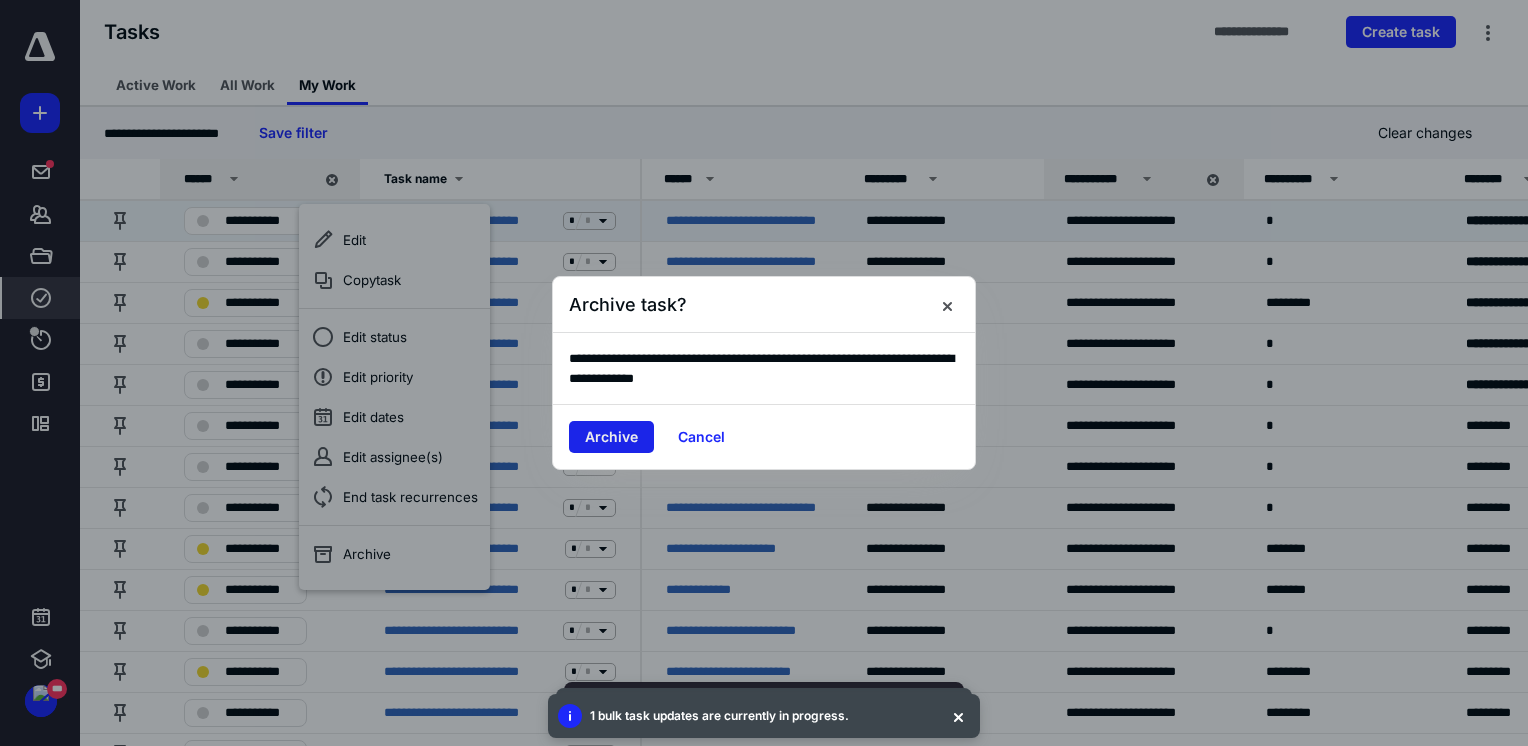 click on "Archive" at bounding box center [611, 437] 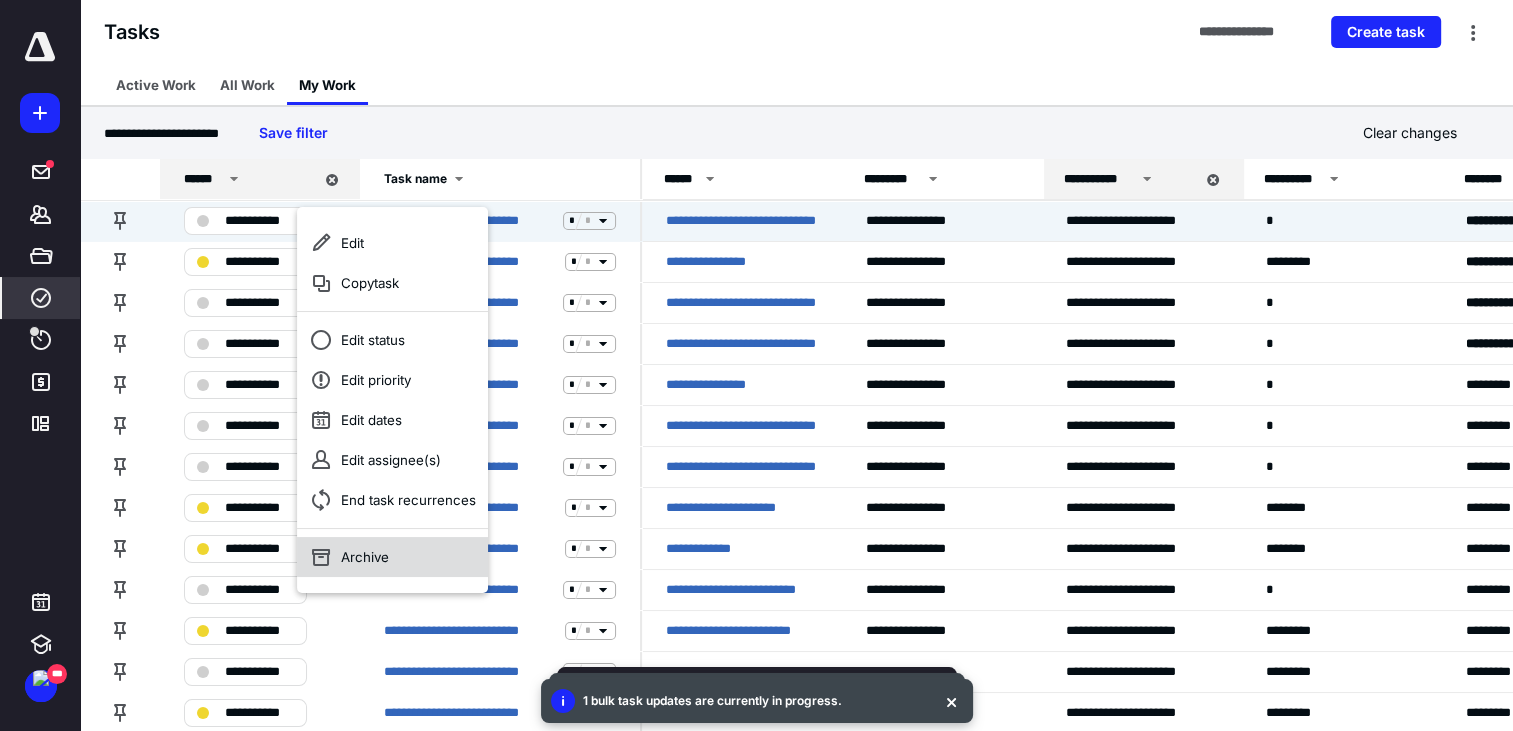 click on "Archive" at bounding box center [392, 557] 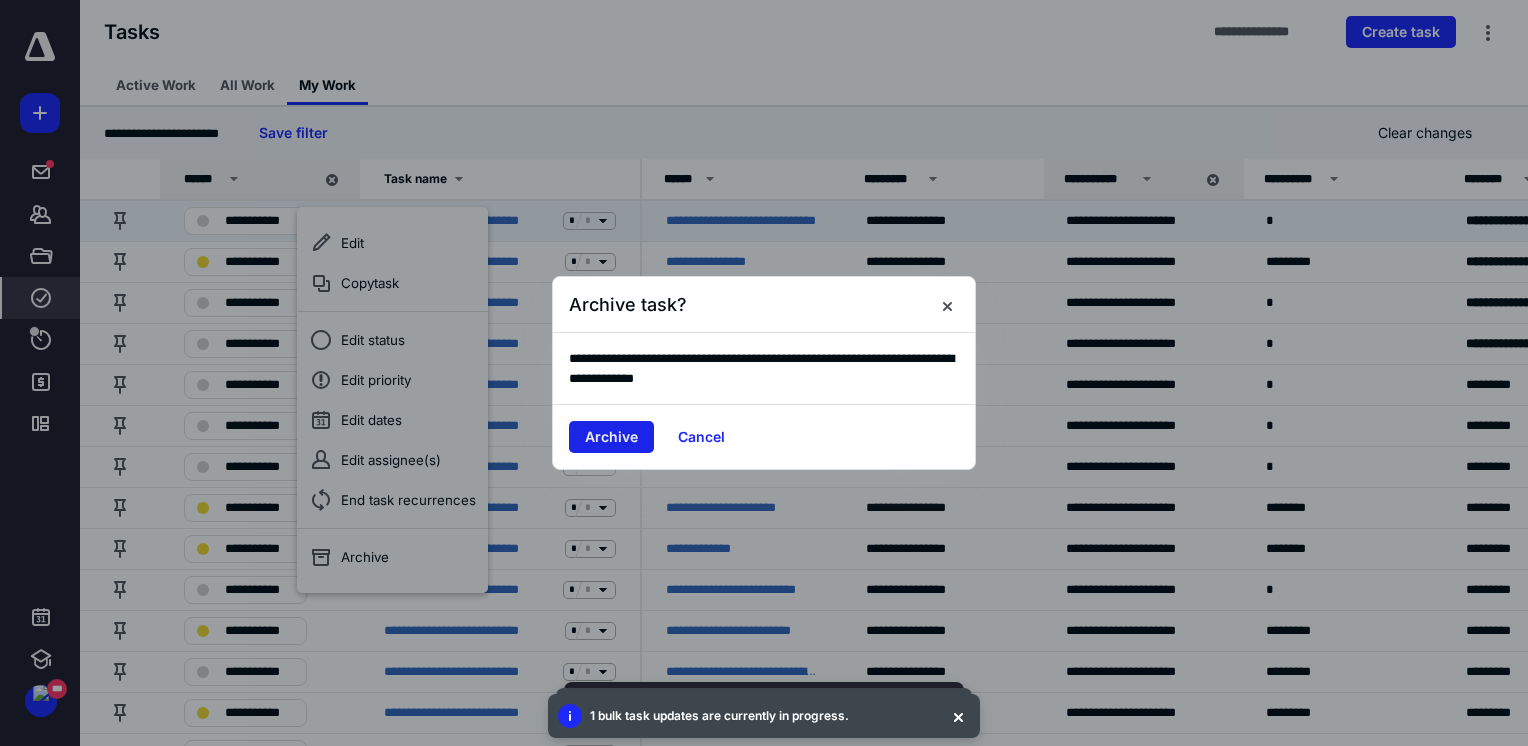 click on "Archive" at bounding box center [611, 437] 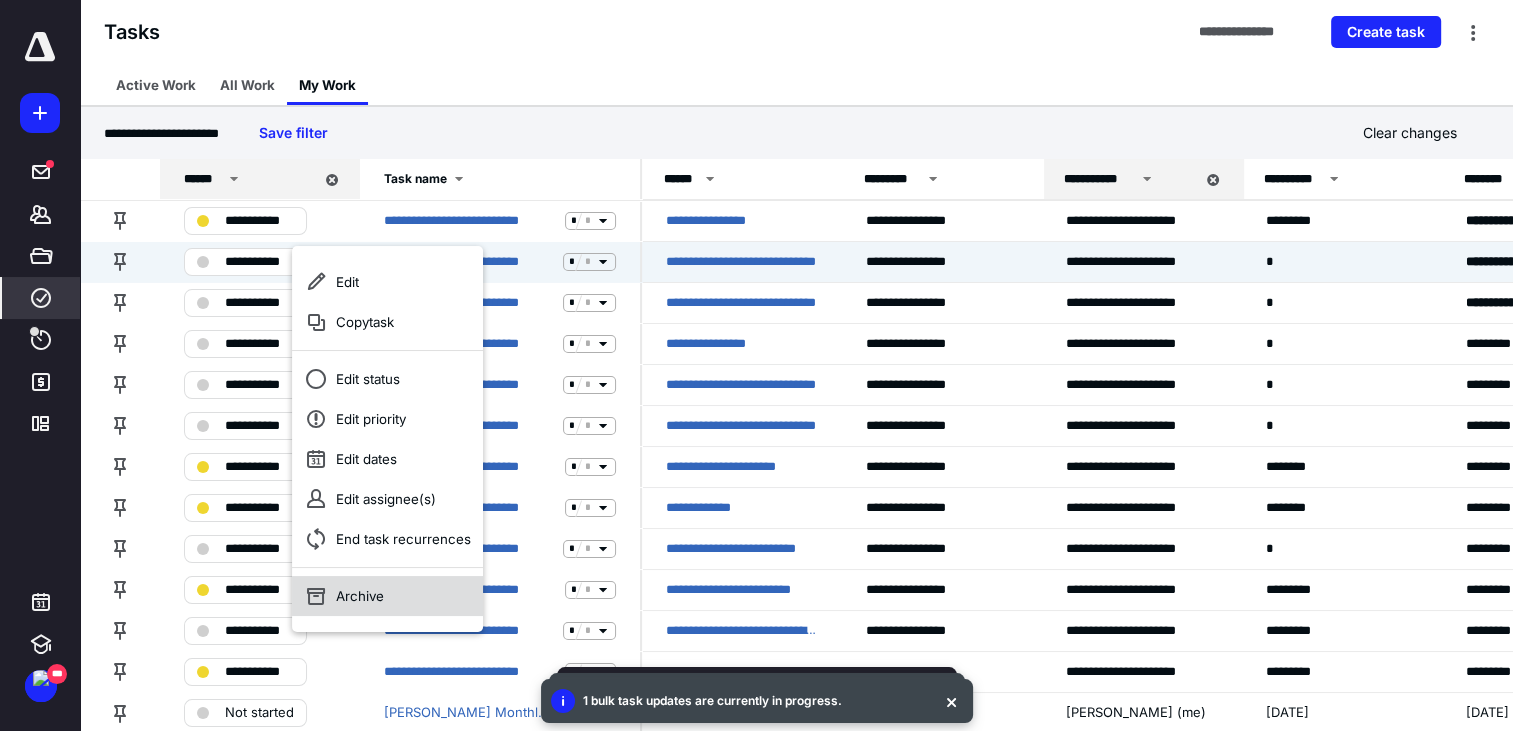 click on "Archive" at bounding box center (387, 596) 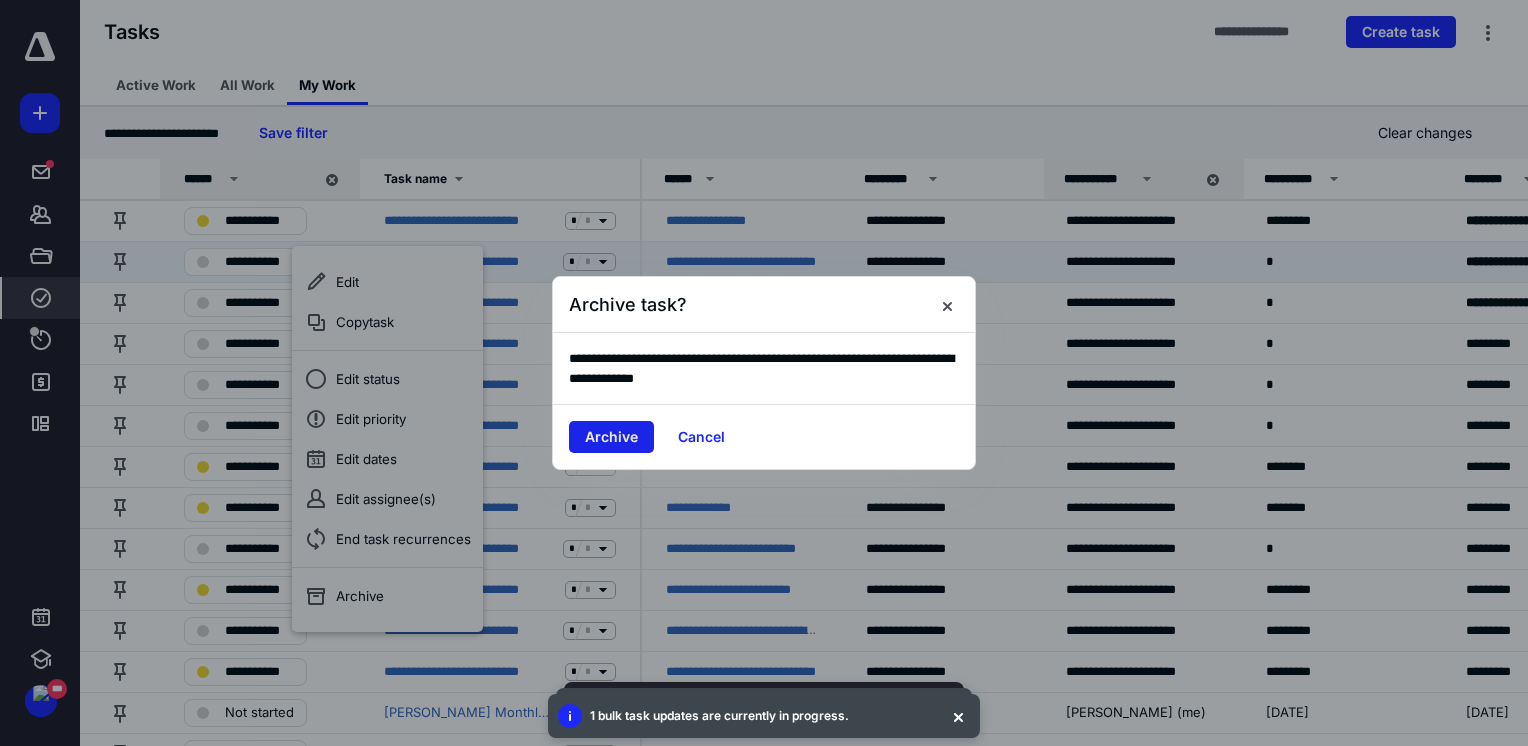 click on "Archive" at bounding box center (611, 437) 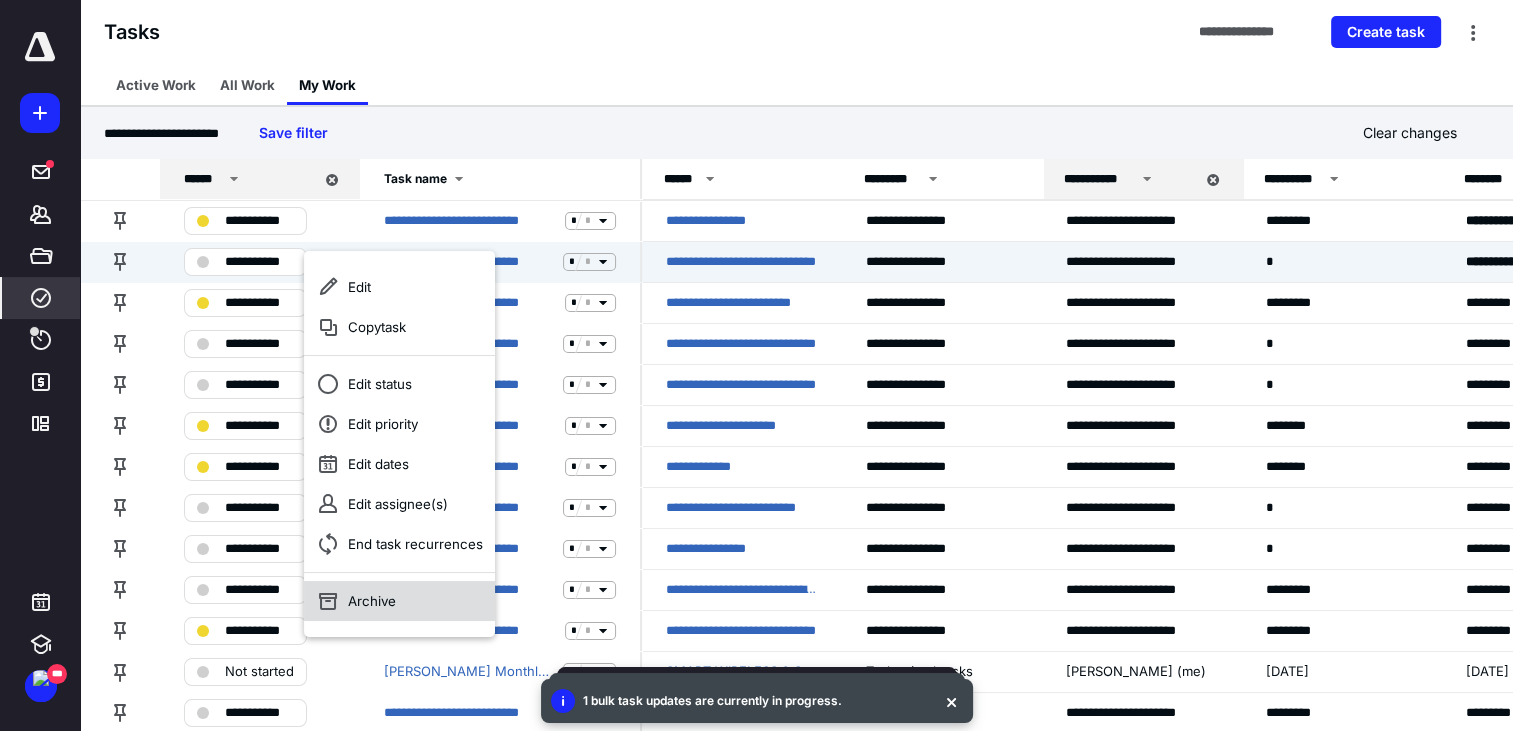 click on "Archive" at bounding box center [399, 601] 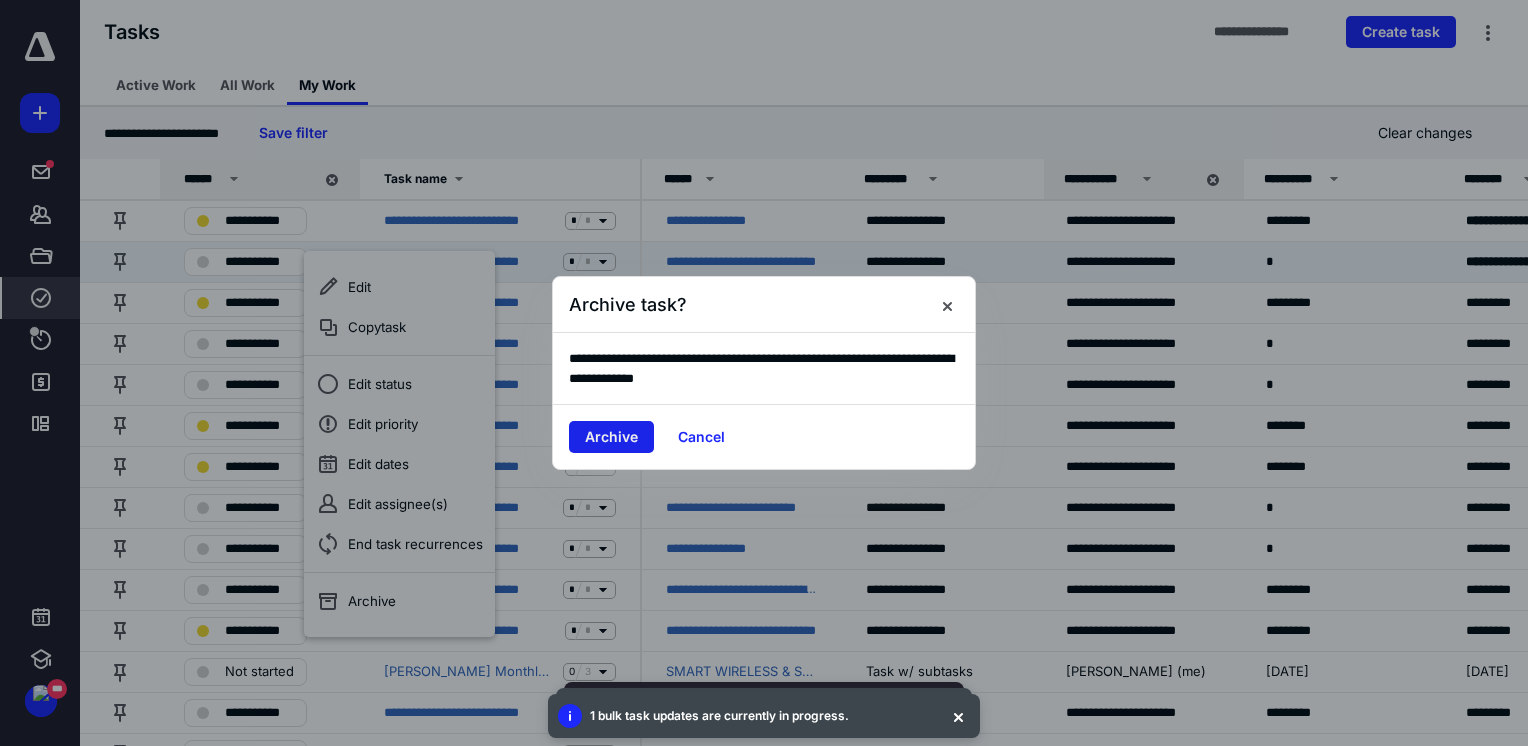 click on "Archive" at bounding box center (611, 437) 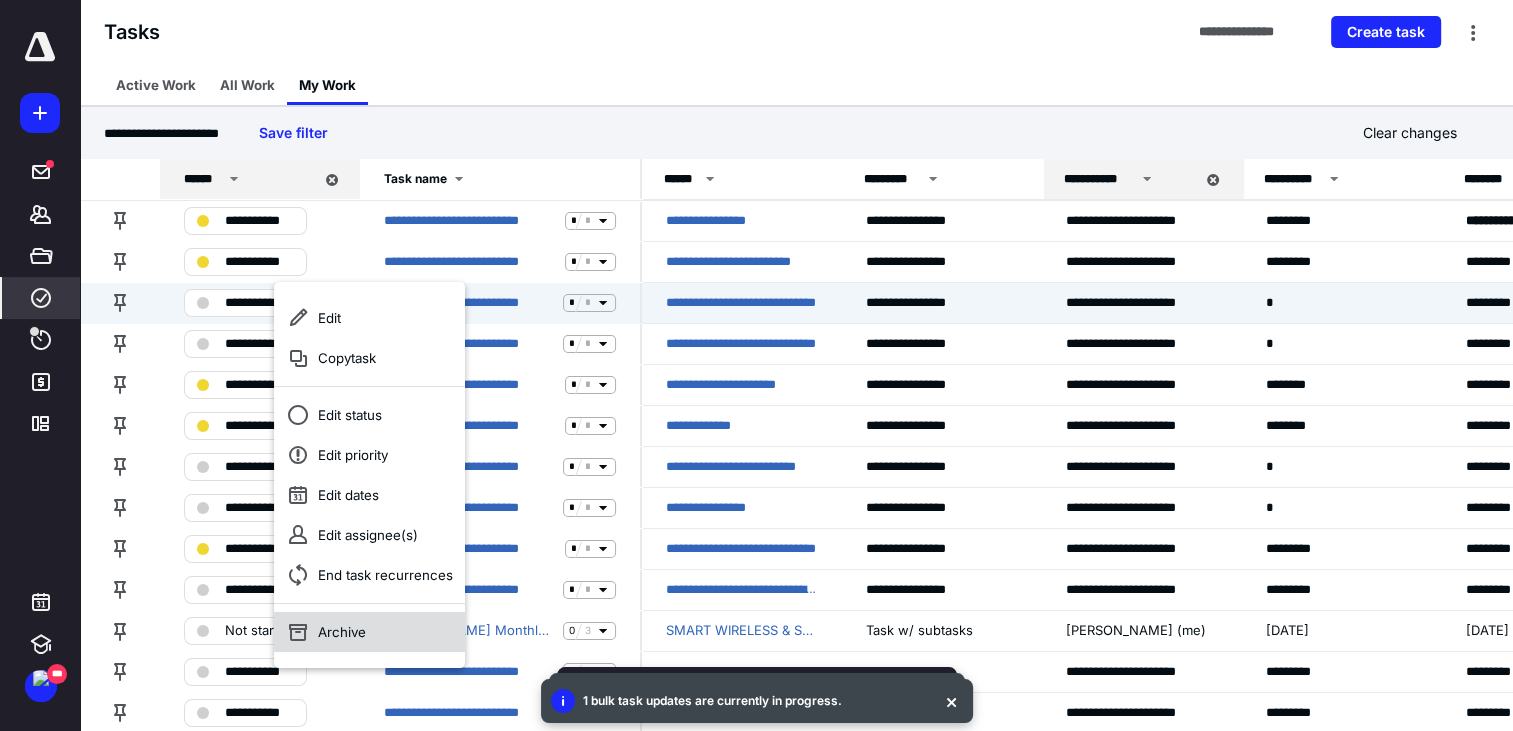 click on "Archive" at bounding box center [369, 632] 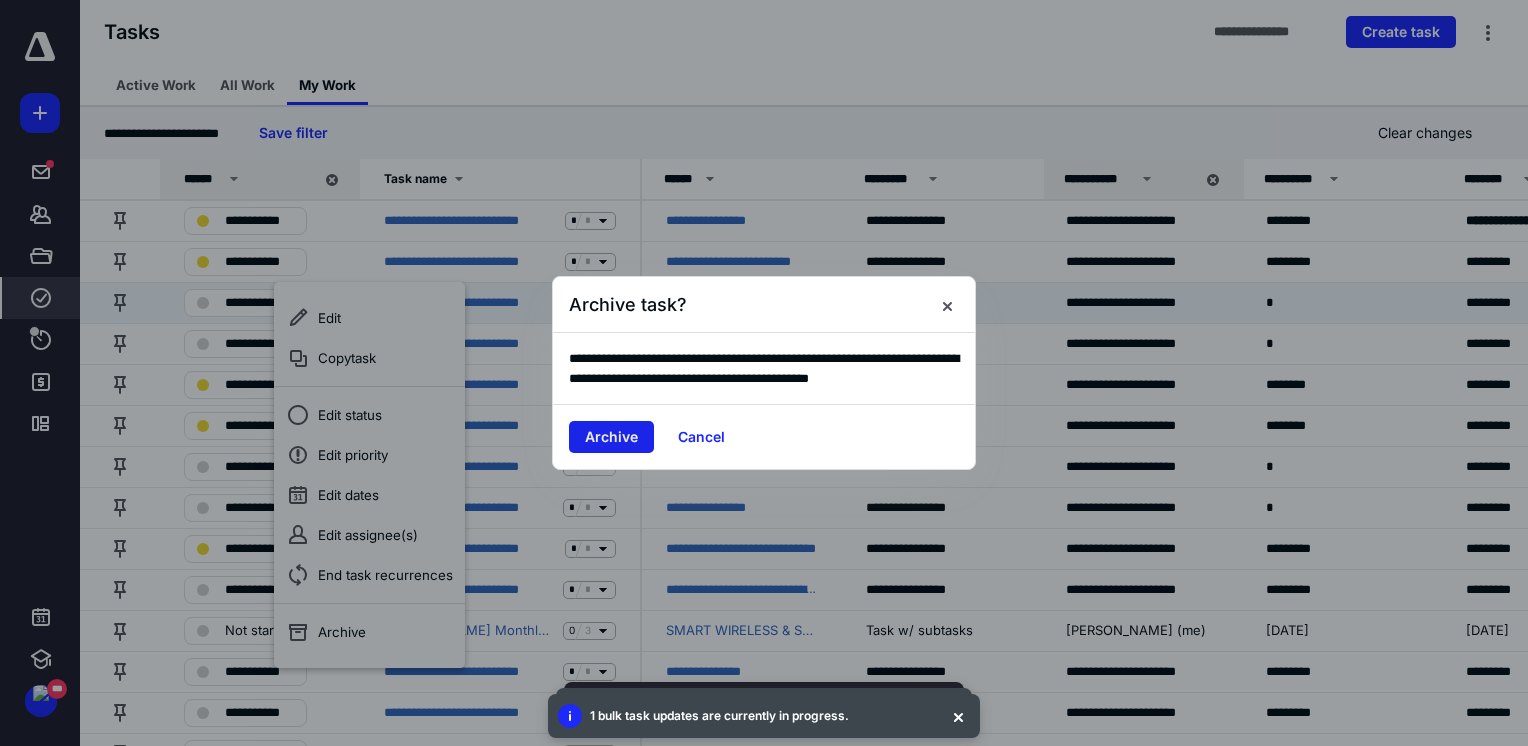 click on "Archive" at bounding box center [611, 437] 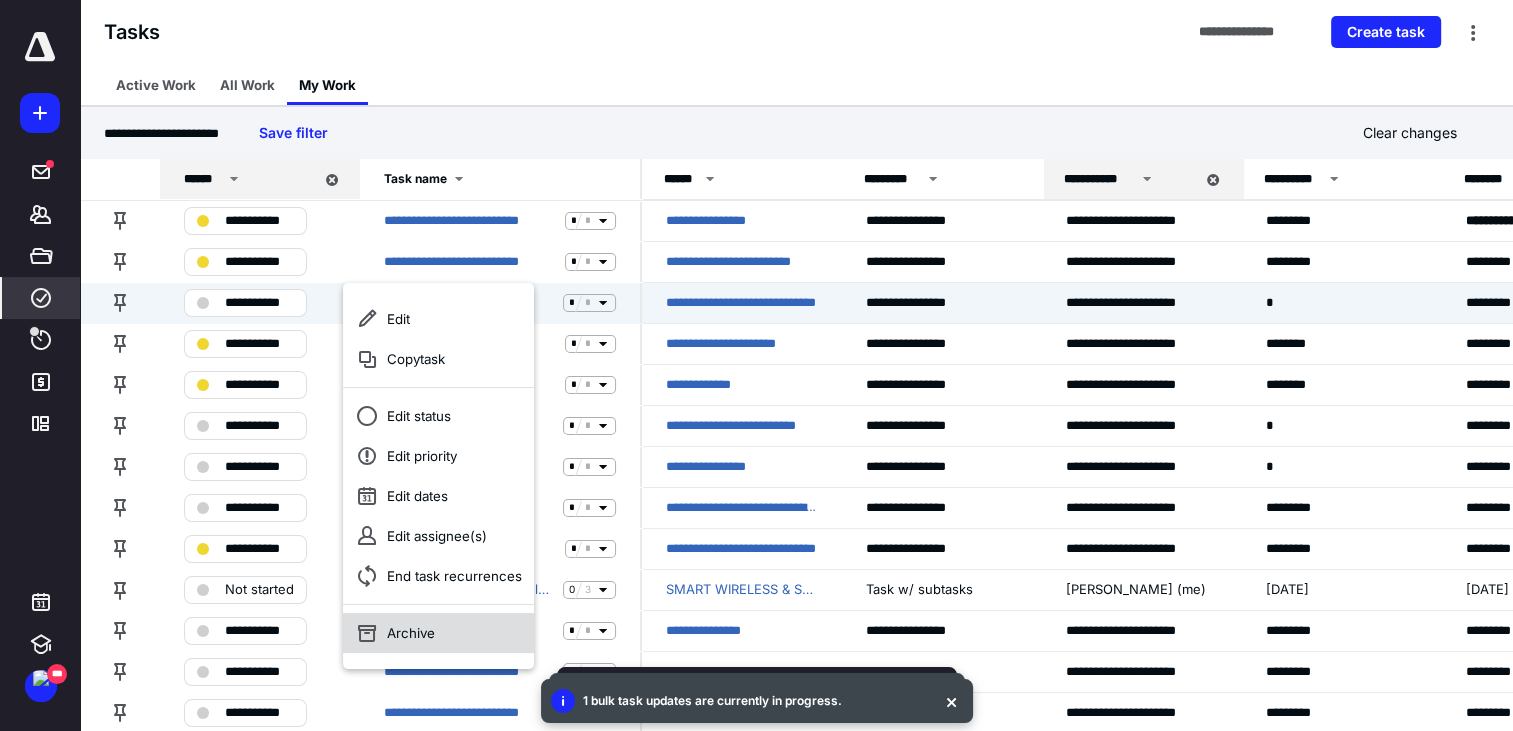 click on "Archive" at bounding box center [438, 633] 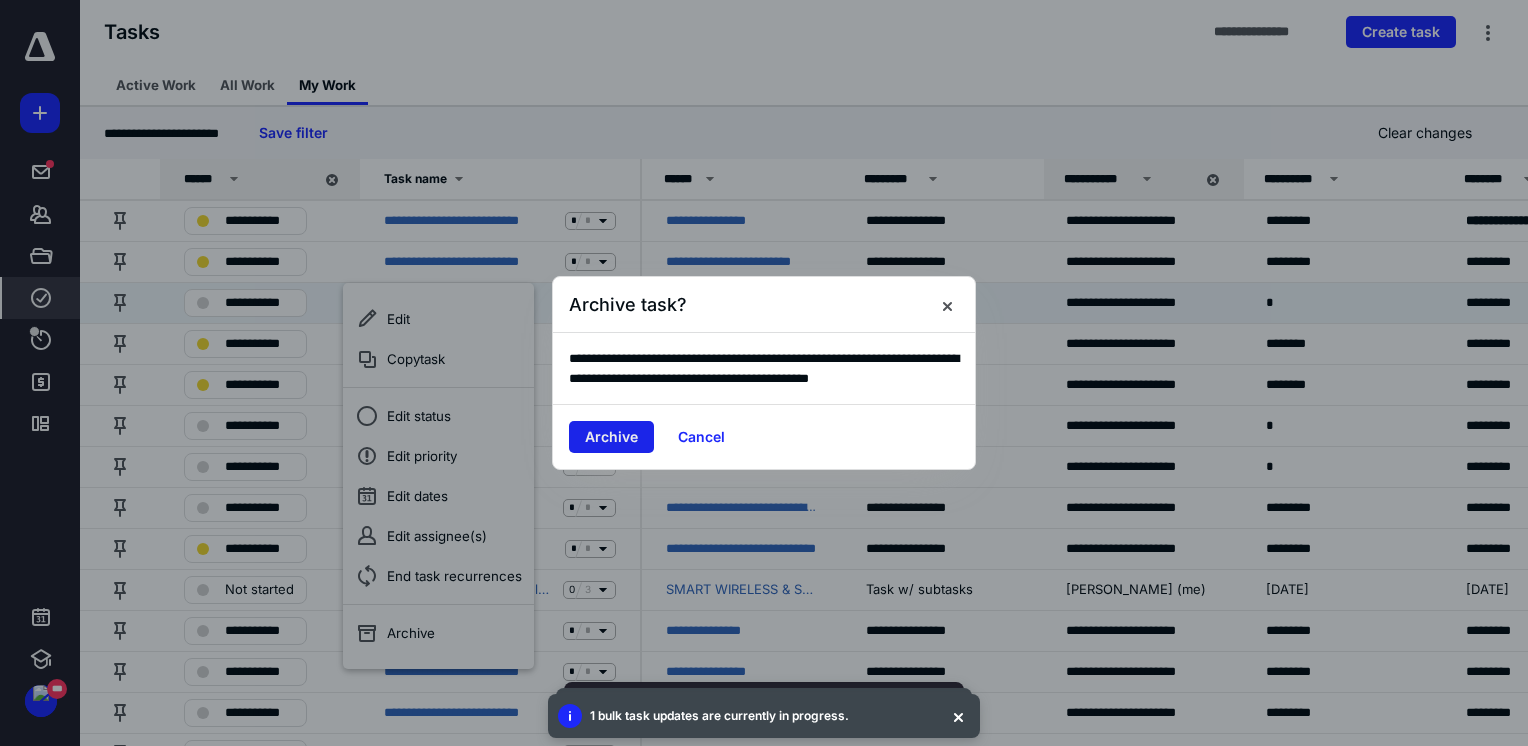 click on "Archive" at bounding box center [611, 437] 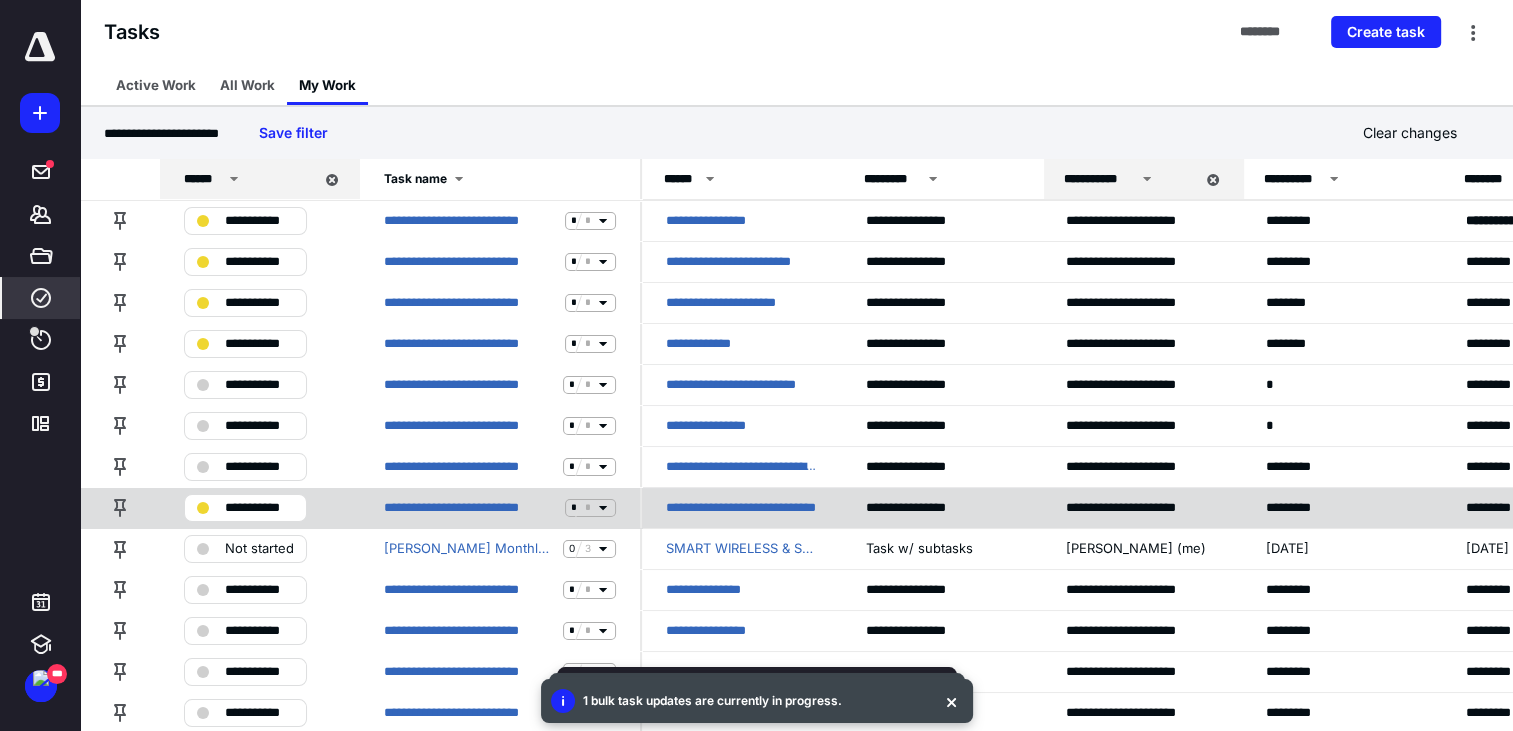 scroll, scrollTop: 24, scrollLeft: 0, axis: vertical 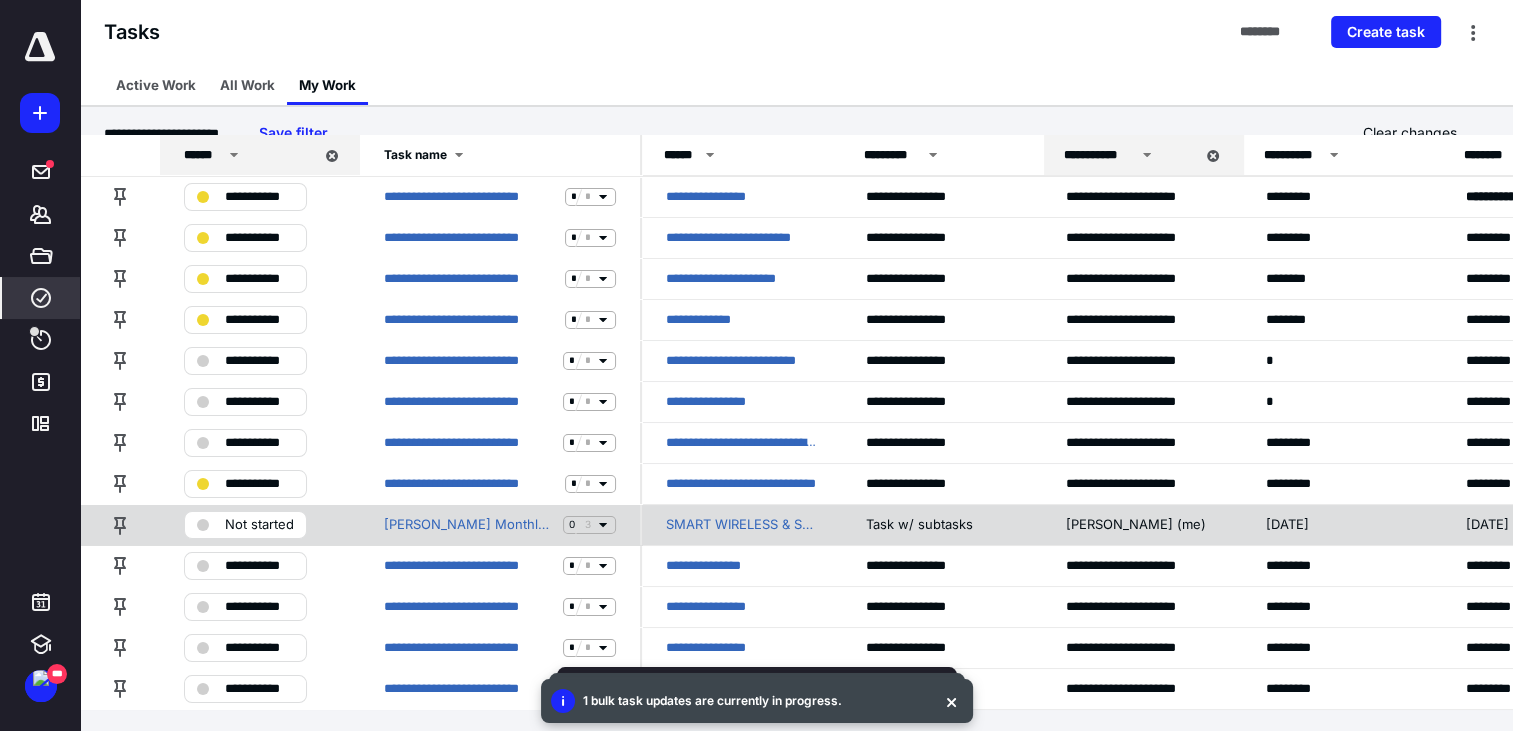 click 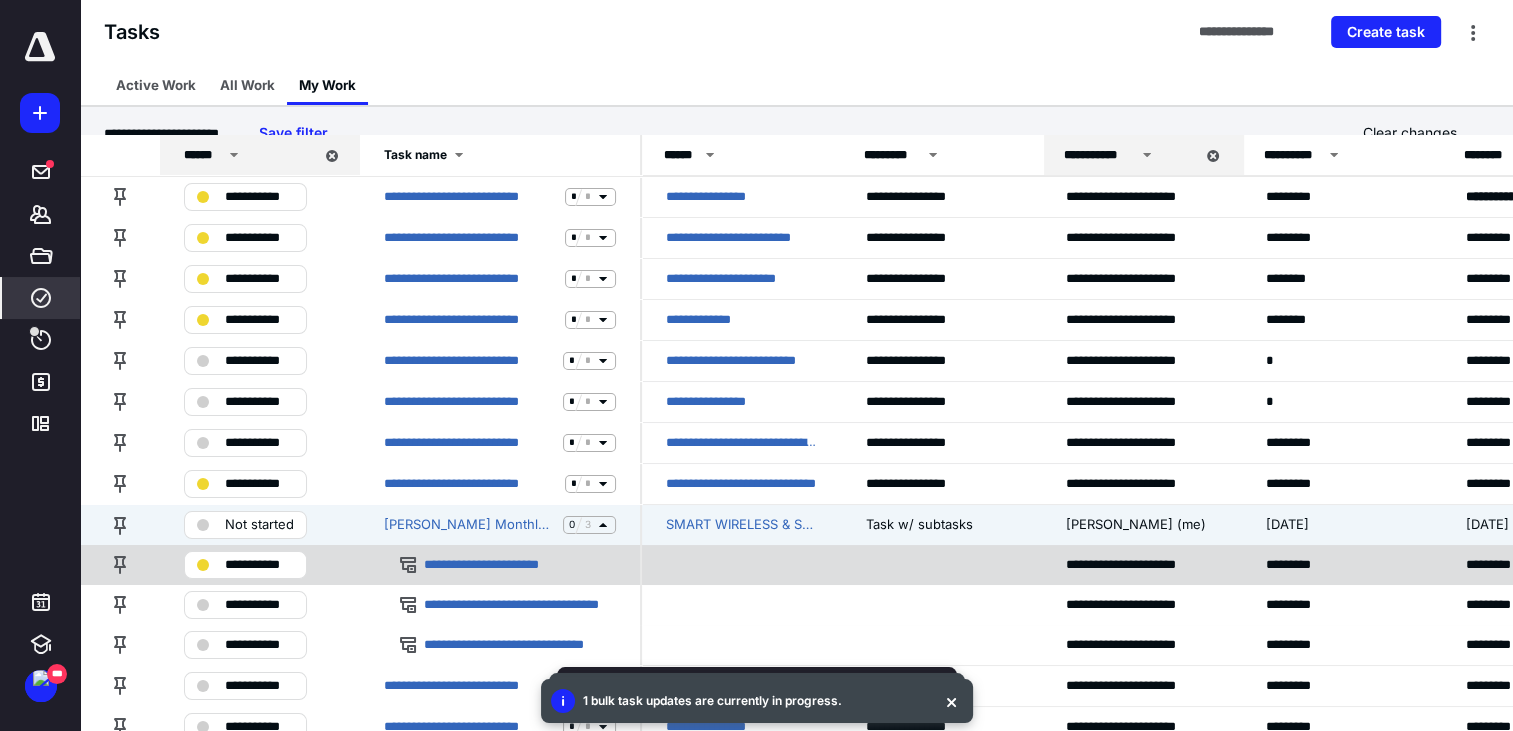 click on "**********" at bounding box center [259, 565] 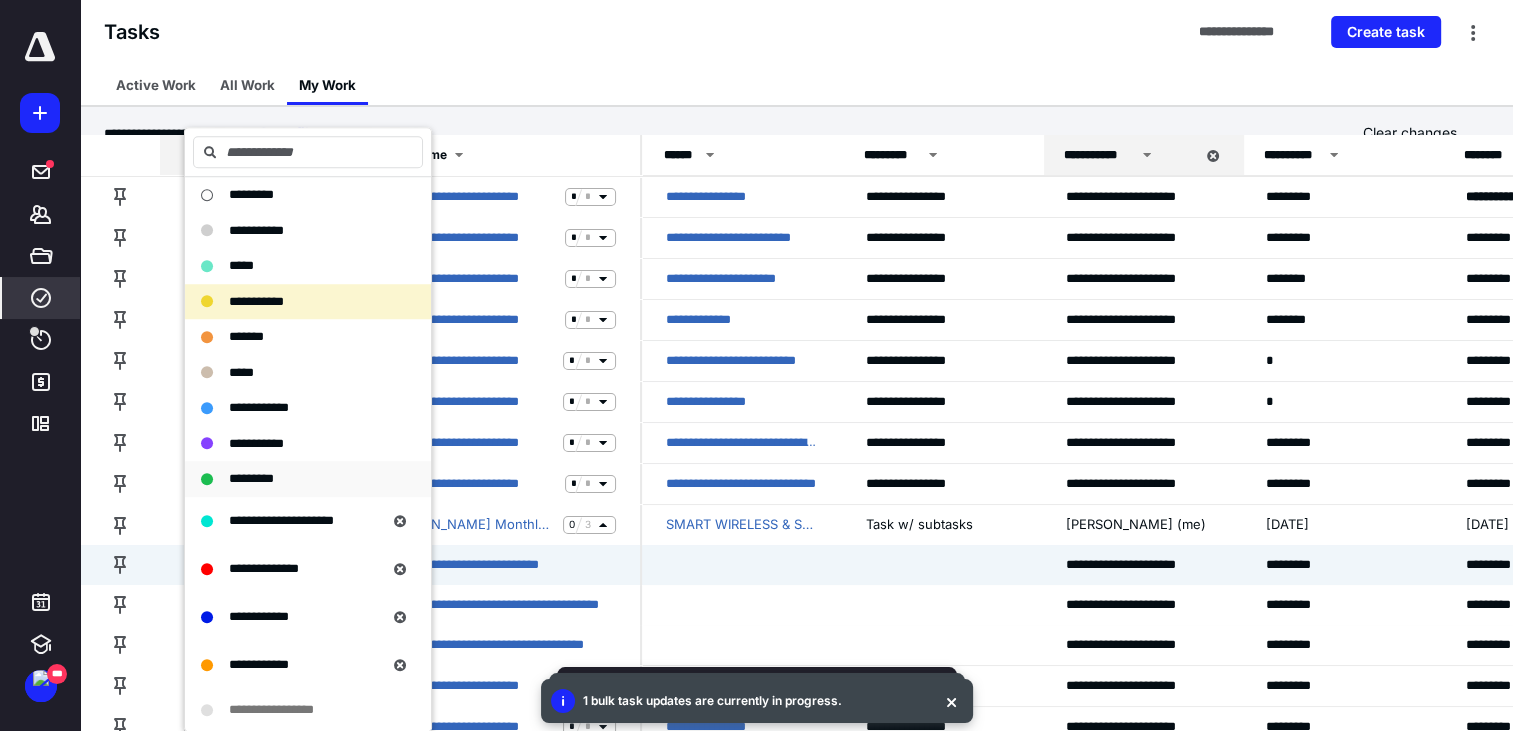 click on "*********" at bounding box center [251, 478] 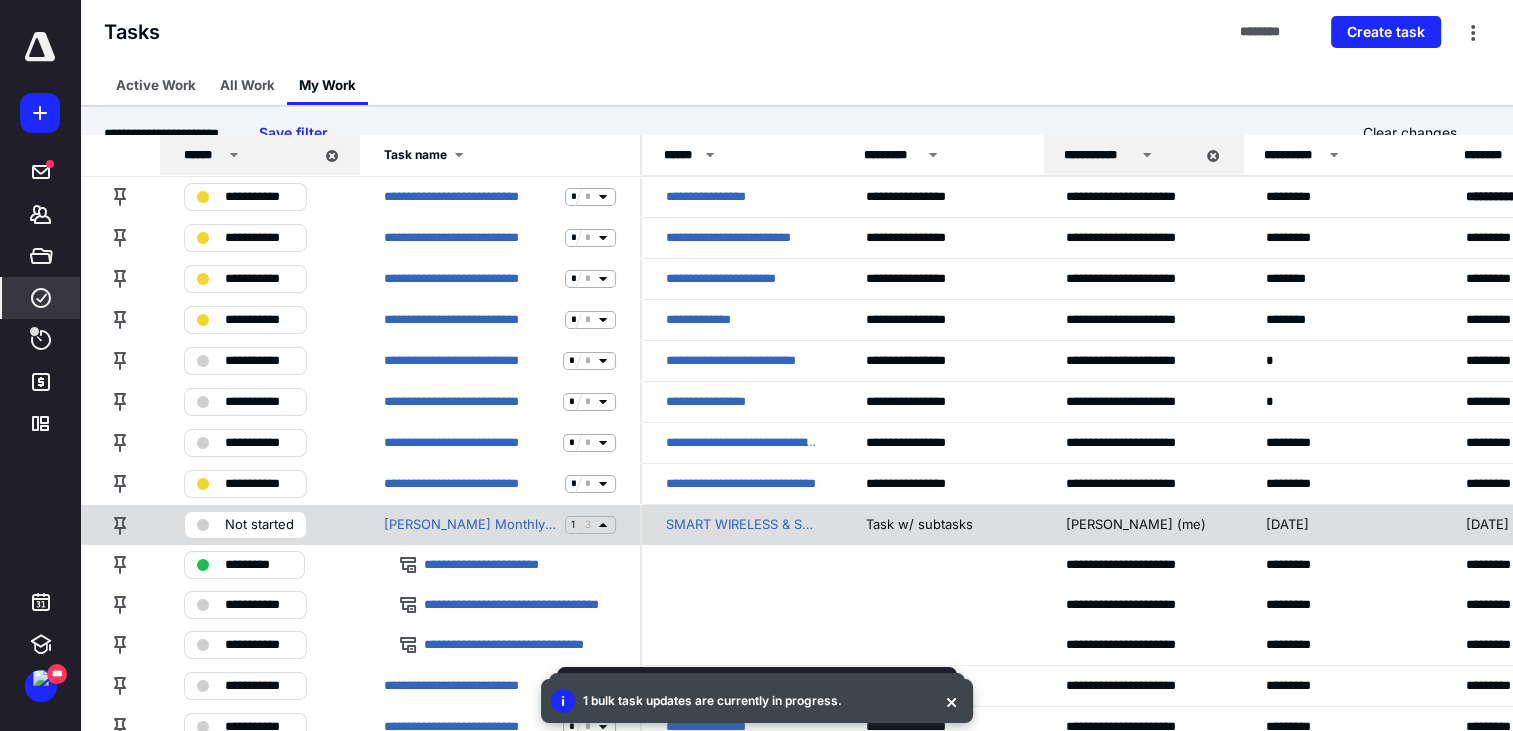click on "Not started" at bounding box center [259, 525] 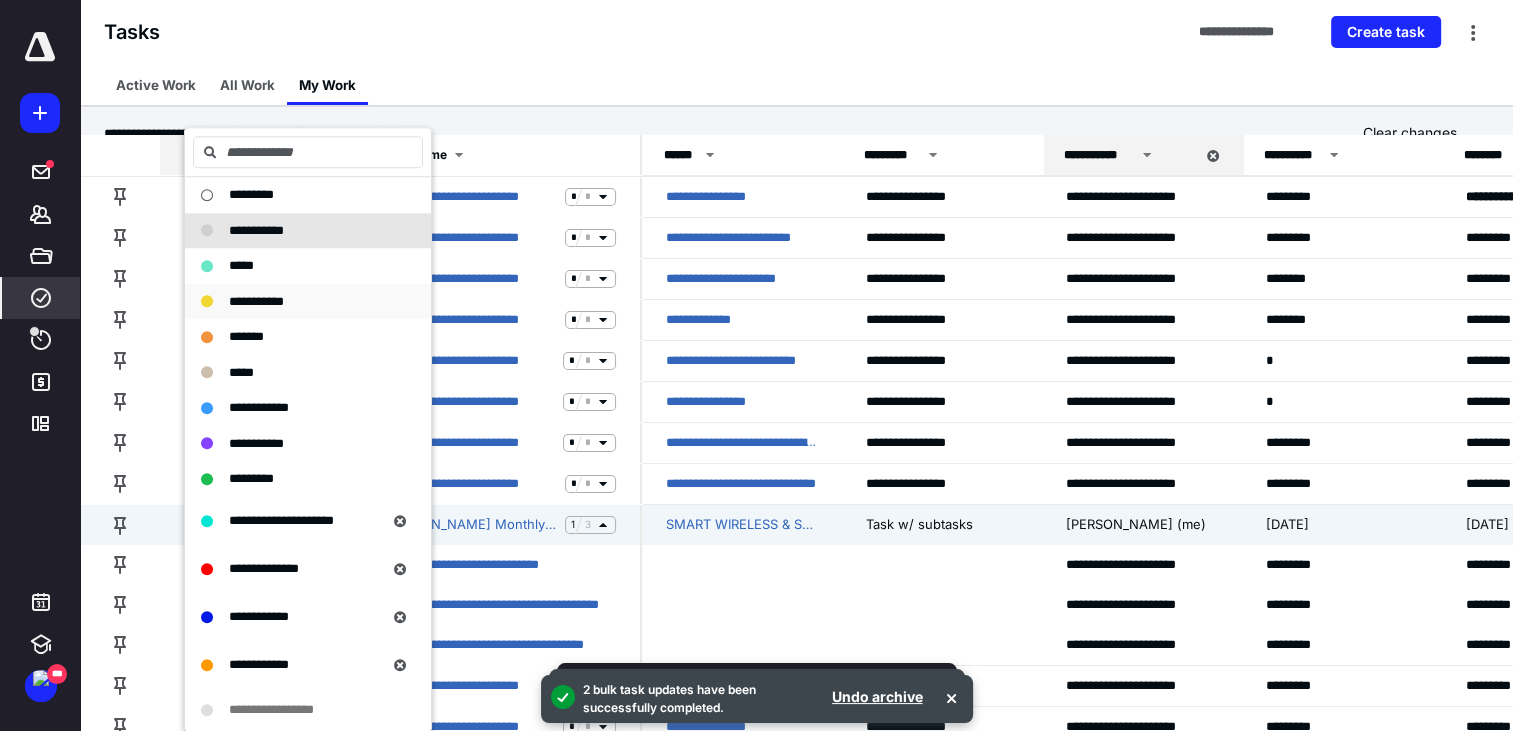 click on "**********" at bounding box center [308, 302] 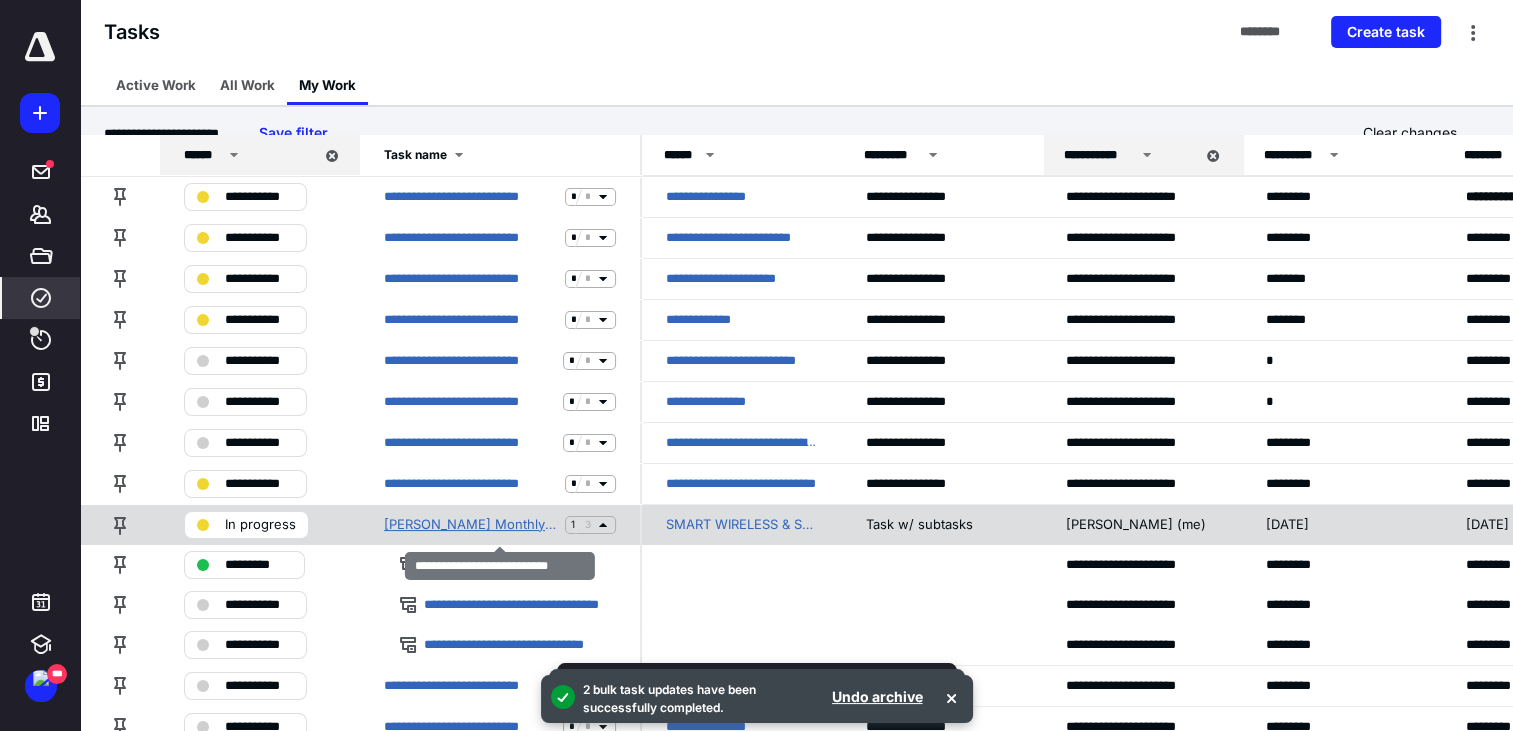 click on "[PERSON_NAME] Monthly Bookkeeping" at bounding box center (470, 525) 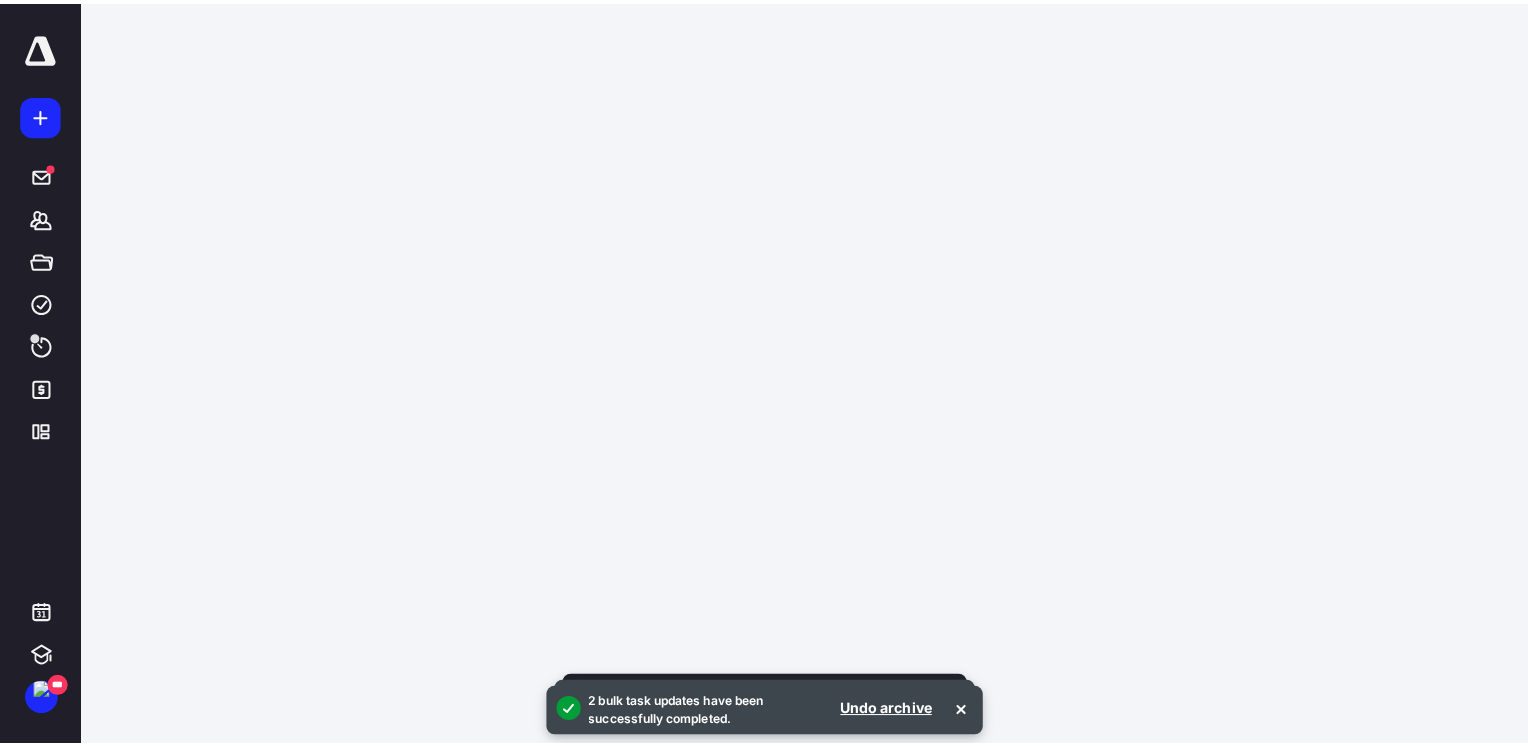 scroll, scrollTop: 0, scrollLeft: 0, axis: both 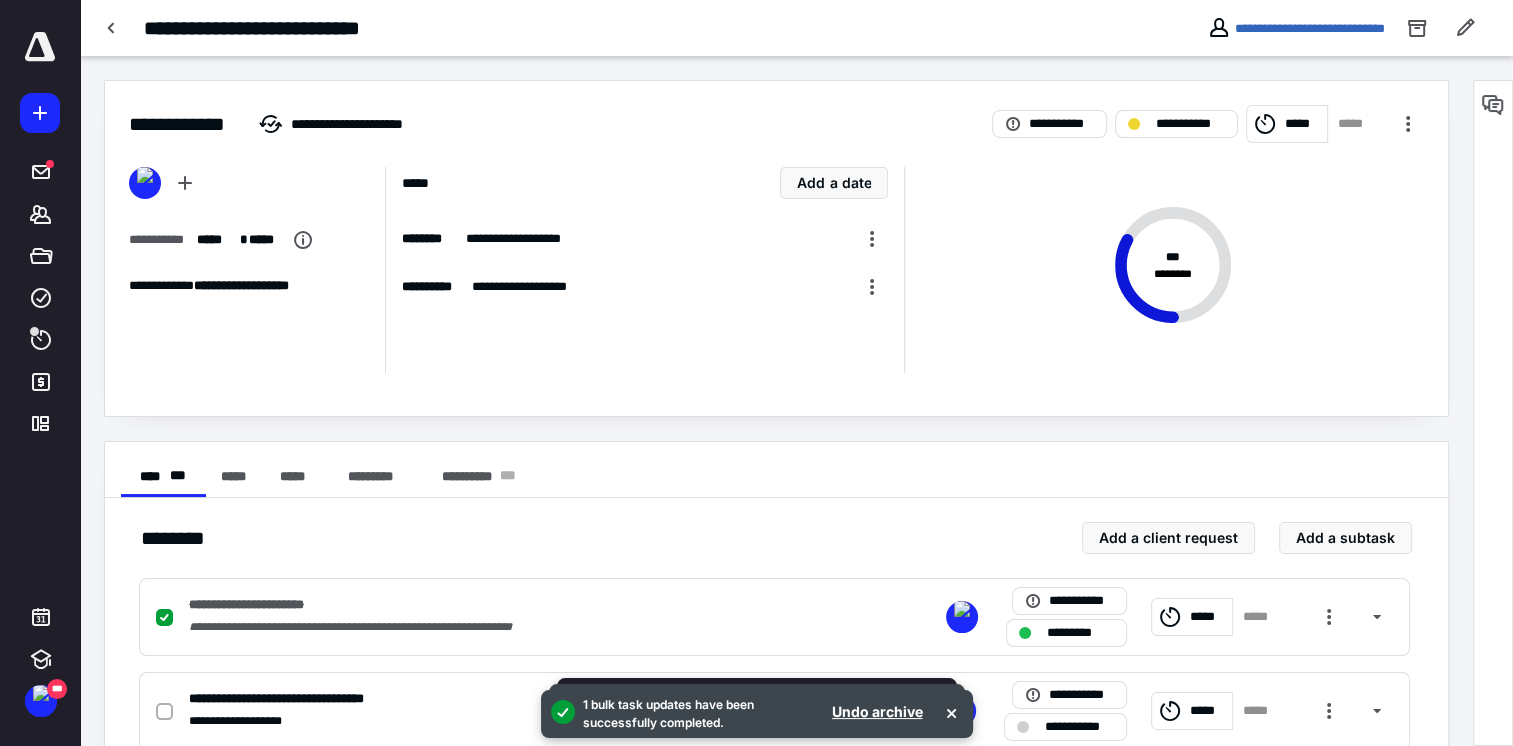 click on "*****" at bounding box center [1303, 124] 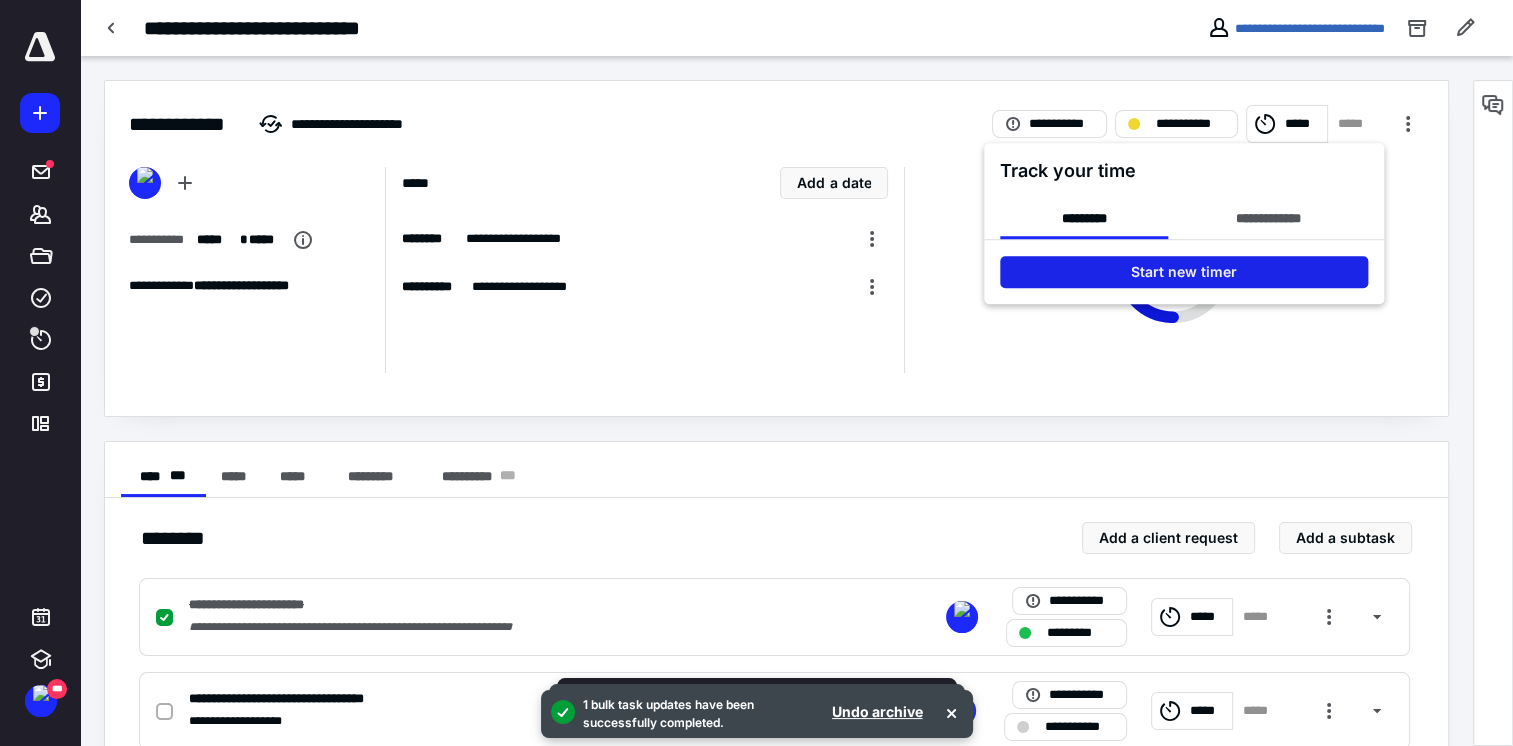click on "Start new timer" at bounding box center [1184, 272] 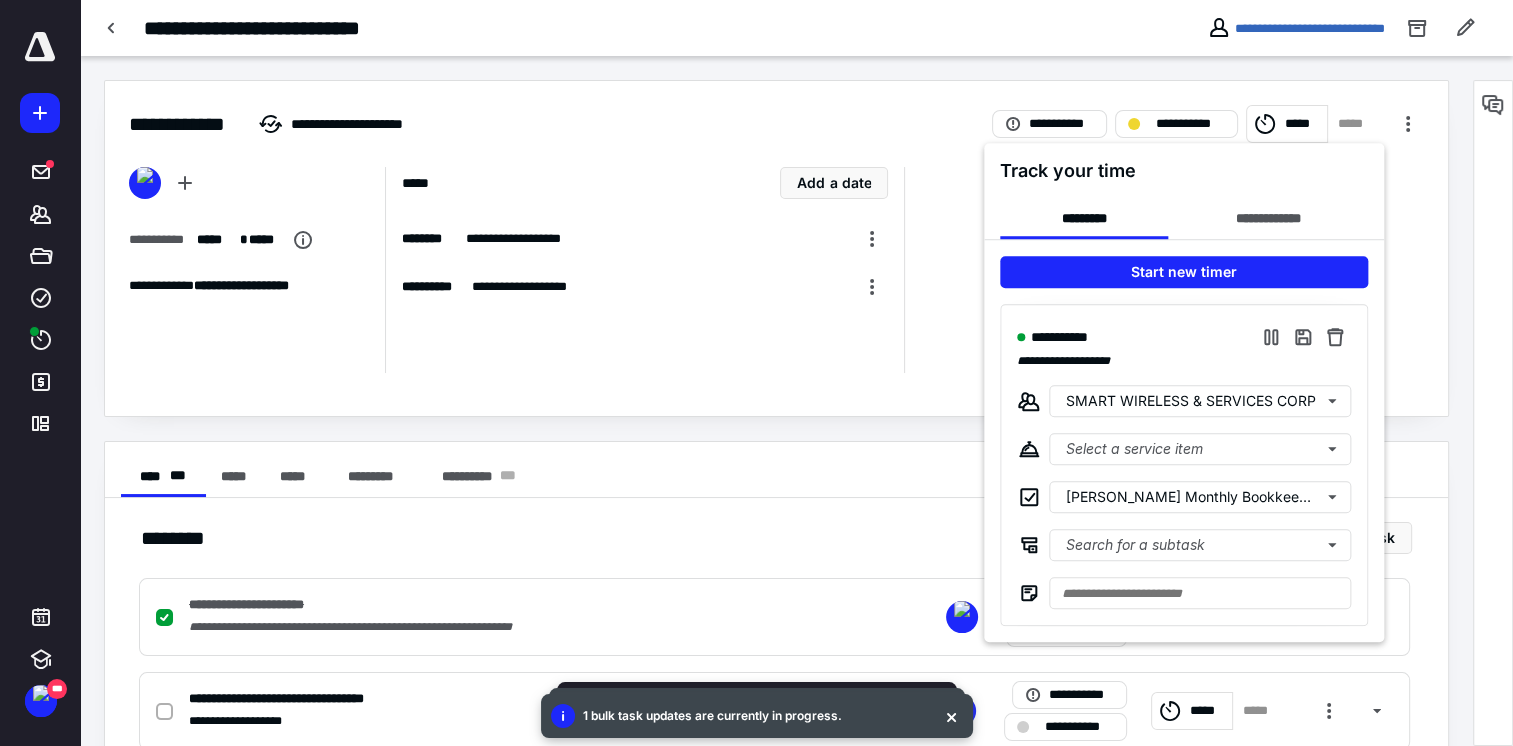 click at bounding box center (756, 373) 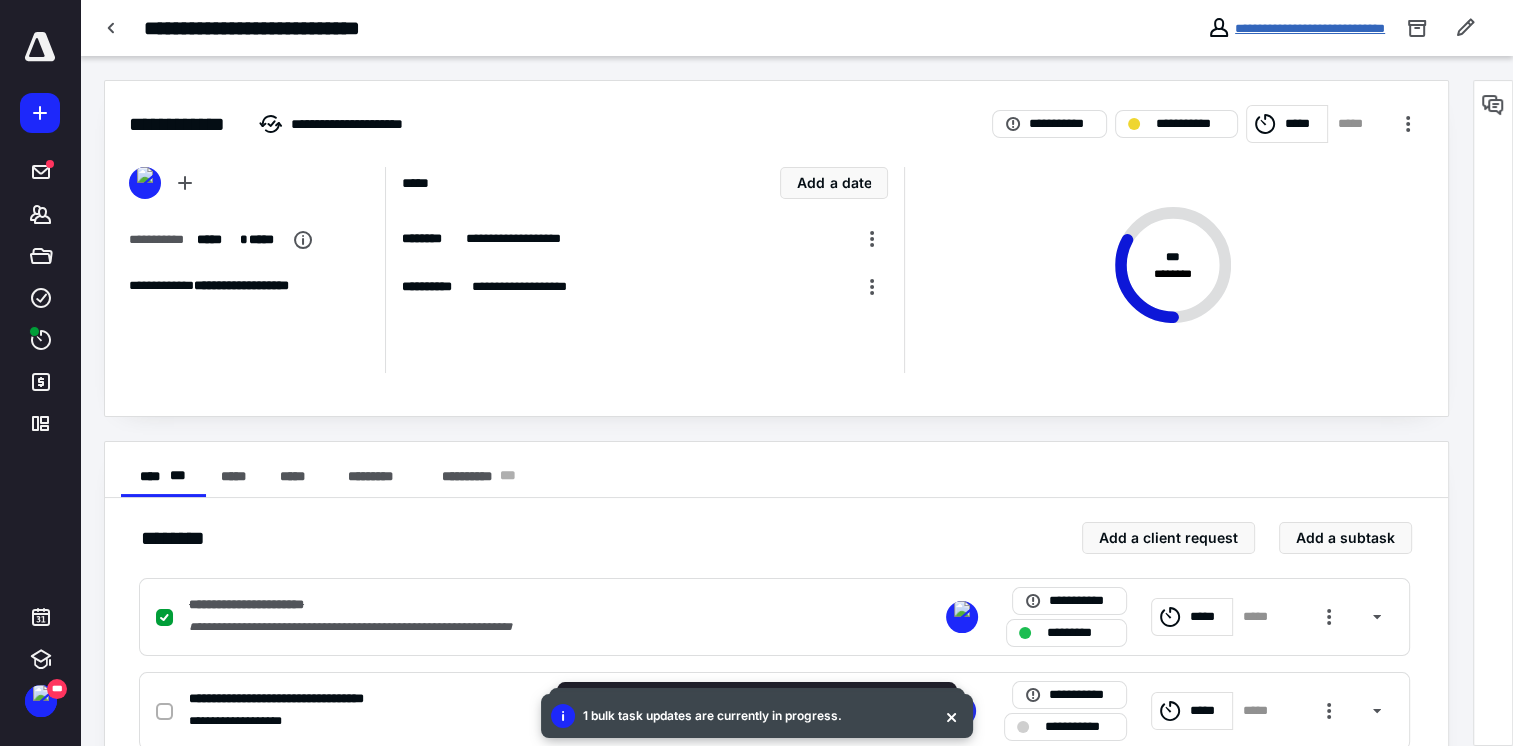 click on "**********" at bounding box center [1310, 28] 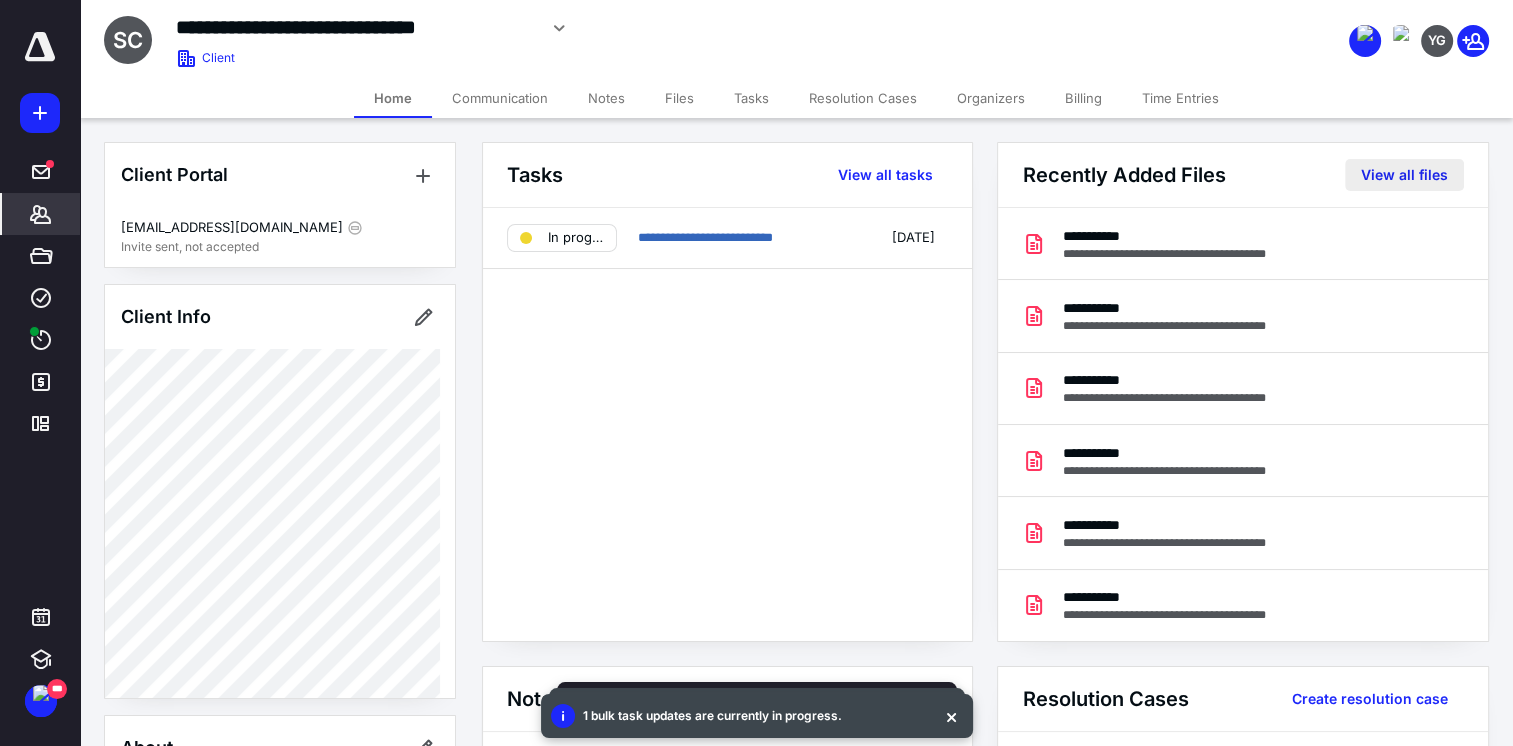 click on "View all files" at bounding box center [1404, 175] 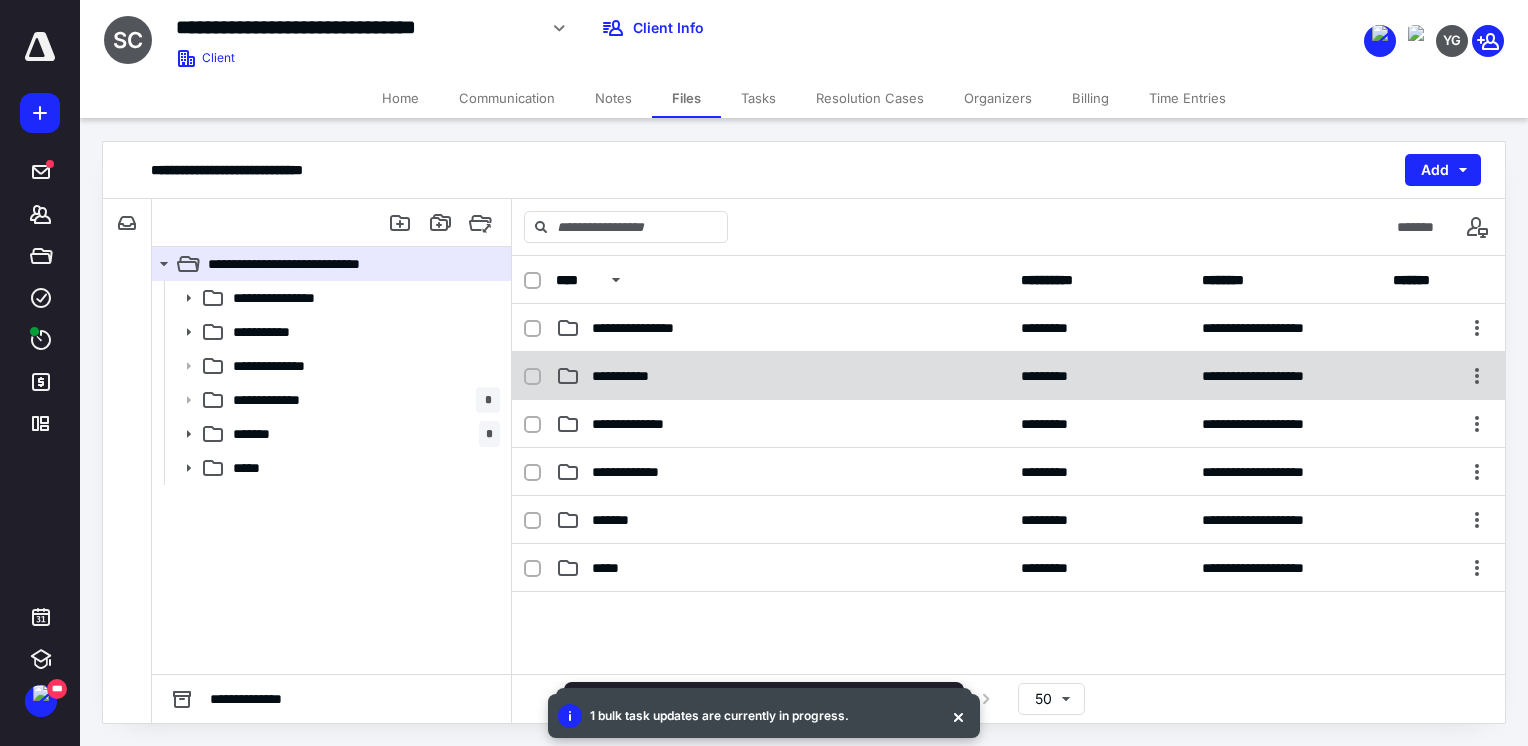 click on "**********" at bounding box center (782, 376) 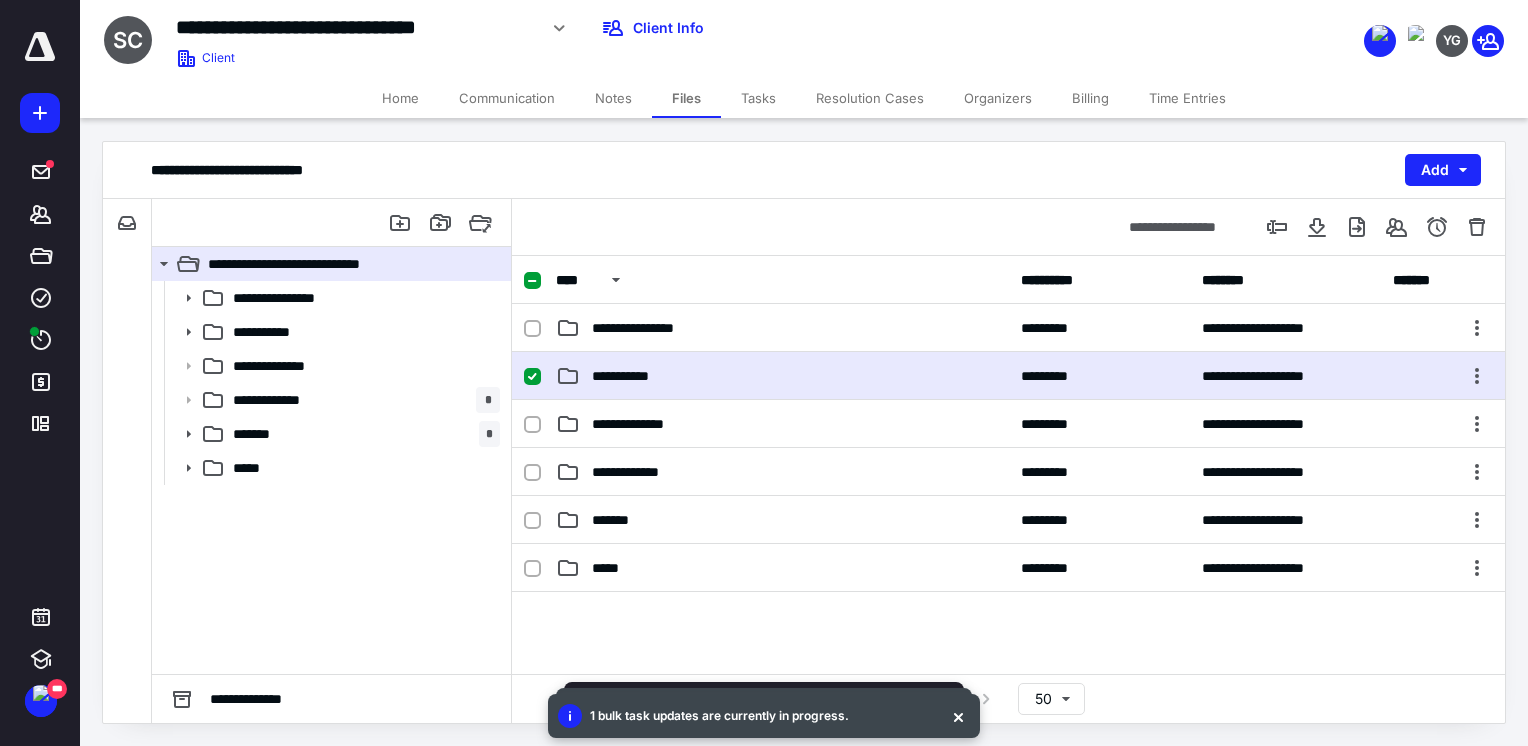 click on "**********" at bounding box center (782, 376) 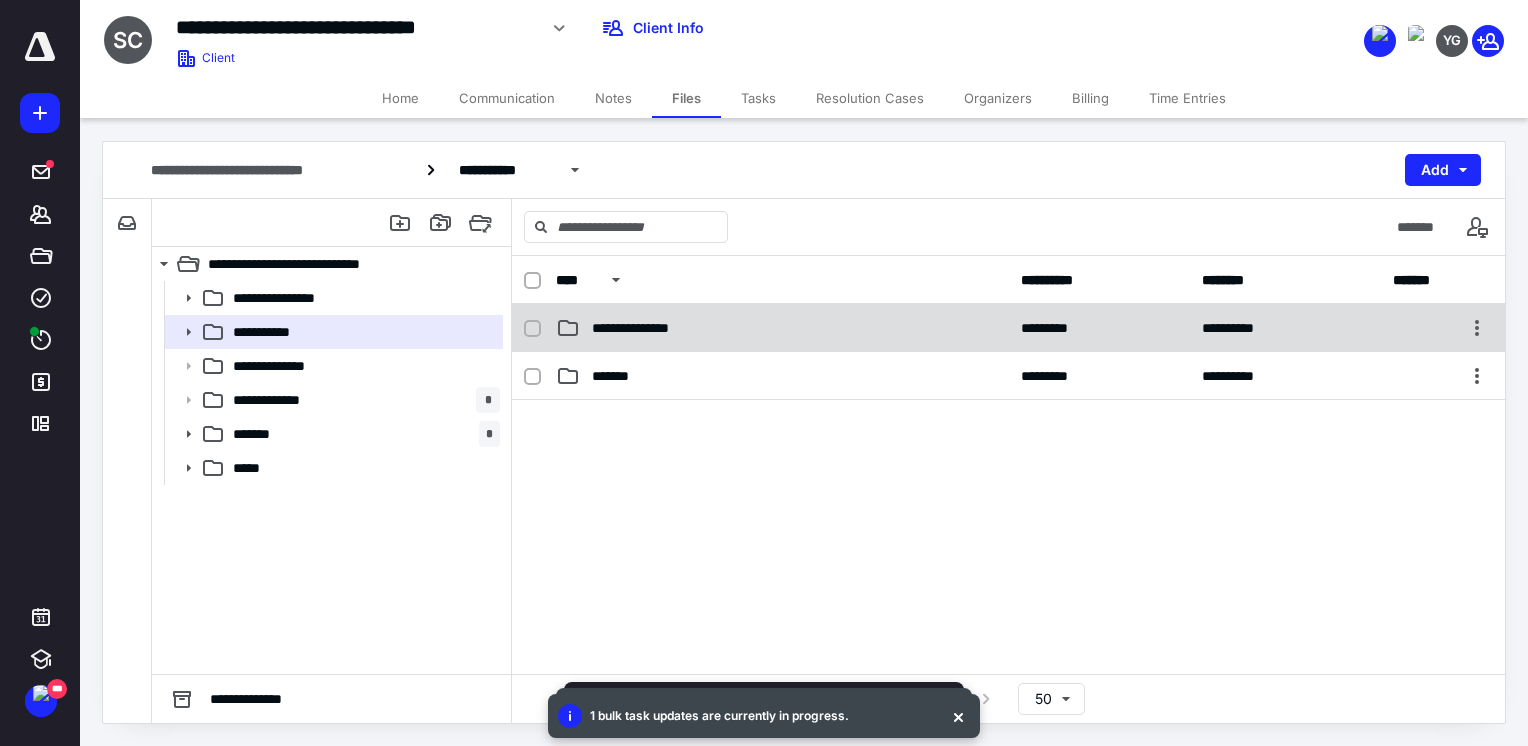 click on "**********" at bounding box center (782, 328) 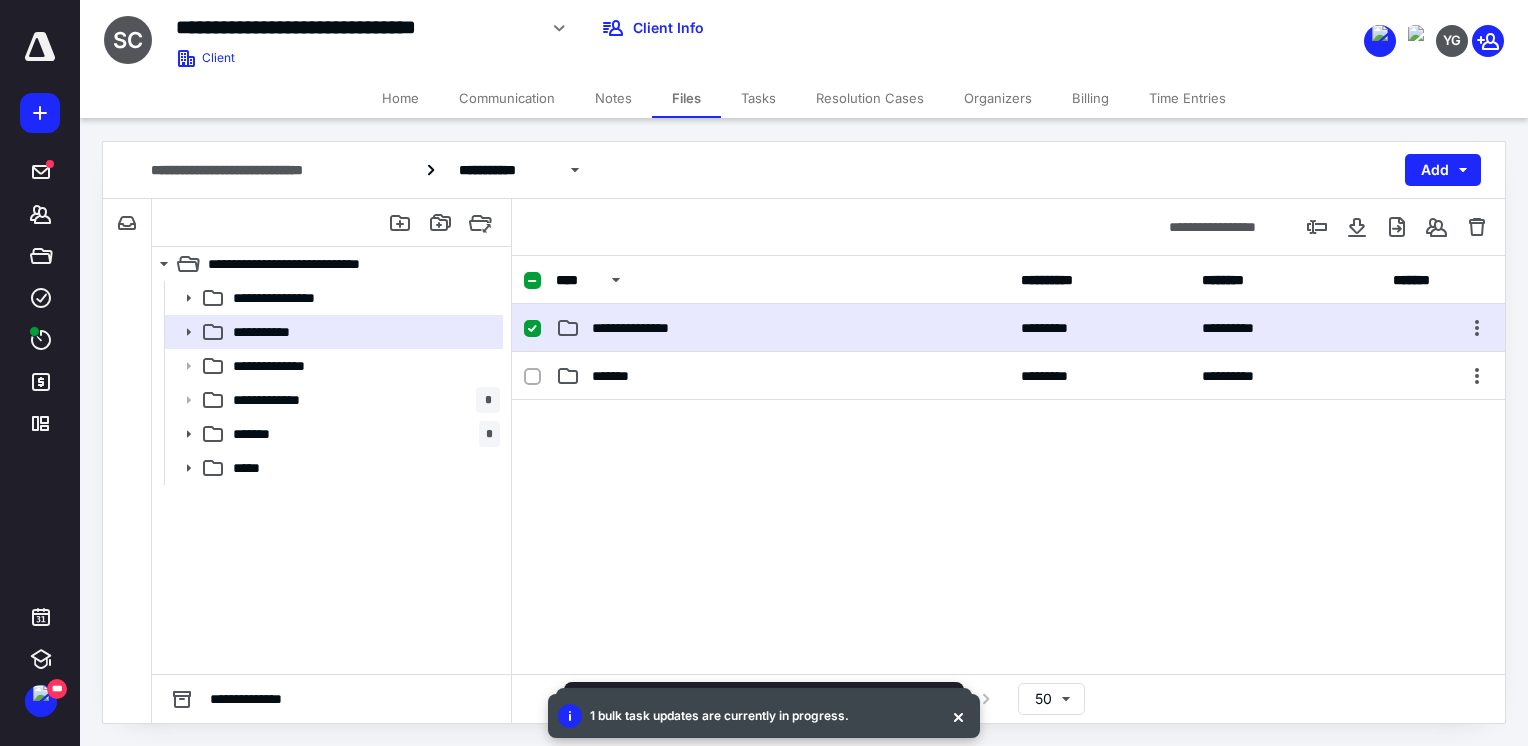 click on "**********" at bounding box center [782, 328] 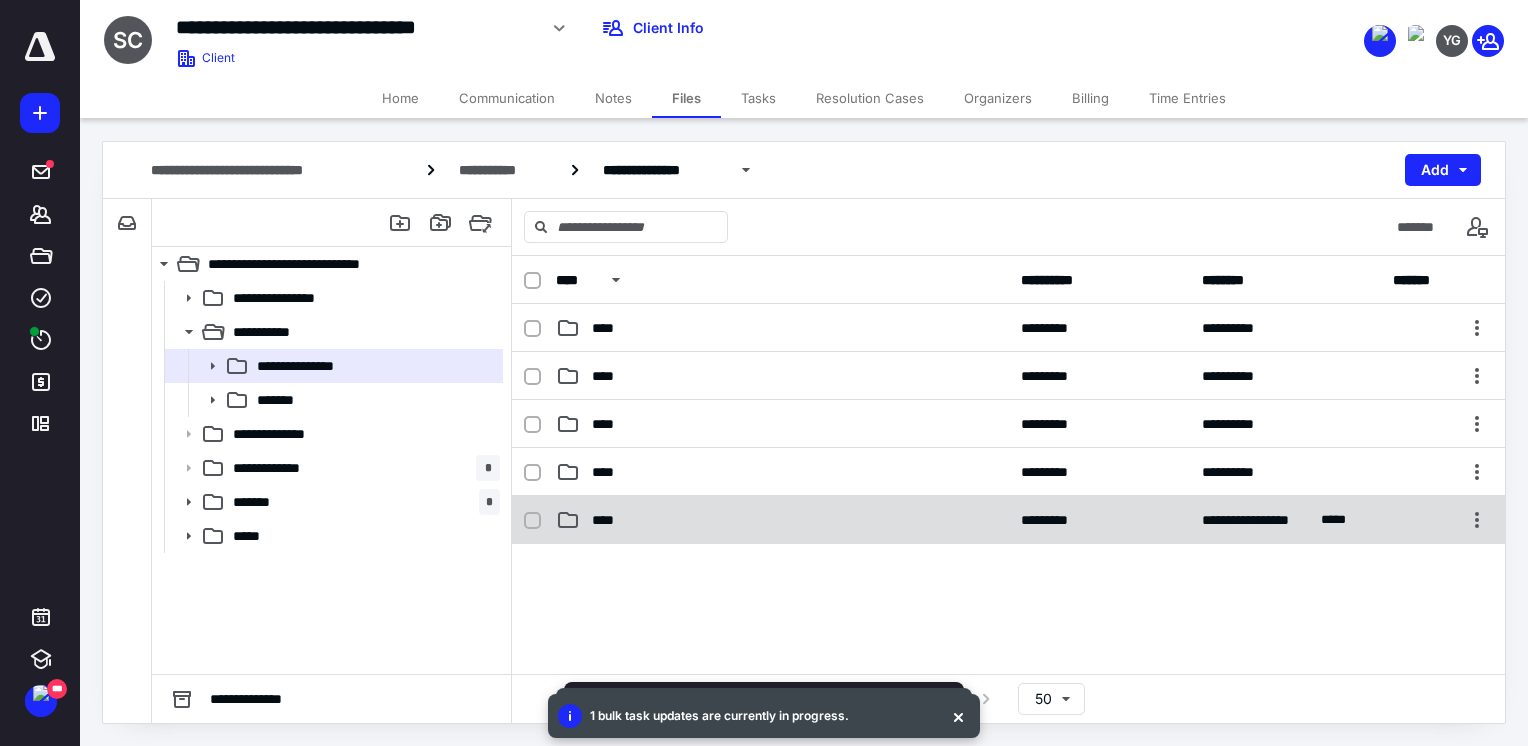 click on "**********" at bounding box center [1008, 520] 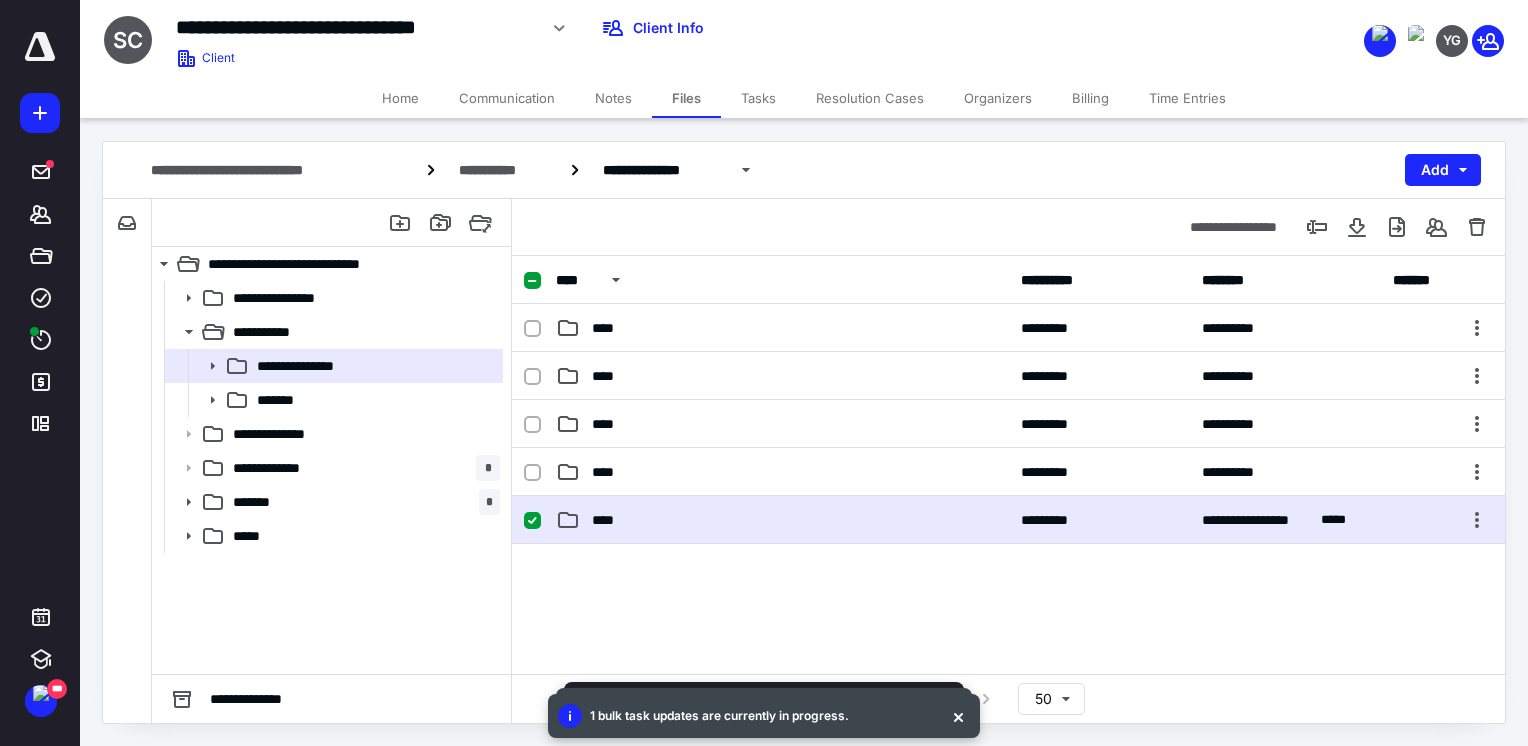 click on "**********" at bounding box center (1008, 520) 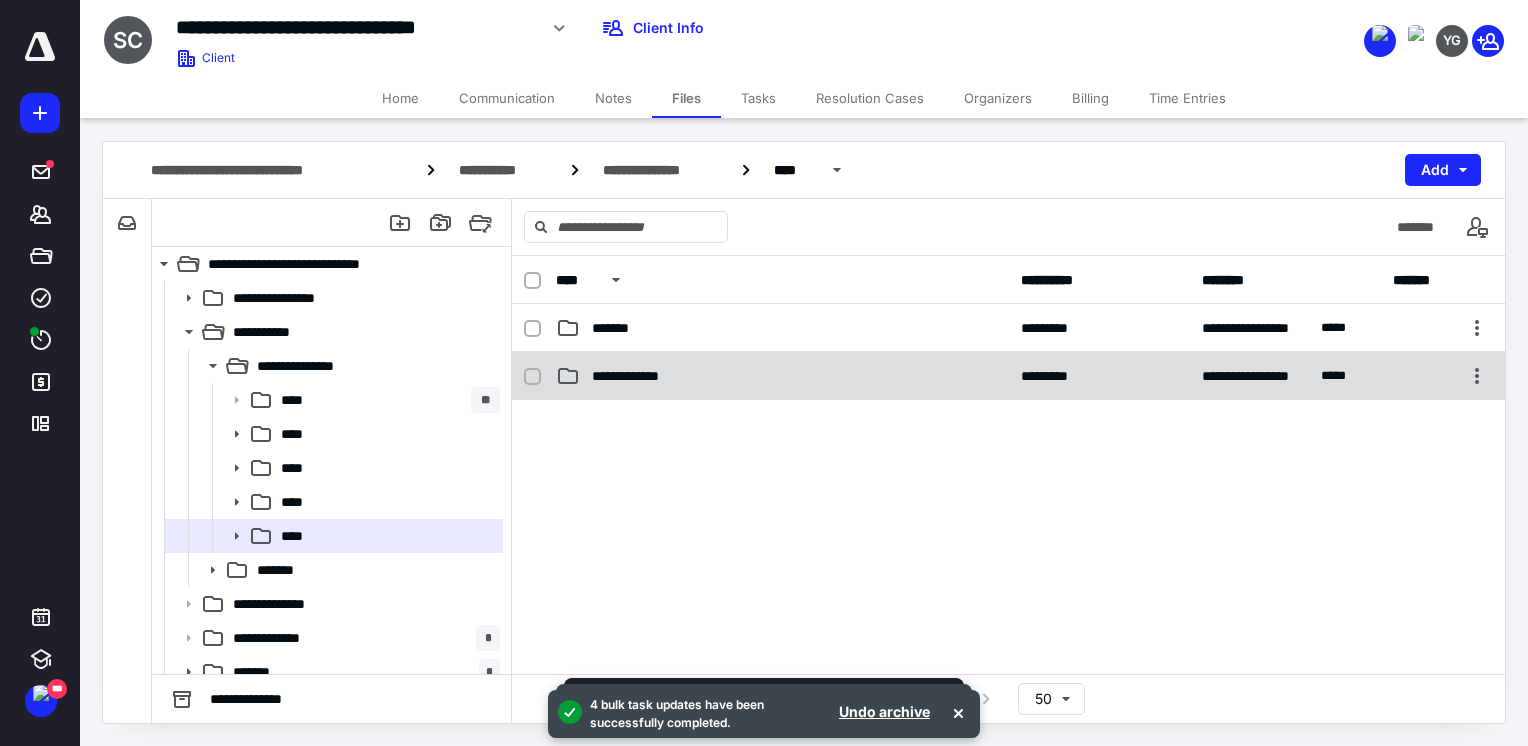 click on "**********" at bounding box center (782, 376) 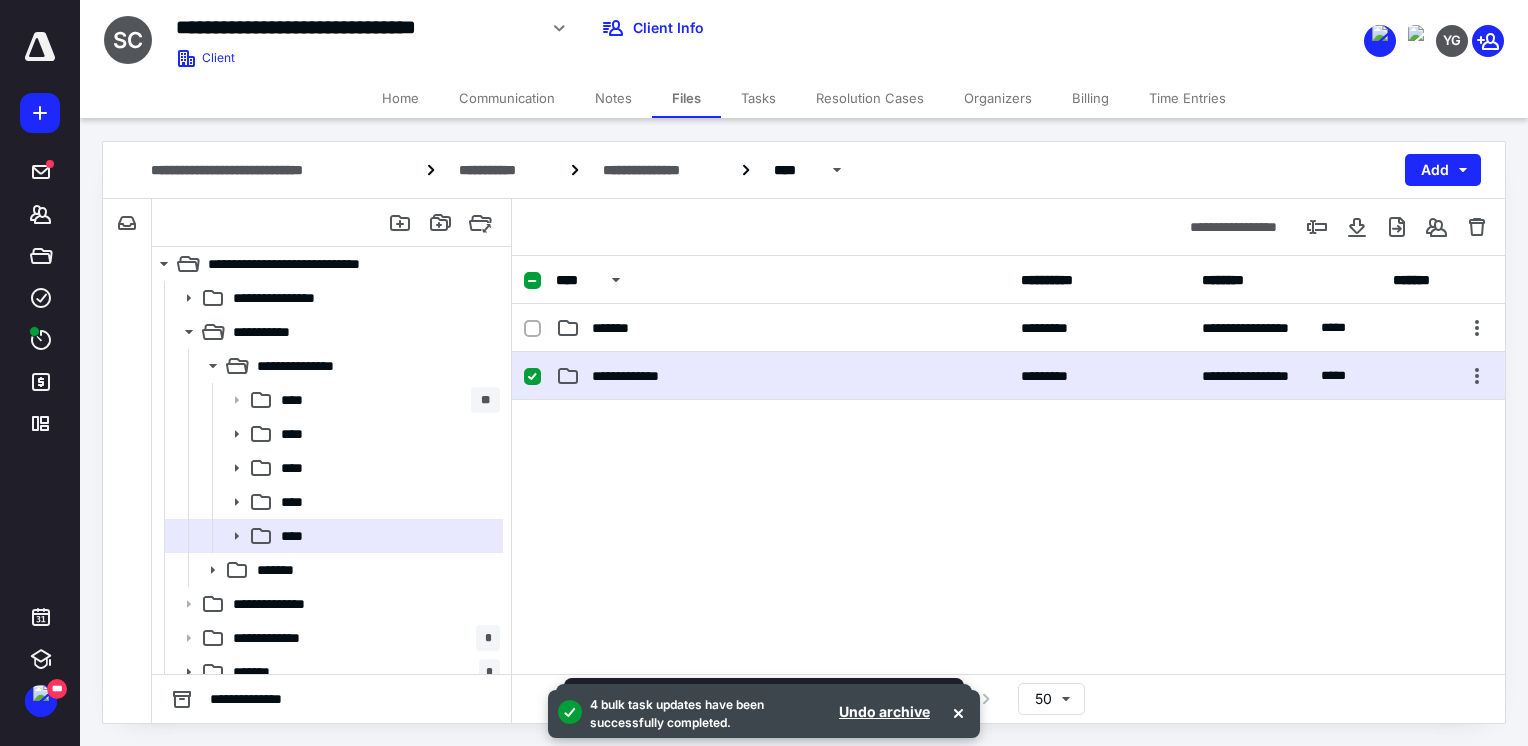 click on "**********" at bounding box center (782, 376) 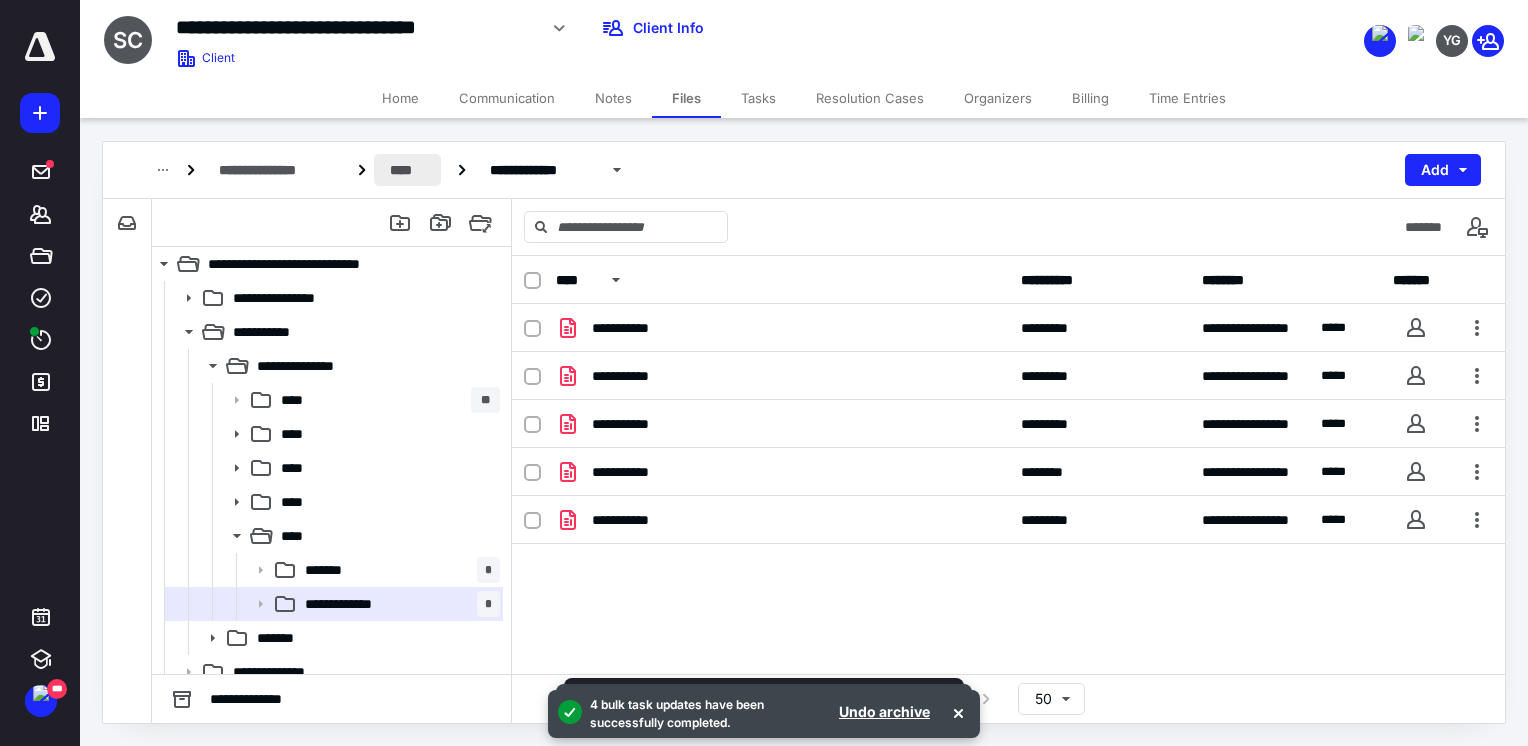 click on "****" at bounding box center [407, 170] 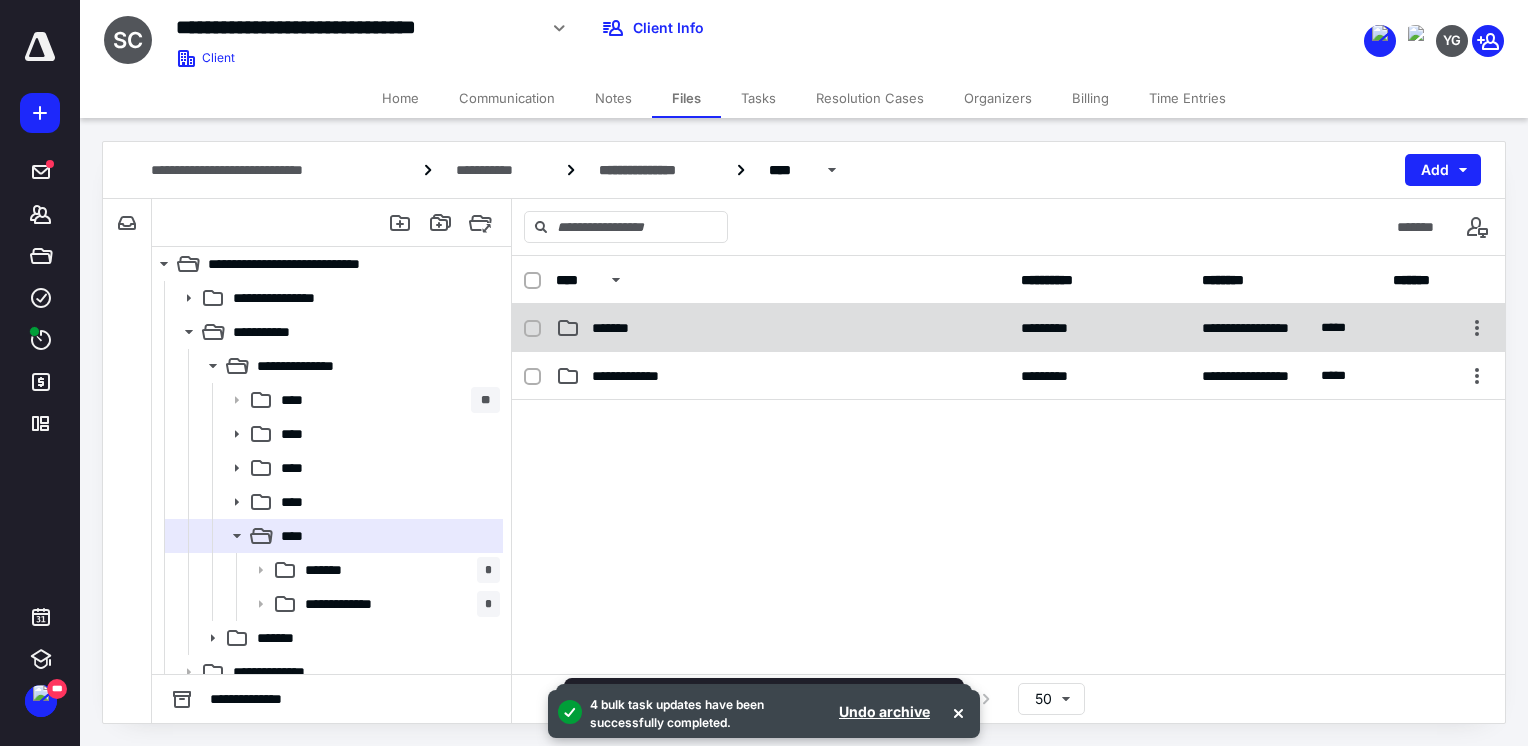 click on "*******" at bounding box center (782, 328) 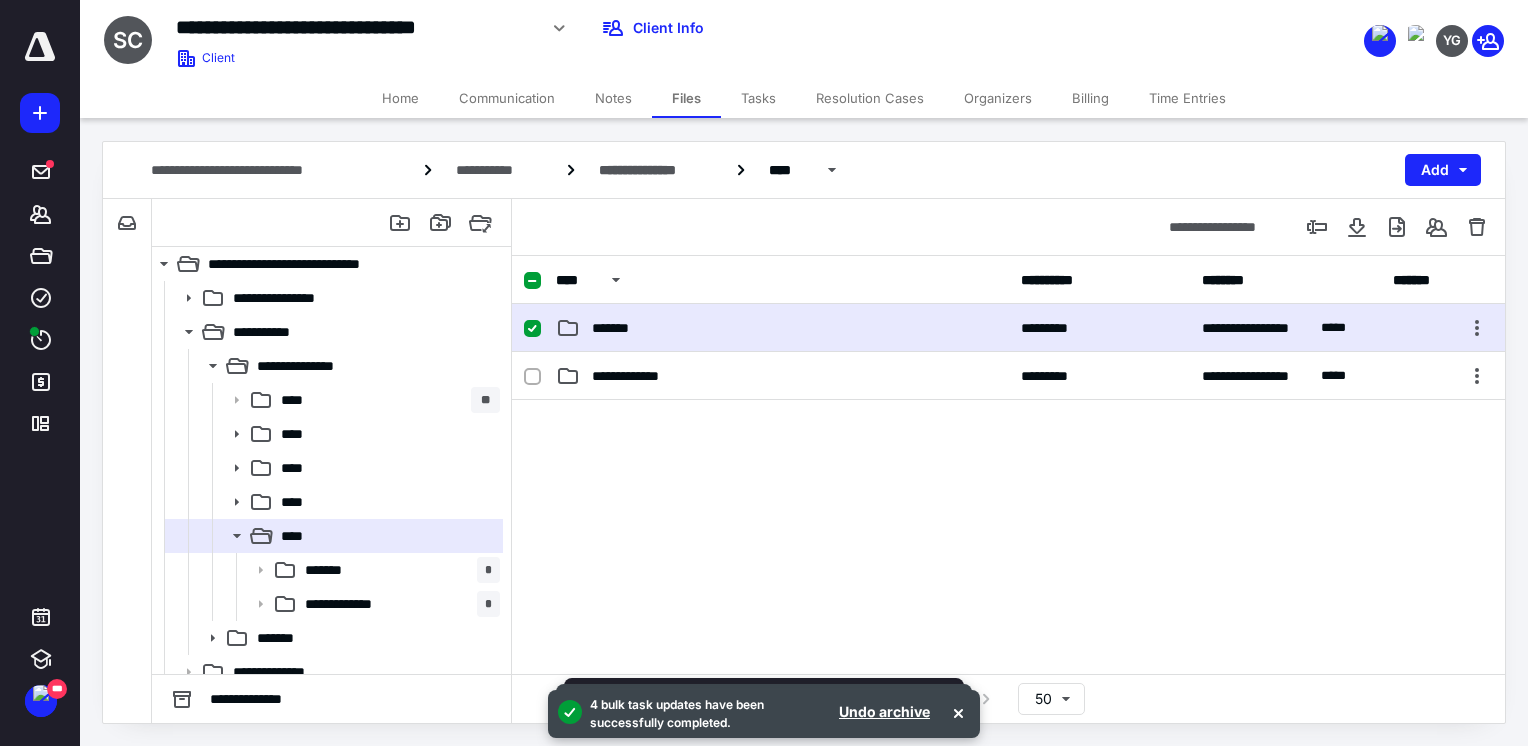 click on "*******" at bounding box center [782, 328] 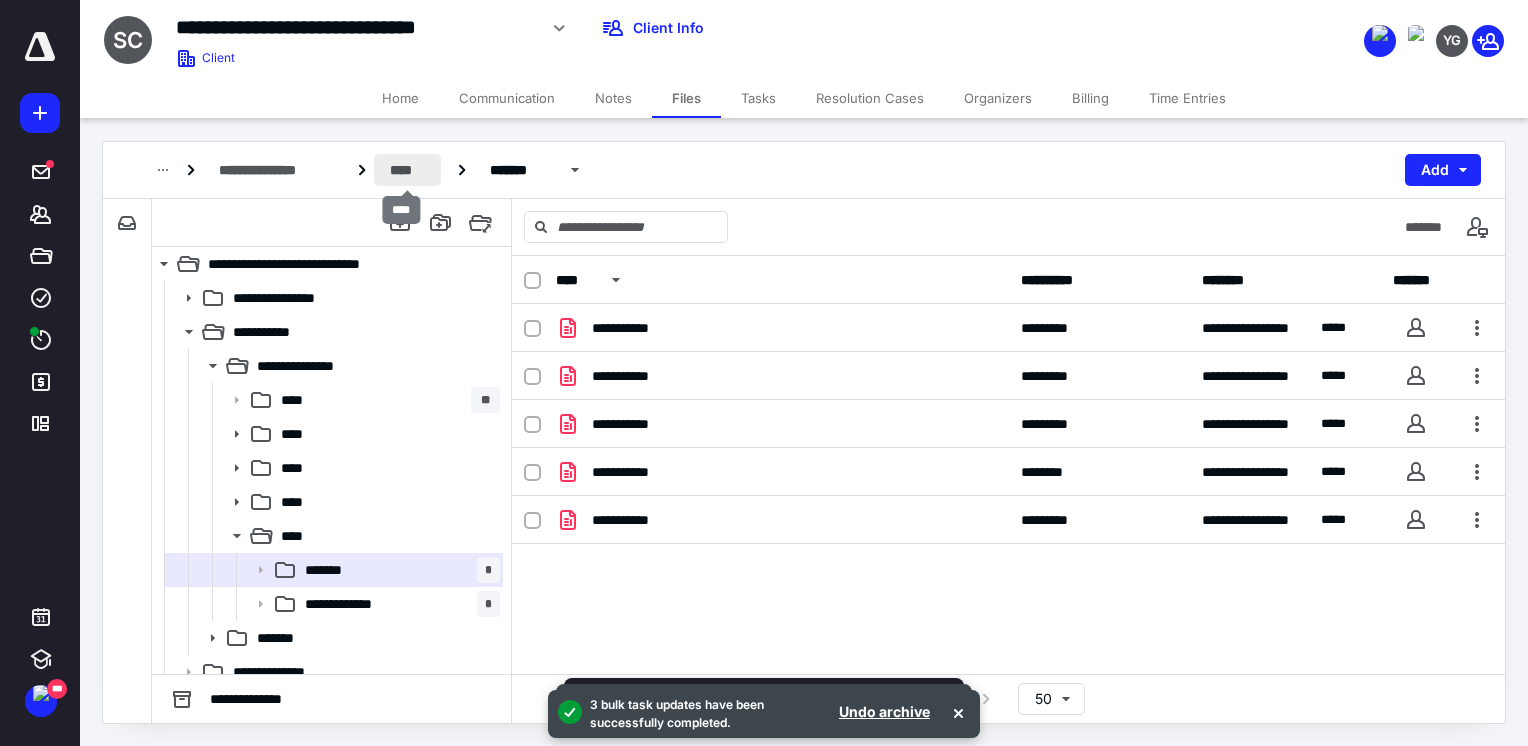 click on "****" at bounding box center (407, 170) 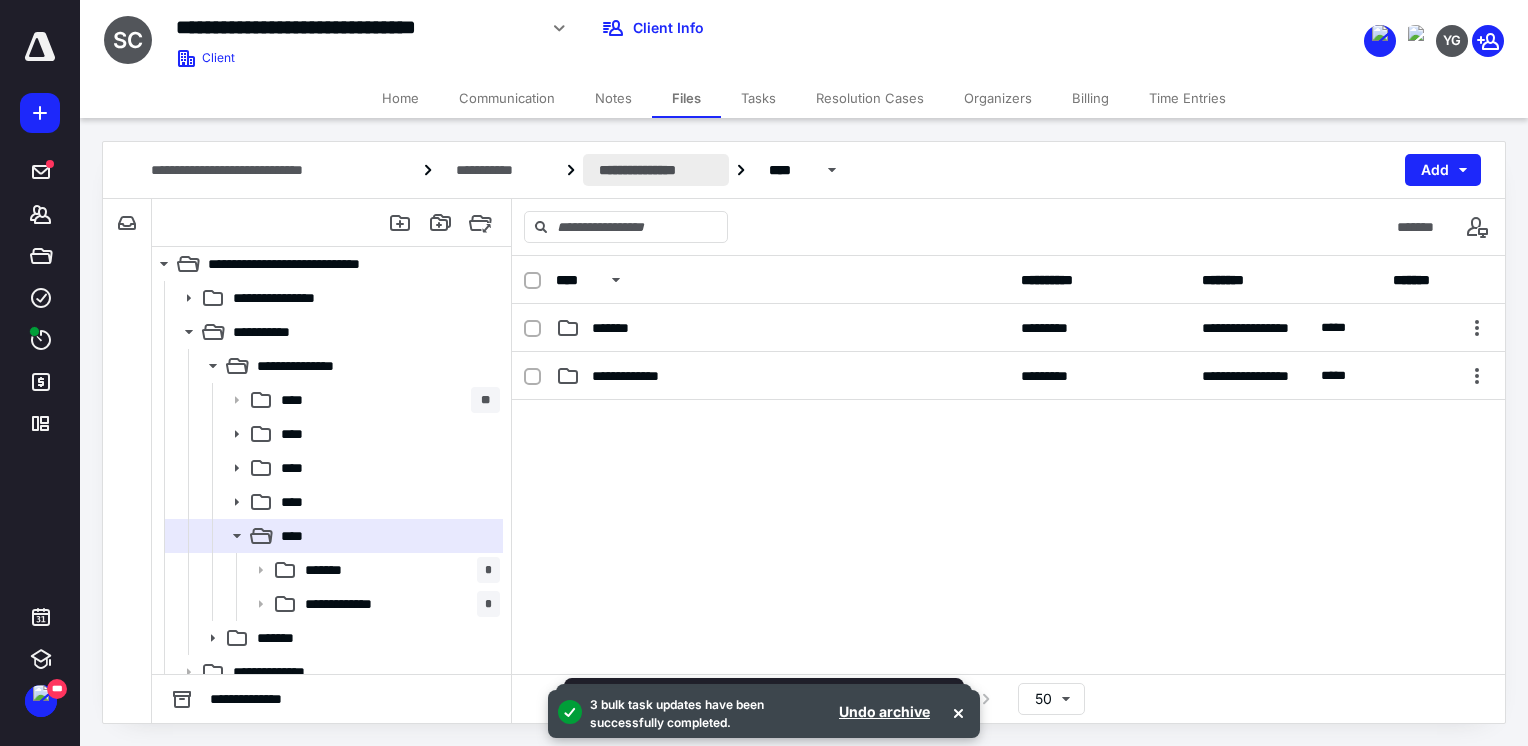 click on "**********" at bounding box center [656, 170] 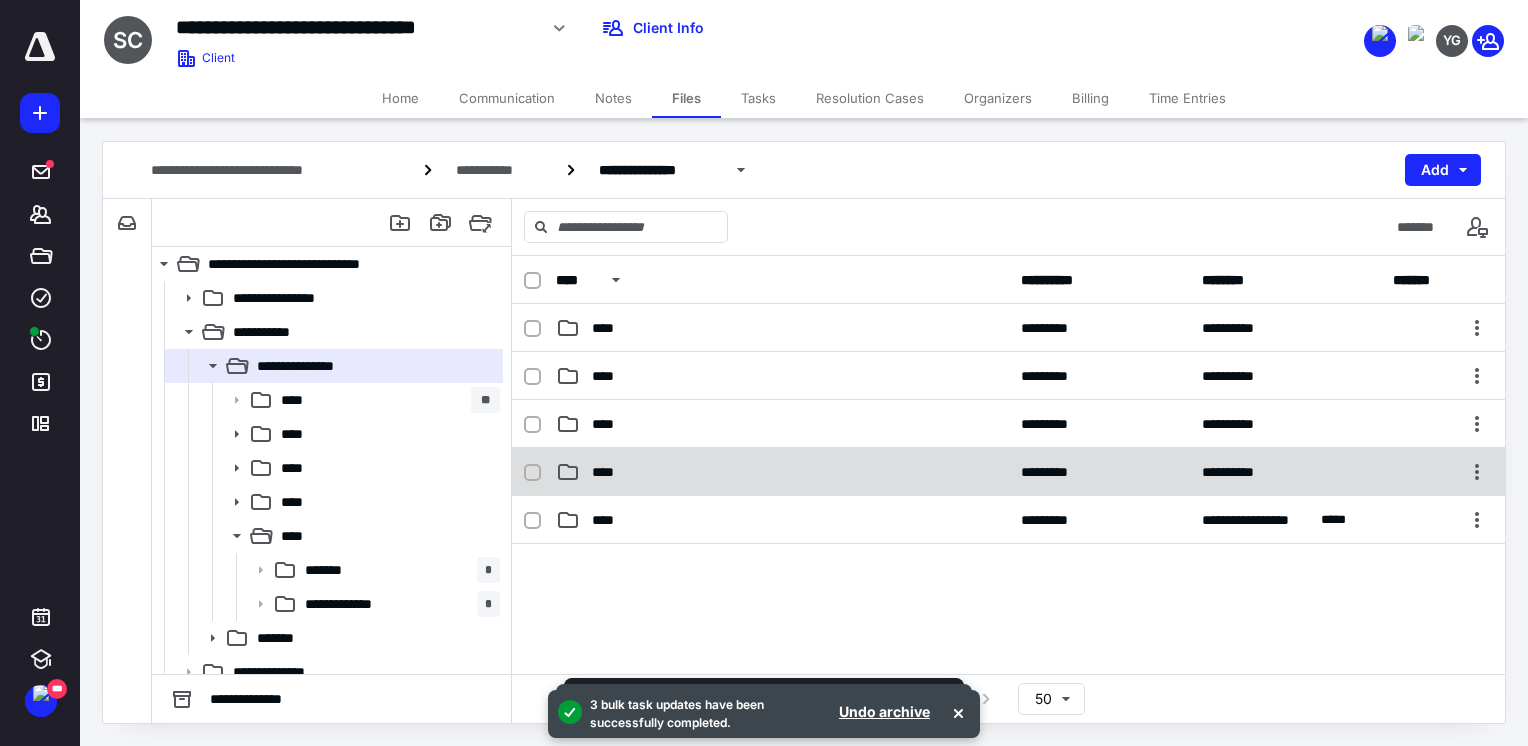 click on "**********" at bounding box center [1008, 472] 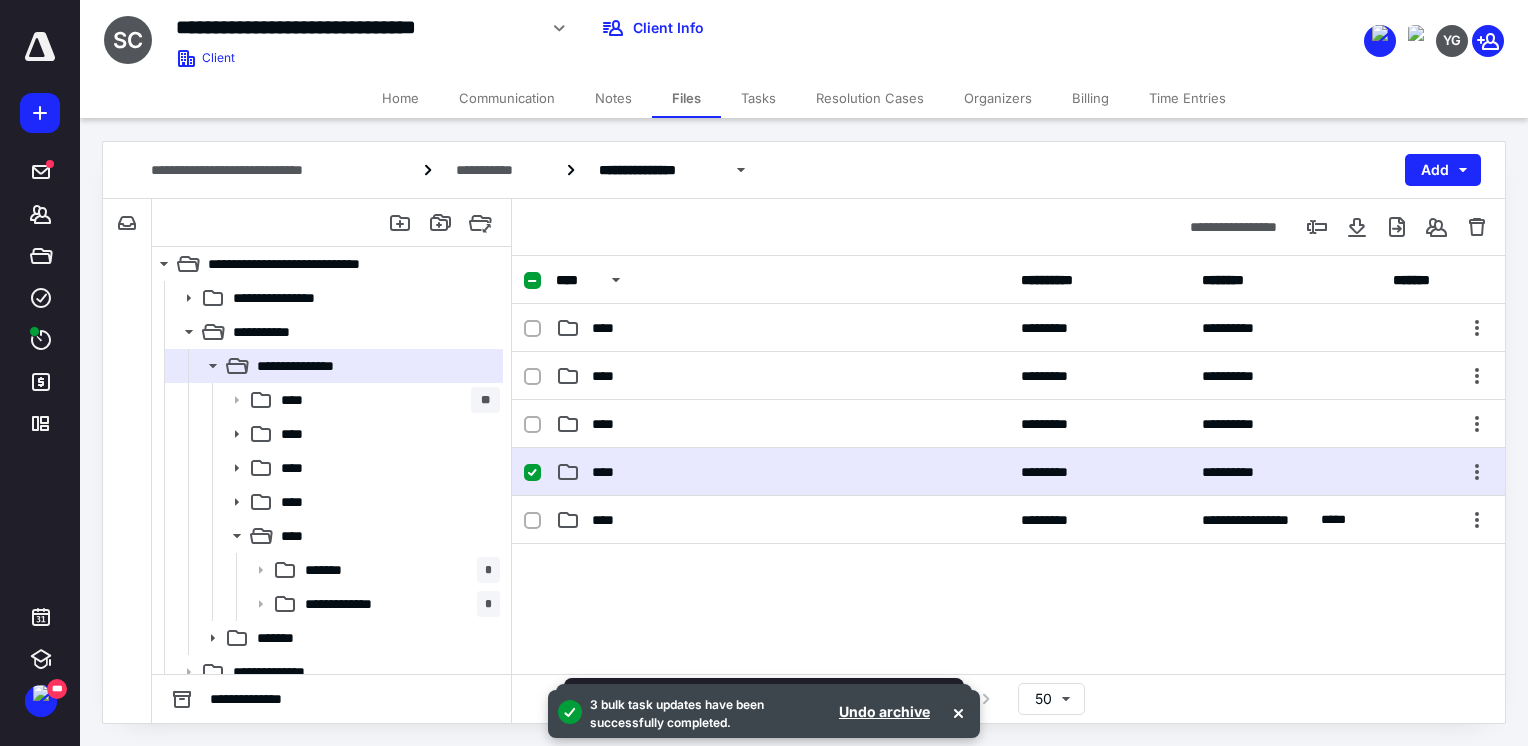 click on "**********" at bounding box center (1008, 472) 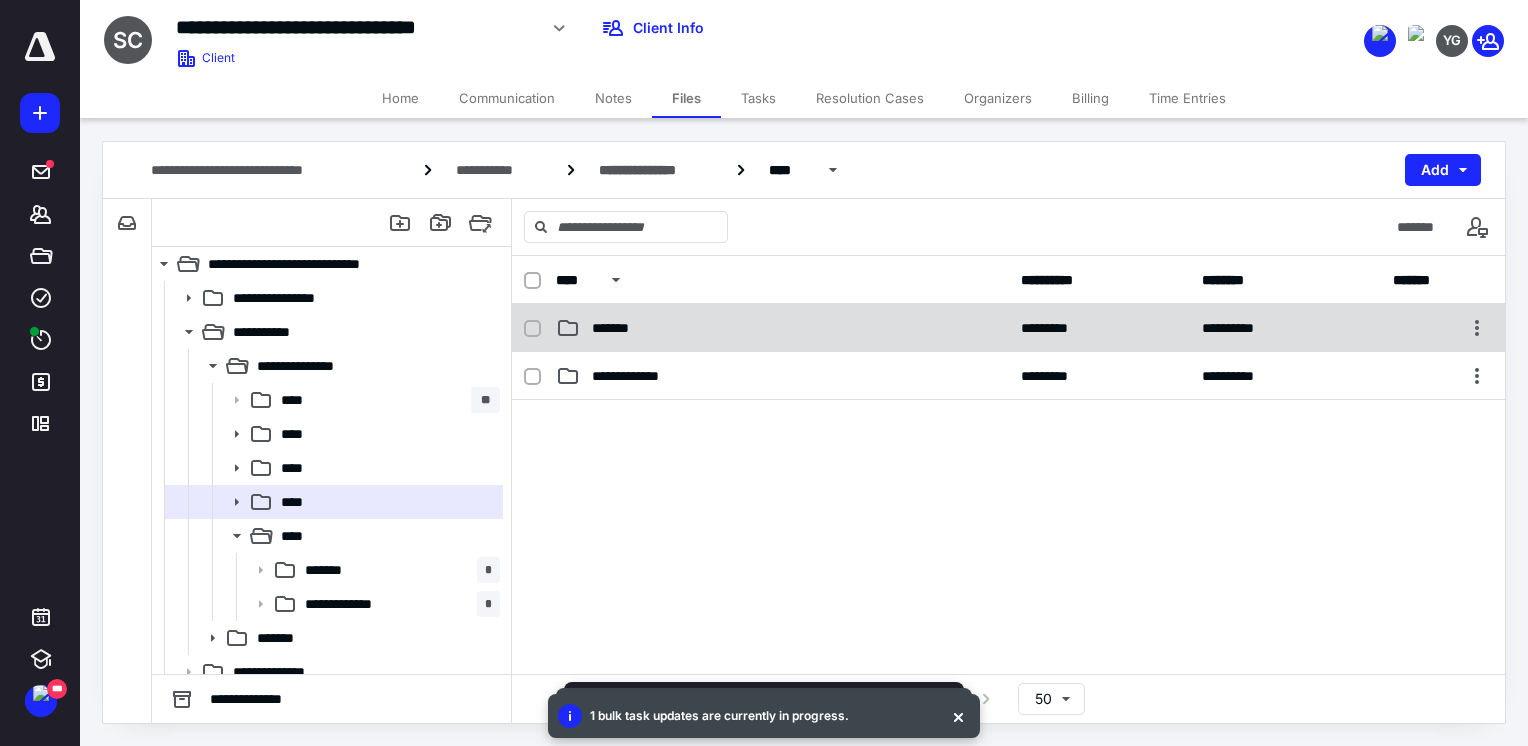 click on "*******" at bounding box center (782, 328) 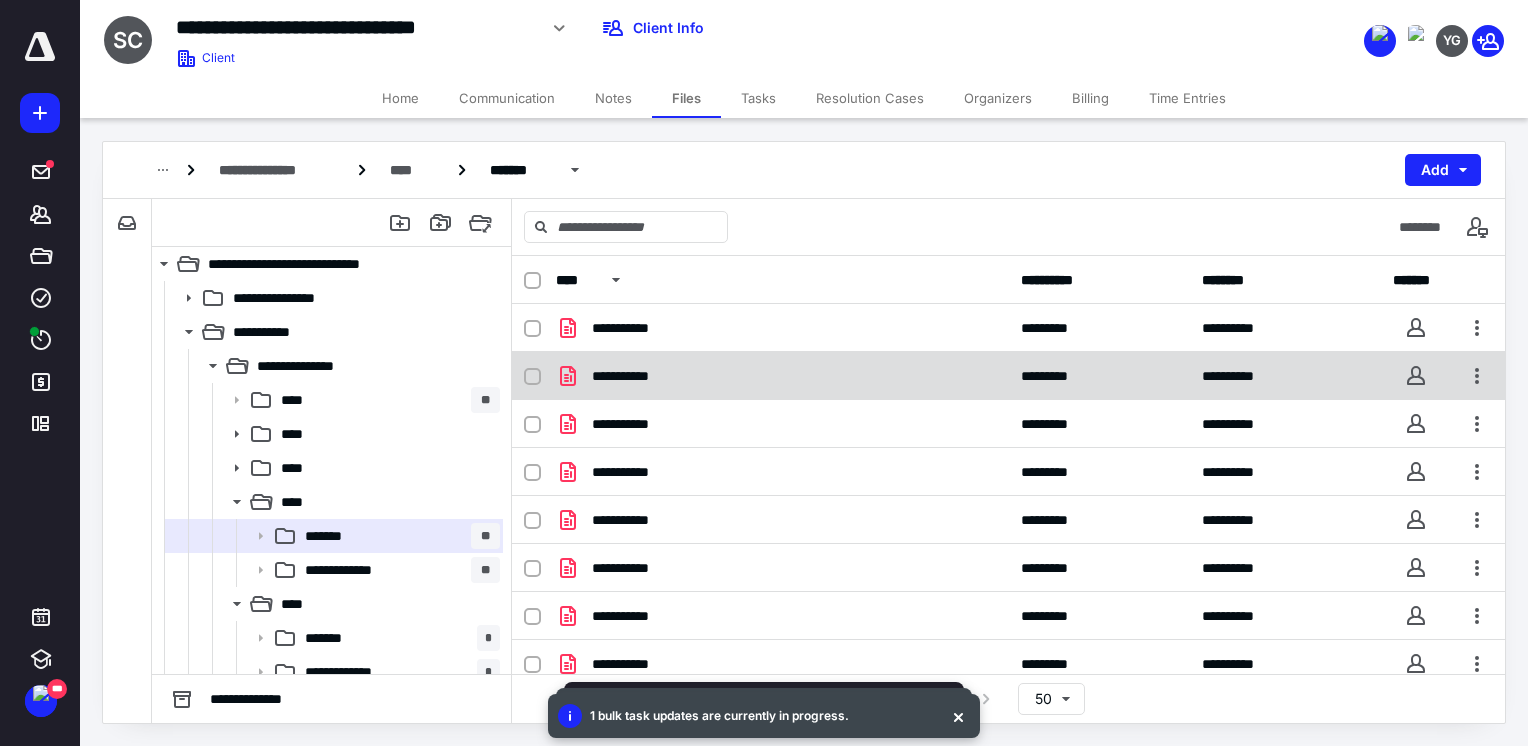 click on "**********" at bounding box center [1008, 376] 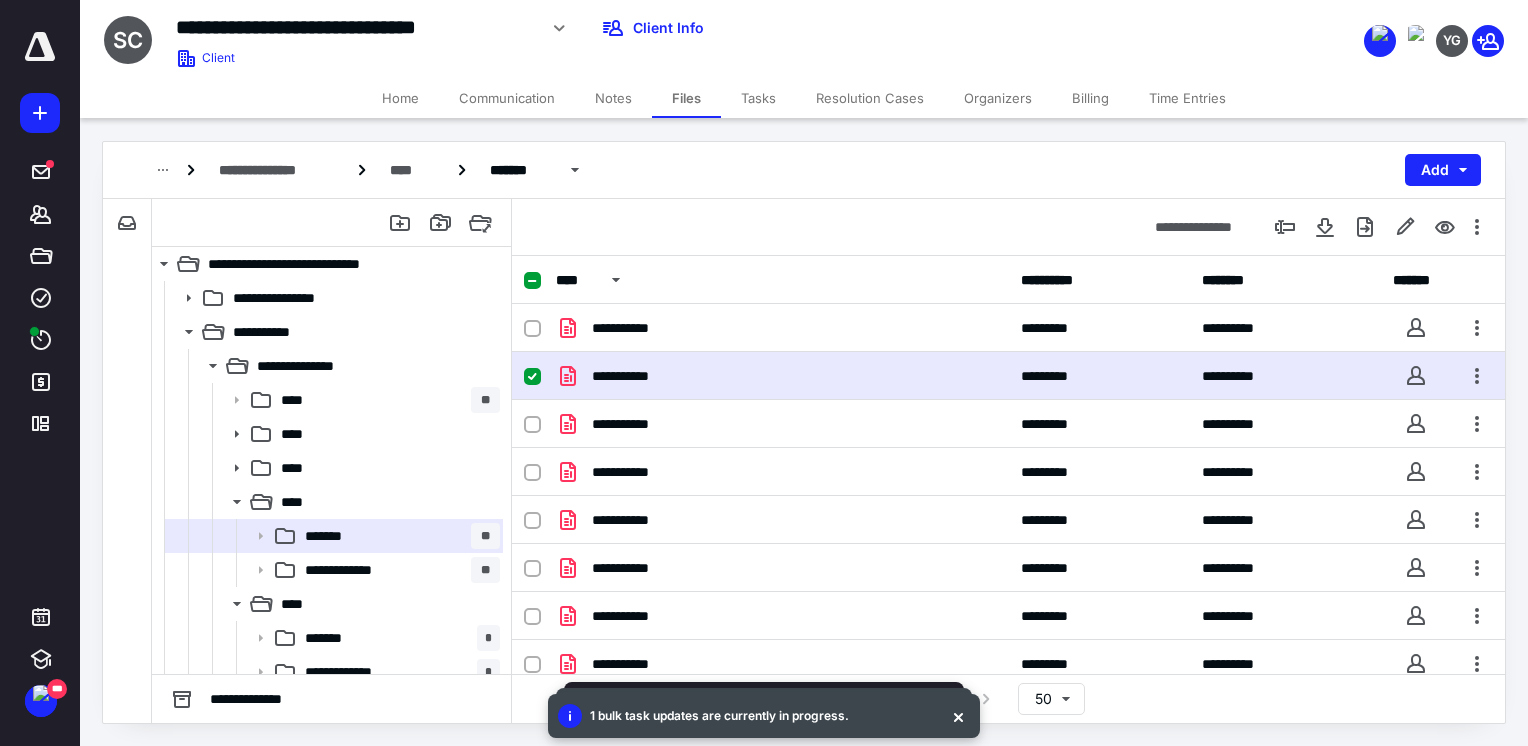 click on "**********" at bounding box center (1008, 376) 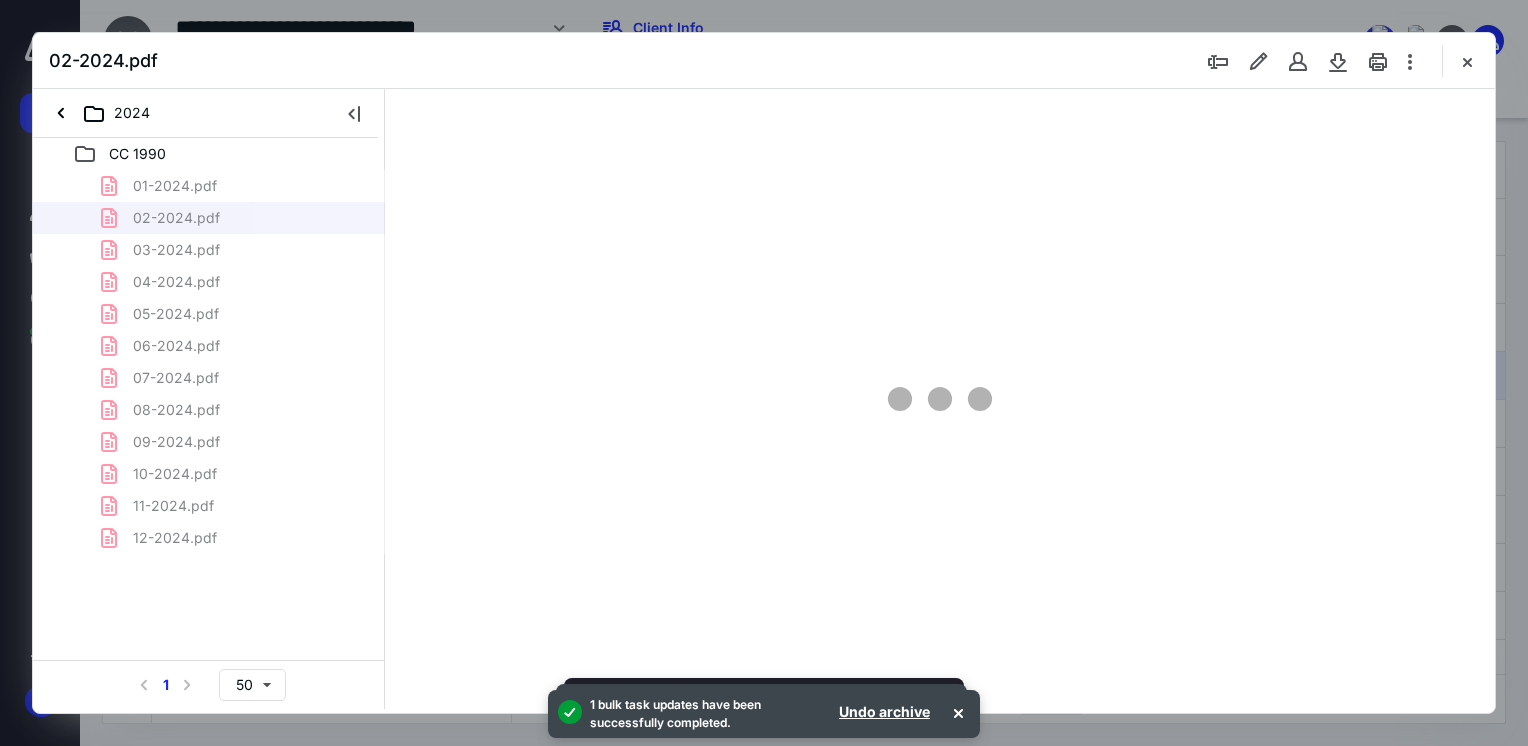 scroll, scrollTop: 0, scrollLeft: 0, axis: both 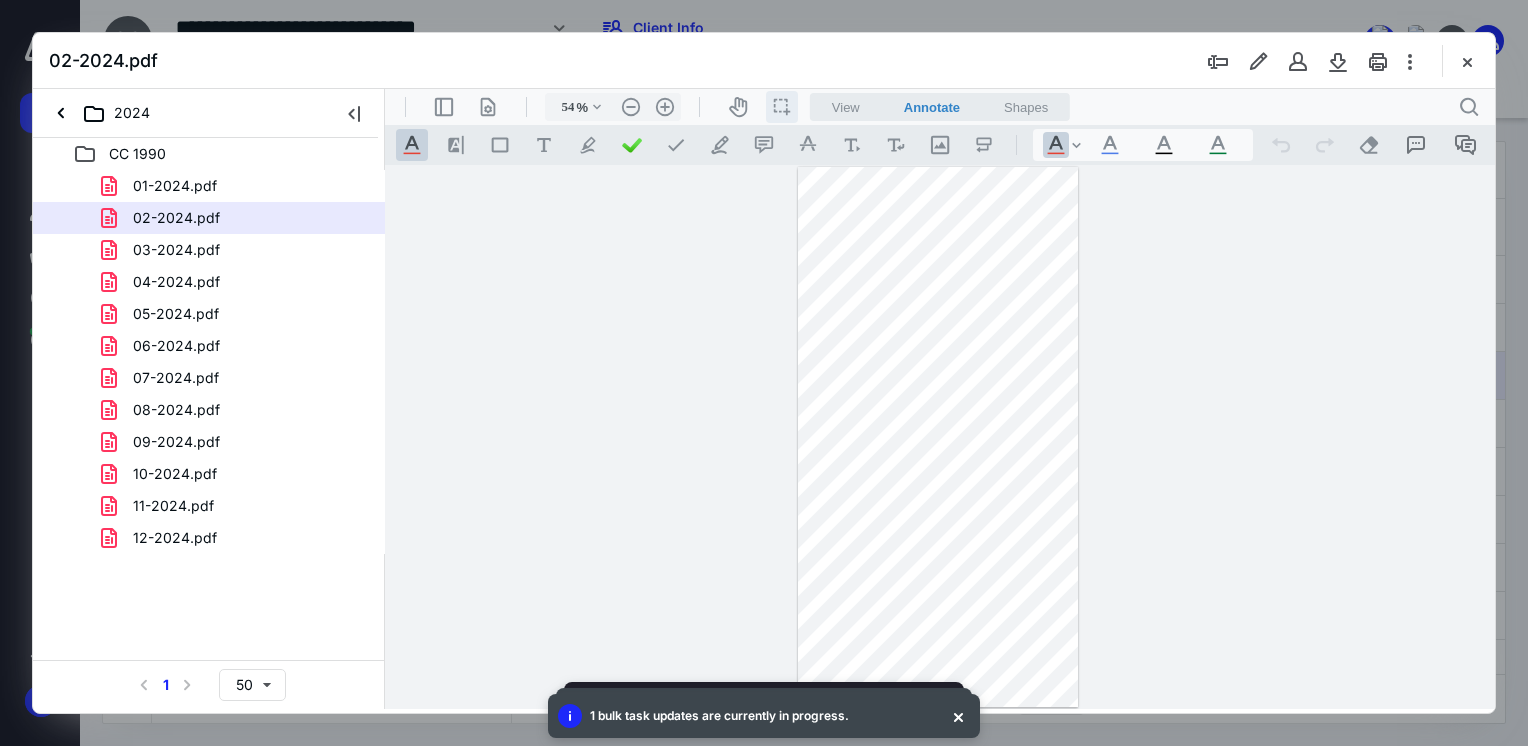 click on "icon / operation / multi select" at bounding box center (782, 107) 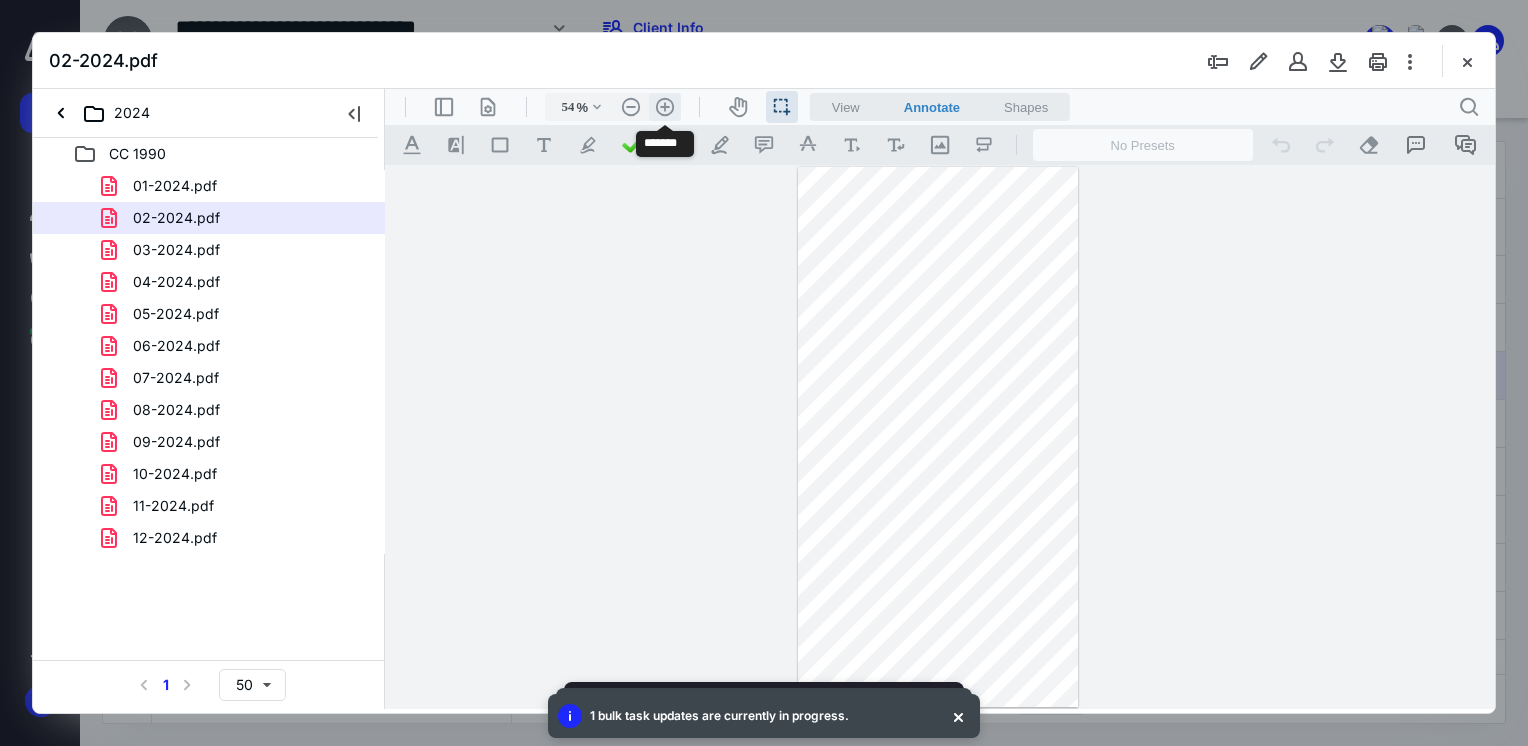 click on ".cls-1{fill:#abb0c4;} icon - header - zoom - in - line" at bounding box center (665, 107) 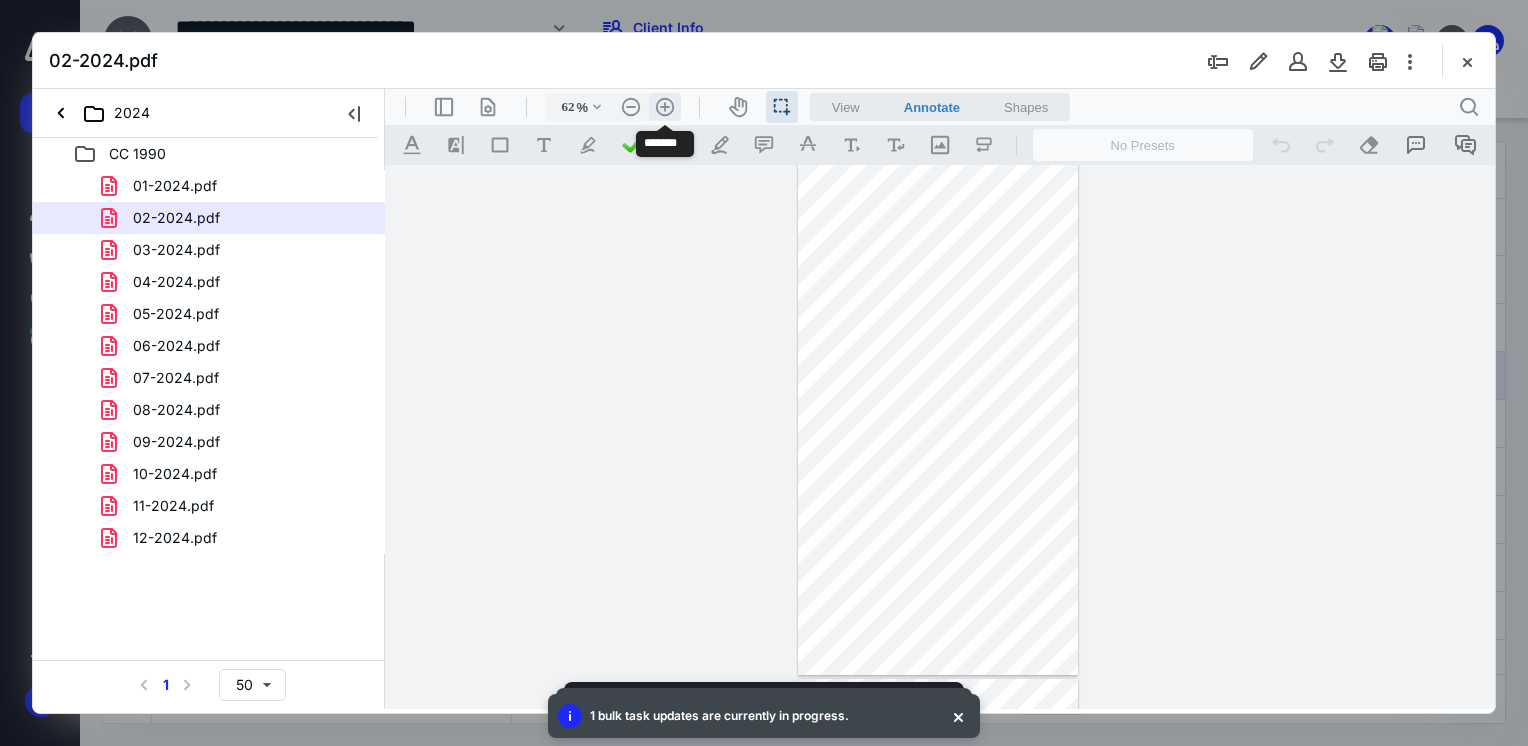 click on ".cls-1{fill:#abb0c4;} icon - header - zoom - in - line" at bounding box center (665, 107) 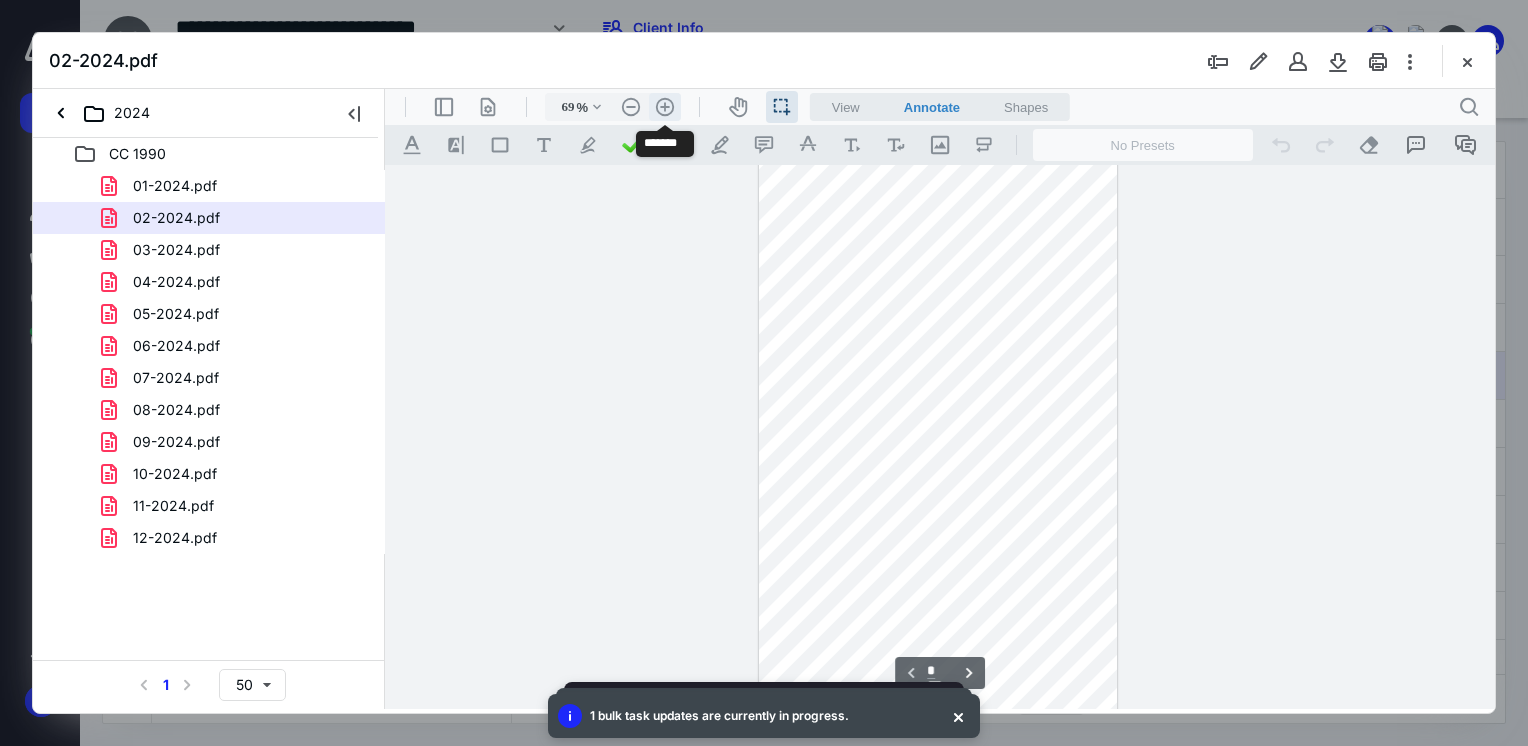 click on ".cls-1{fill:#abb0c4;} icon - header - zoom - in - line" at bounding box center (665, 107) 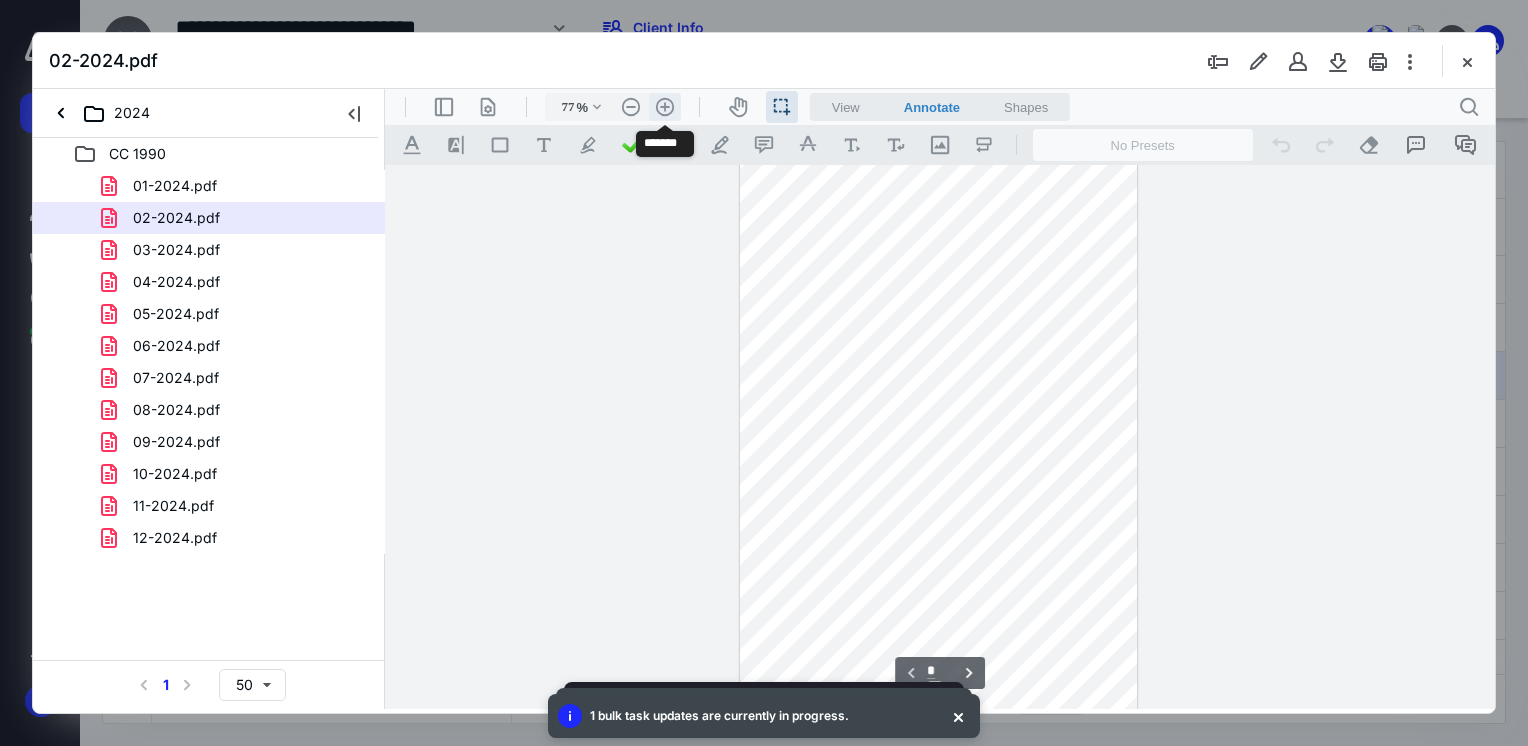 click on ".cls-1{fill:#abb0c4;} icon - header - zoom - in - line" at bounding box center (665, 107) 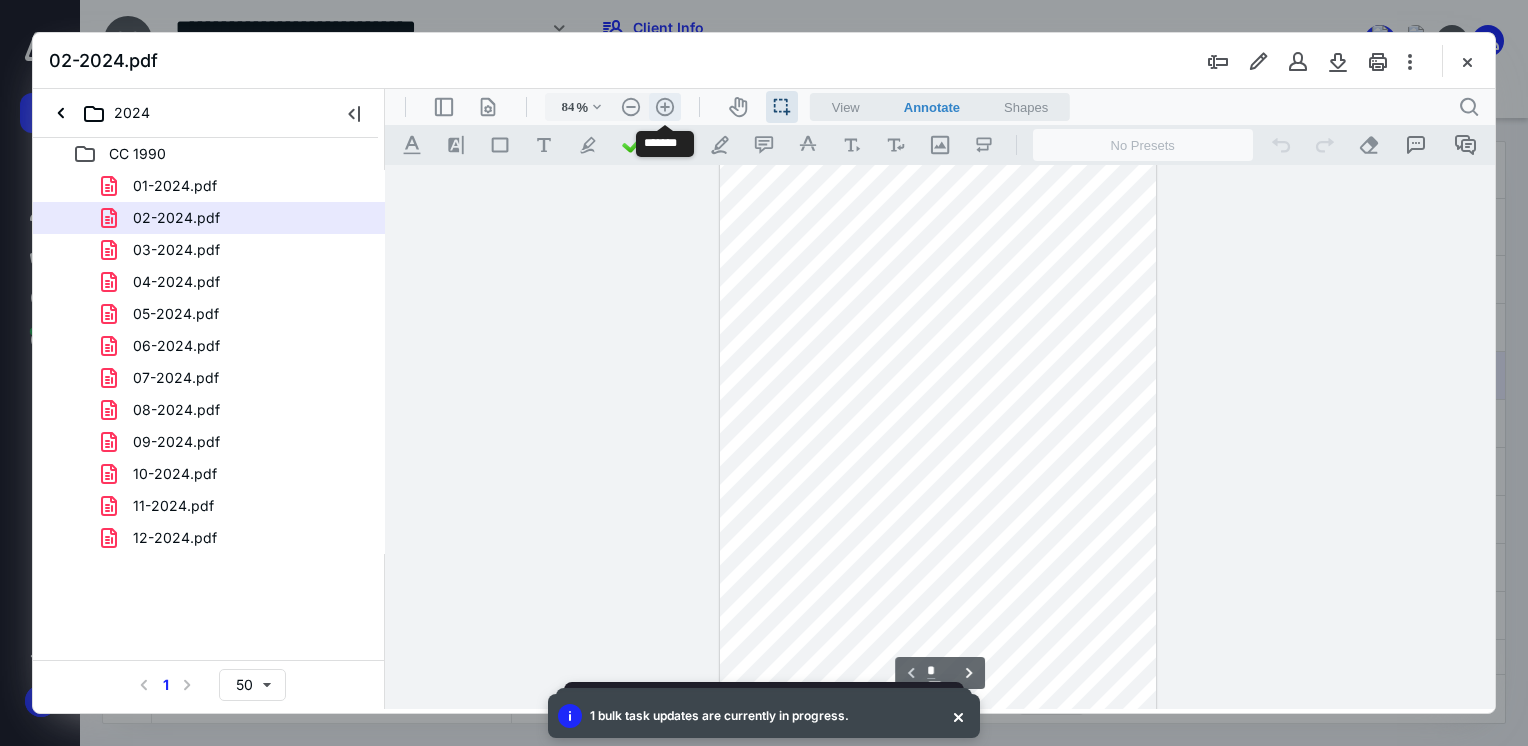 click on ".cls-1{fill:#abb0c4;} icon - header - zoom - in - line" at bounding box center (665, 107) 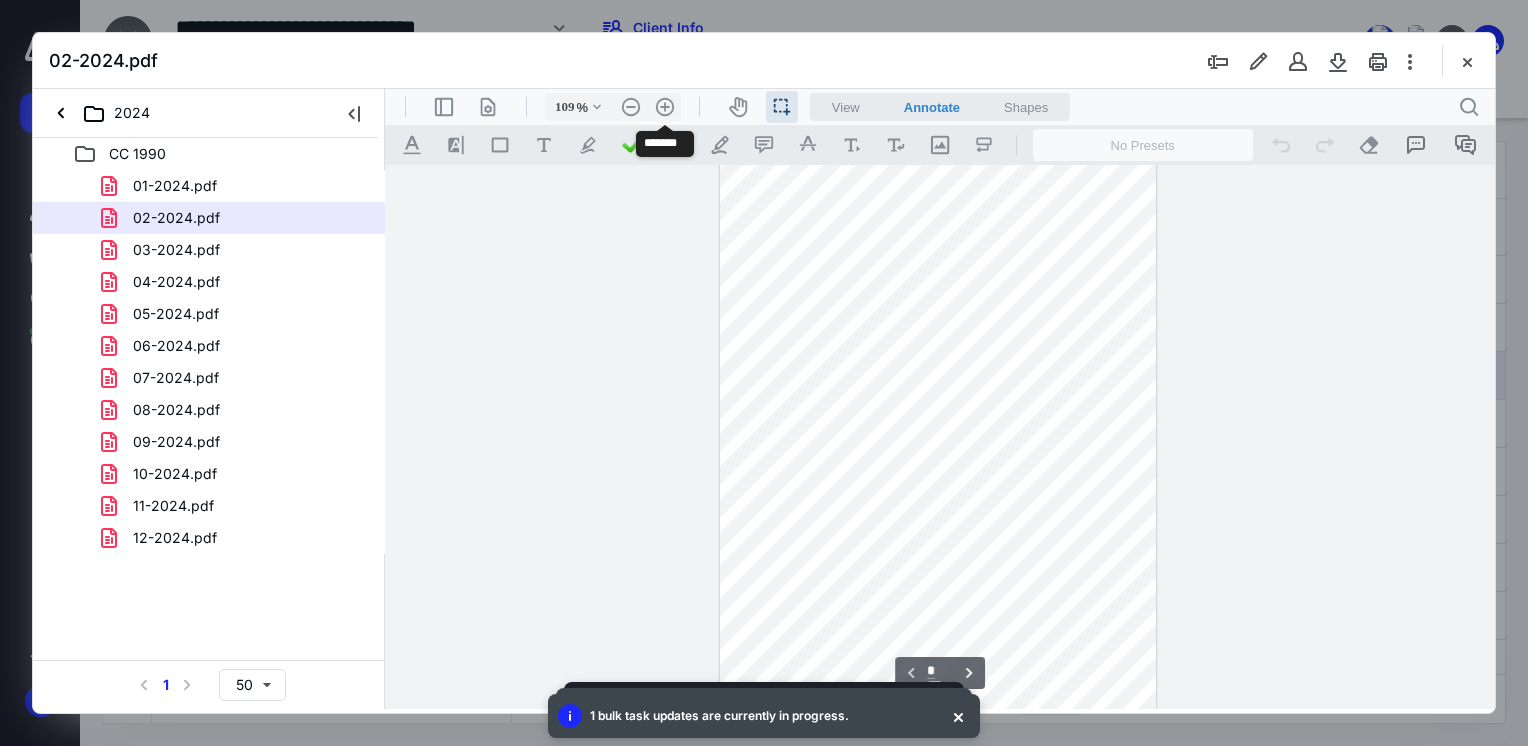scroll, scrollTop: 240, scrollLeft: 0, axis: vertical 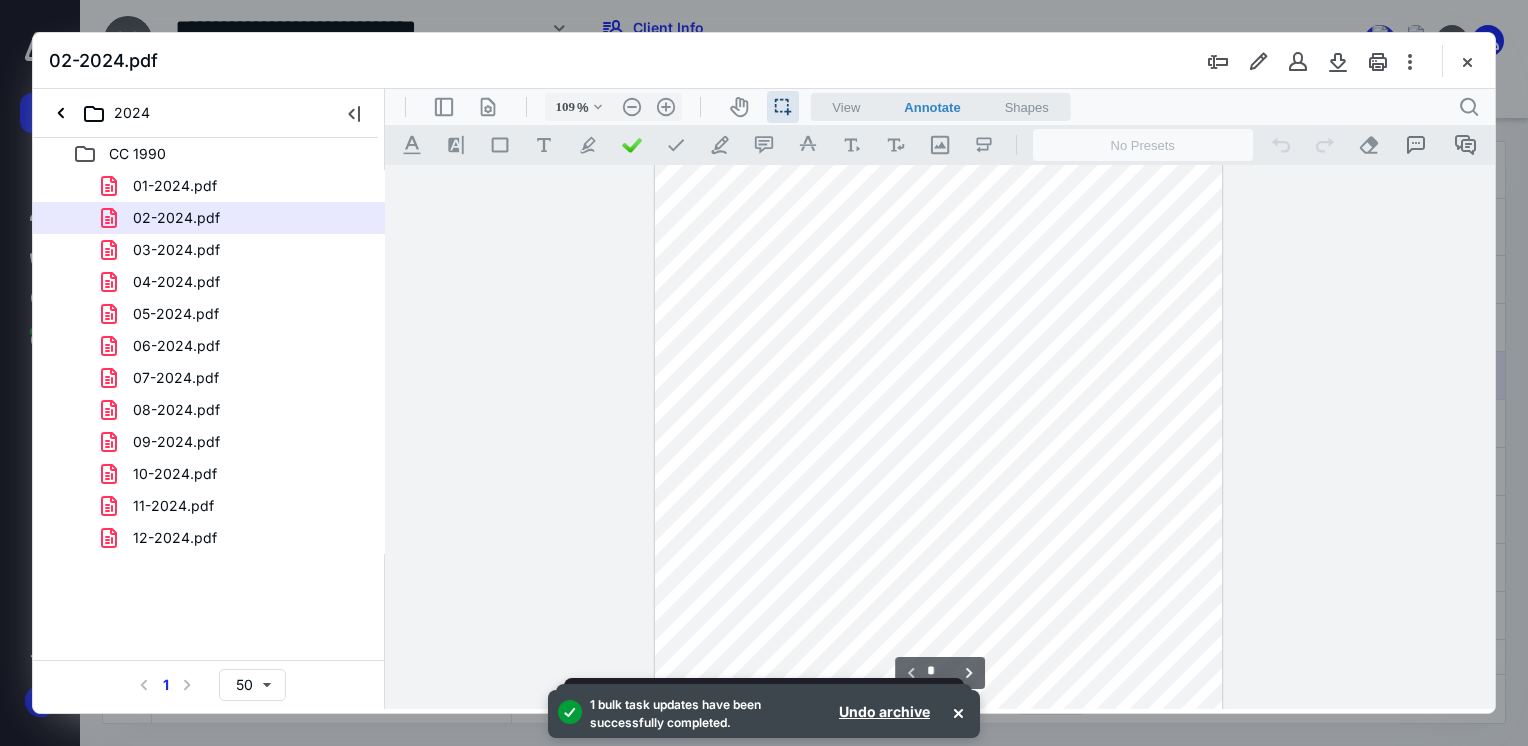 click at bounding box center (938, 476) 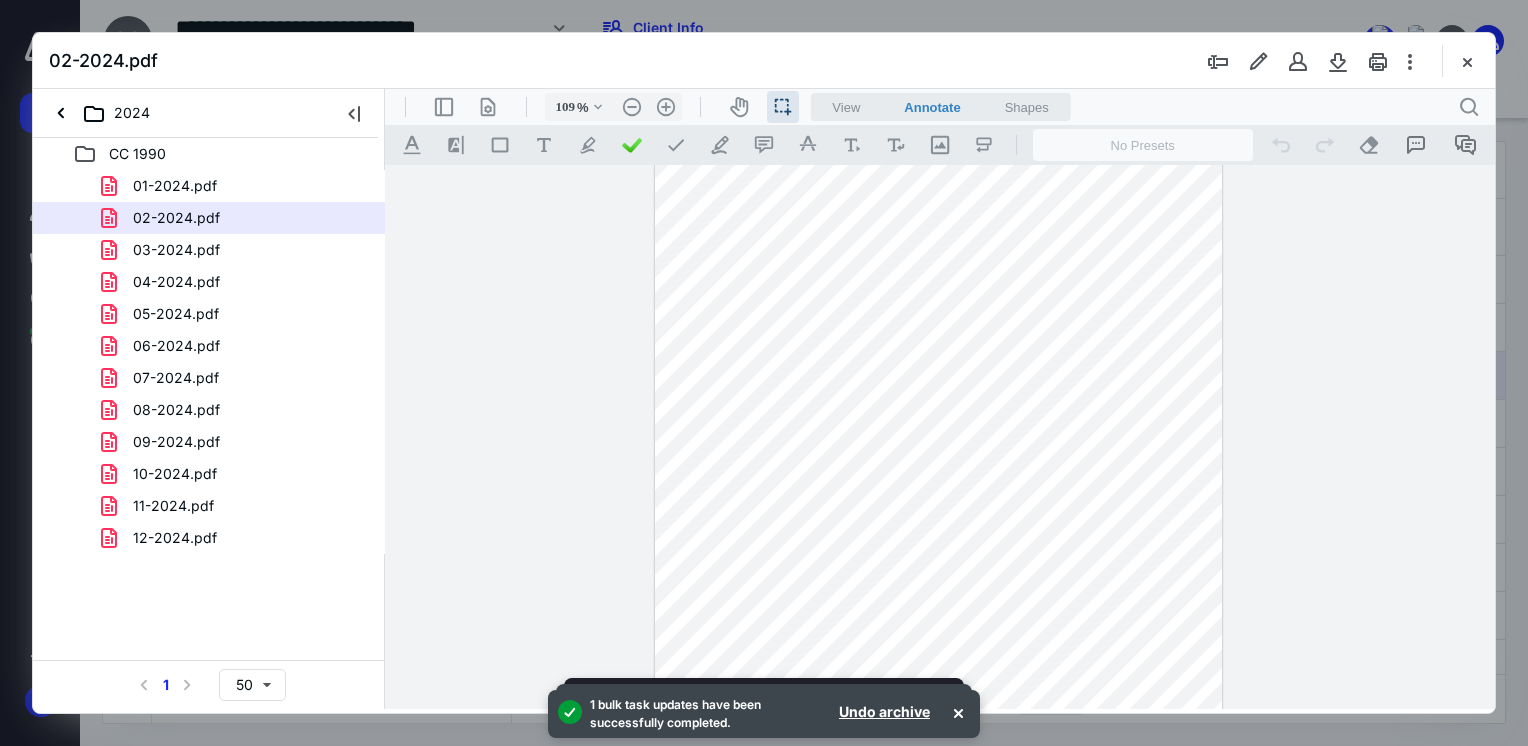 drag, startPoint x: 831, startPoint y: 231, endPoint x: 749, endPoint y: 243, distance: 82.8734 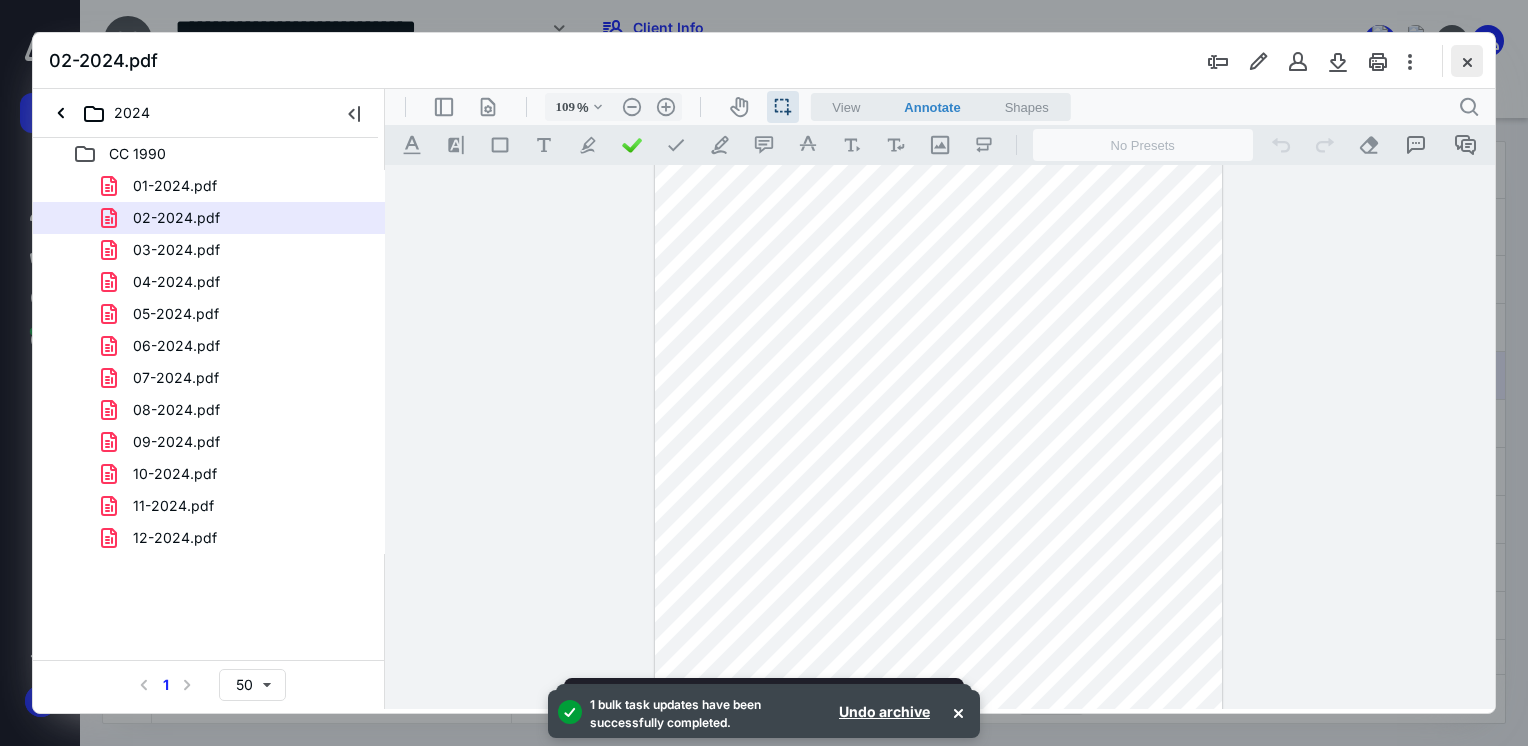 click at bounding box center (1467, 61) 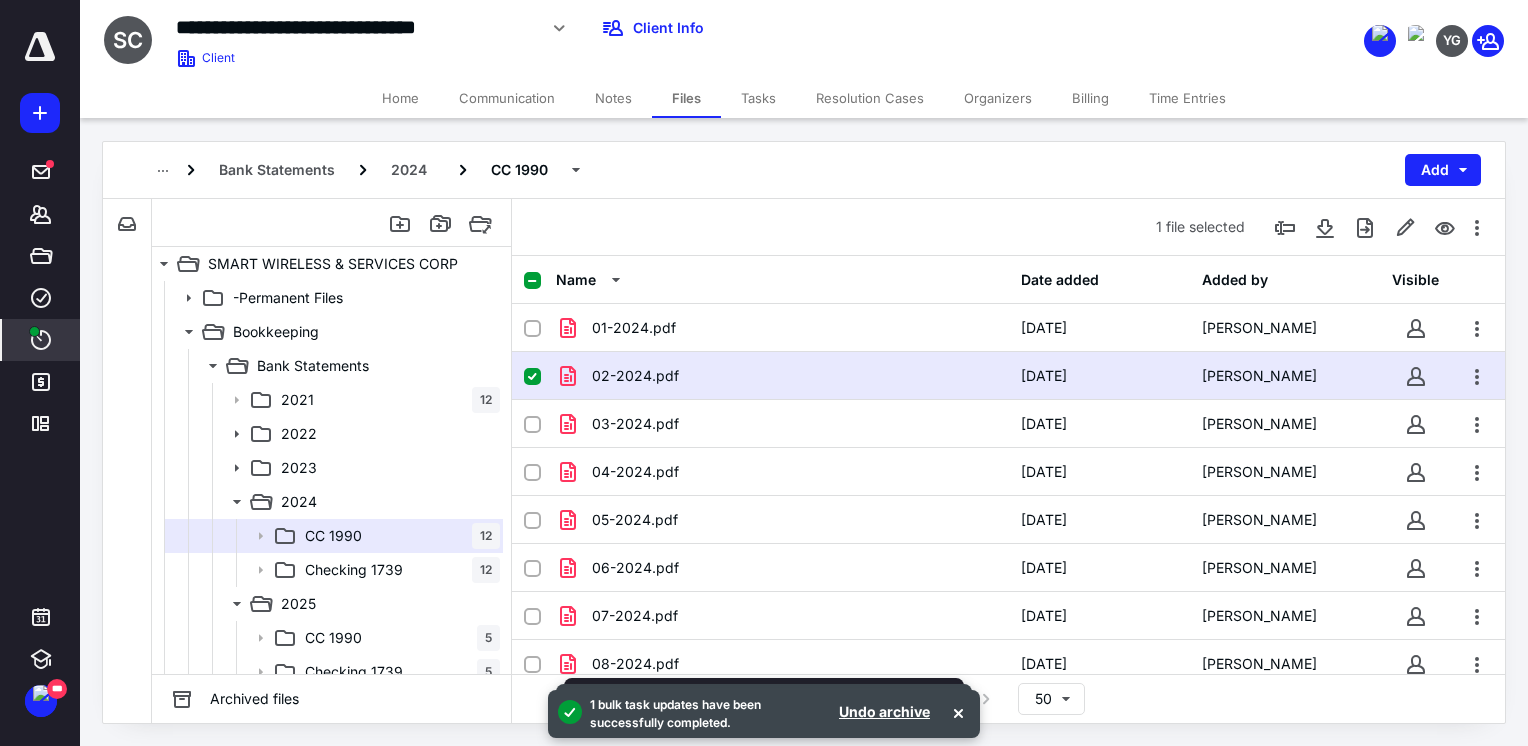 click 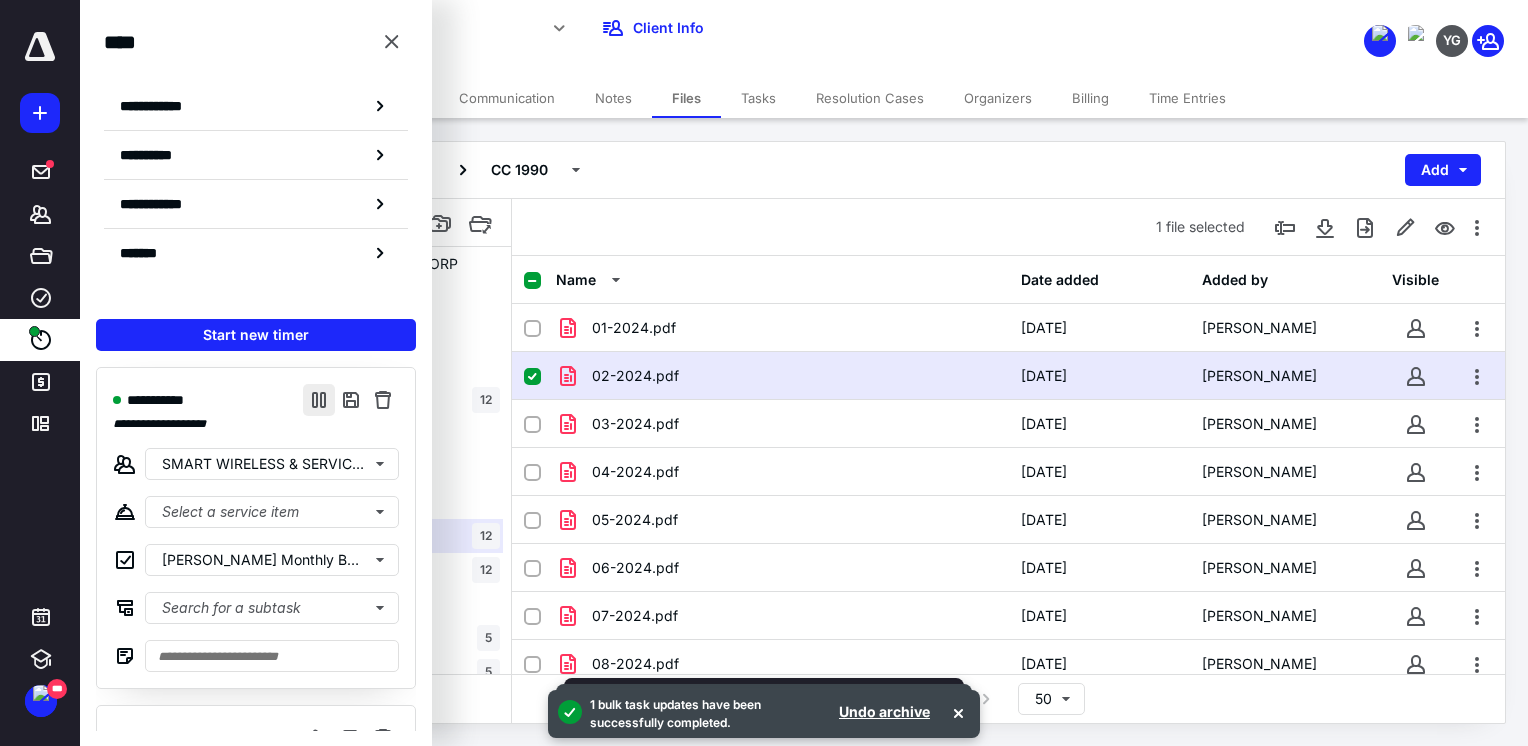 click at bounding box center (319, 400) 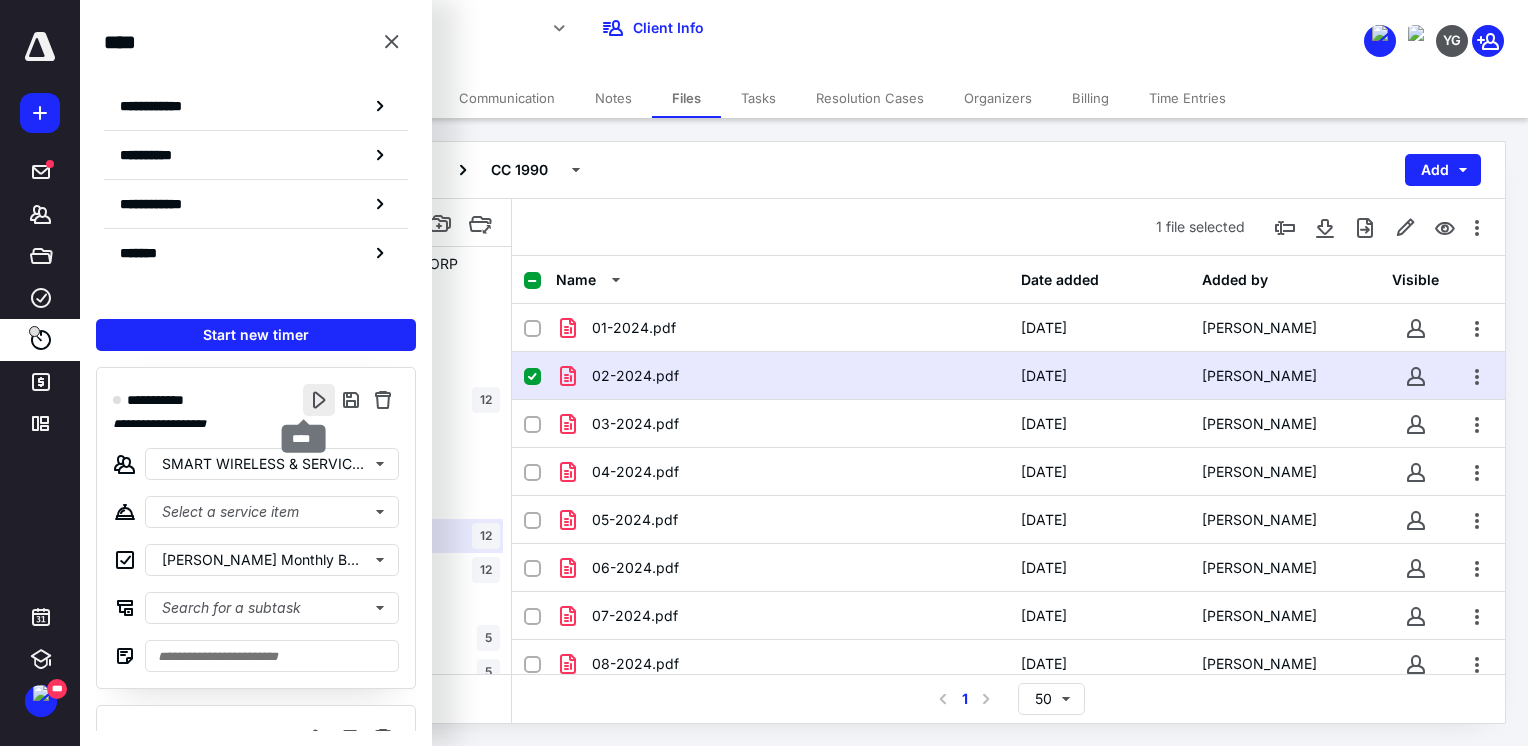 click at bounding box center (319, 400) 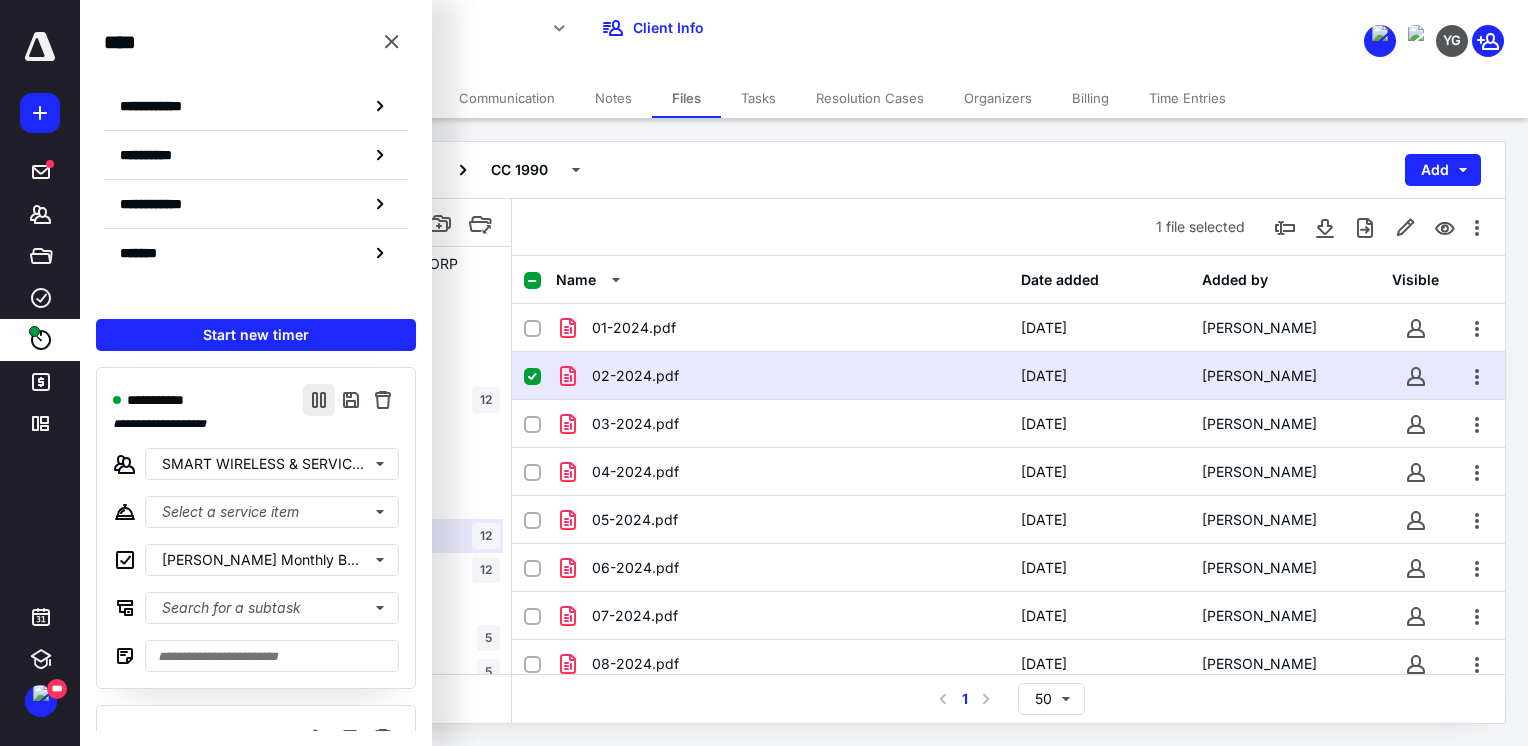 click at bounding box center (319, 400) 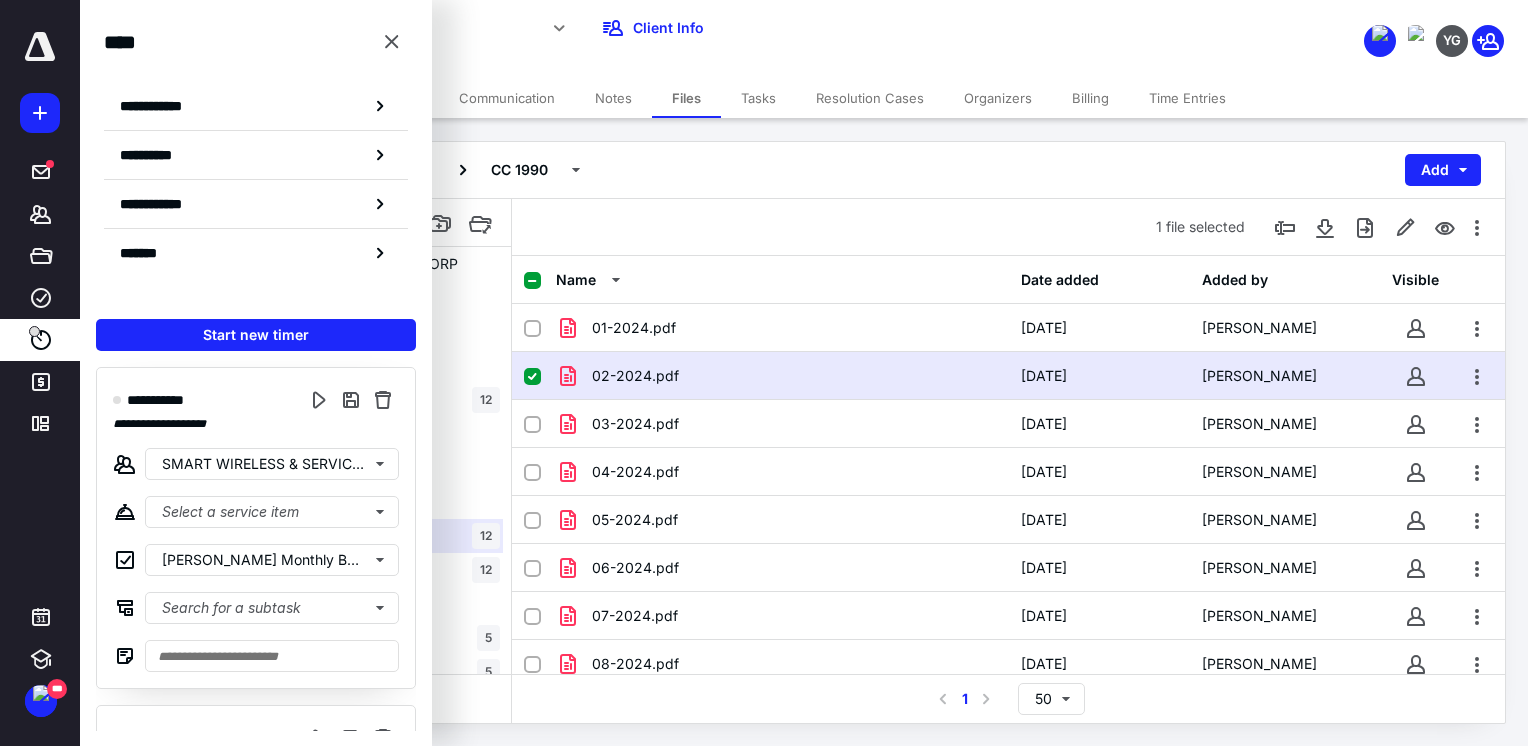drag, startPoint x: 302, startPoint y: 407, endPoint x: 781, endPoint y: 150, distance: 543.5899 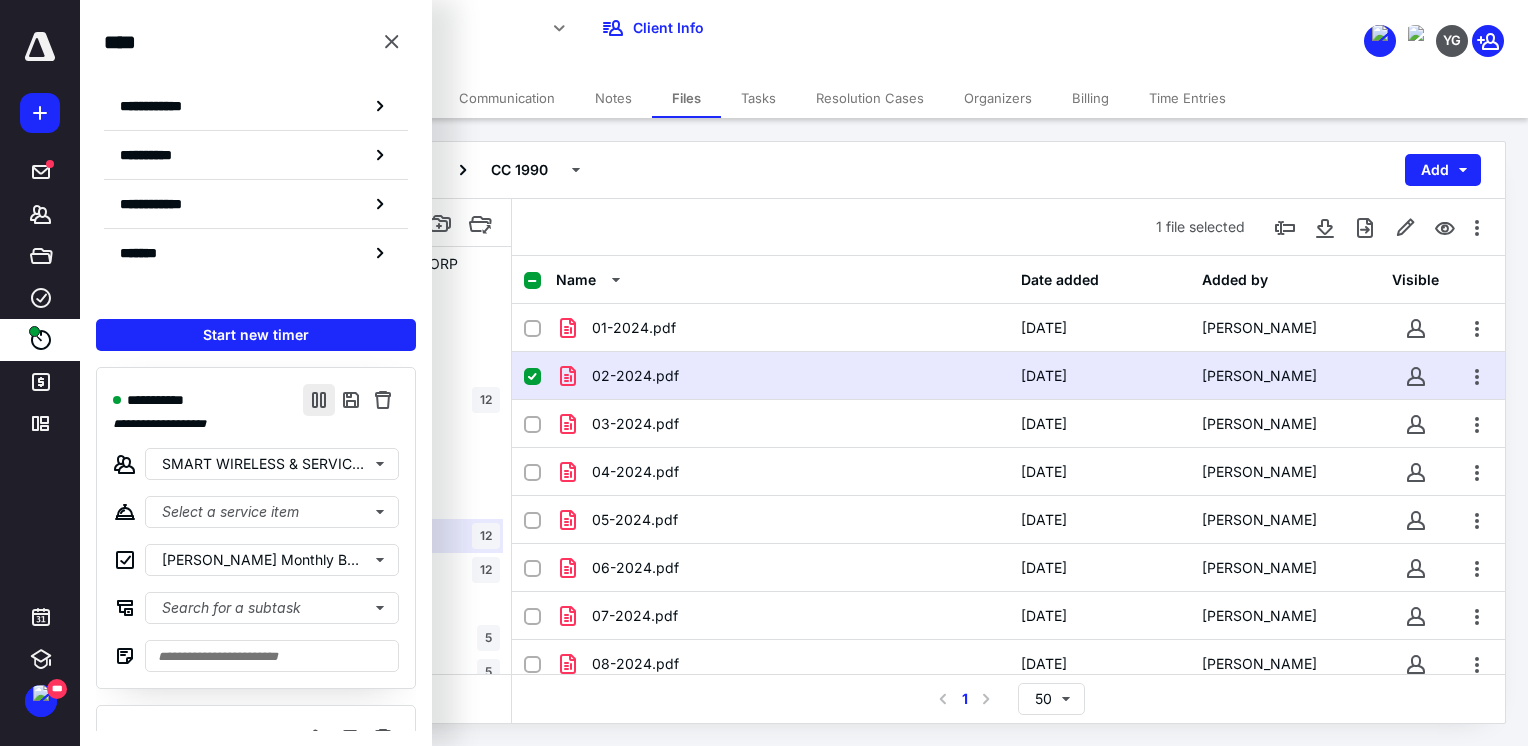 click at bounding box center (319, 400) 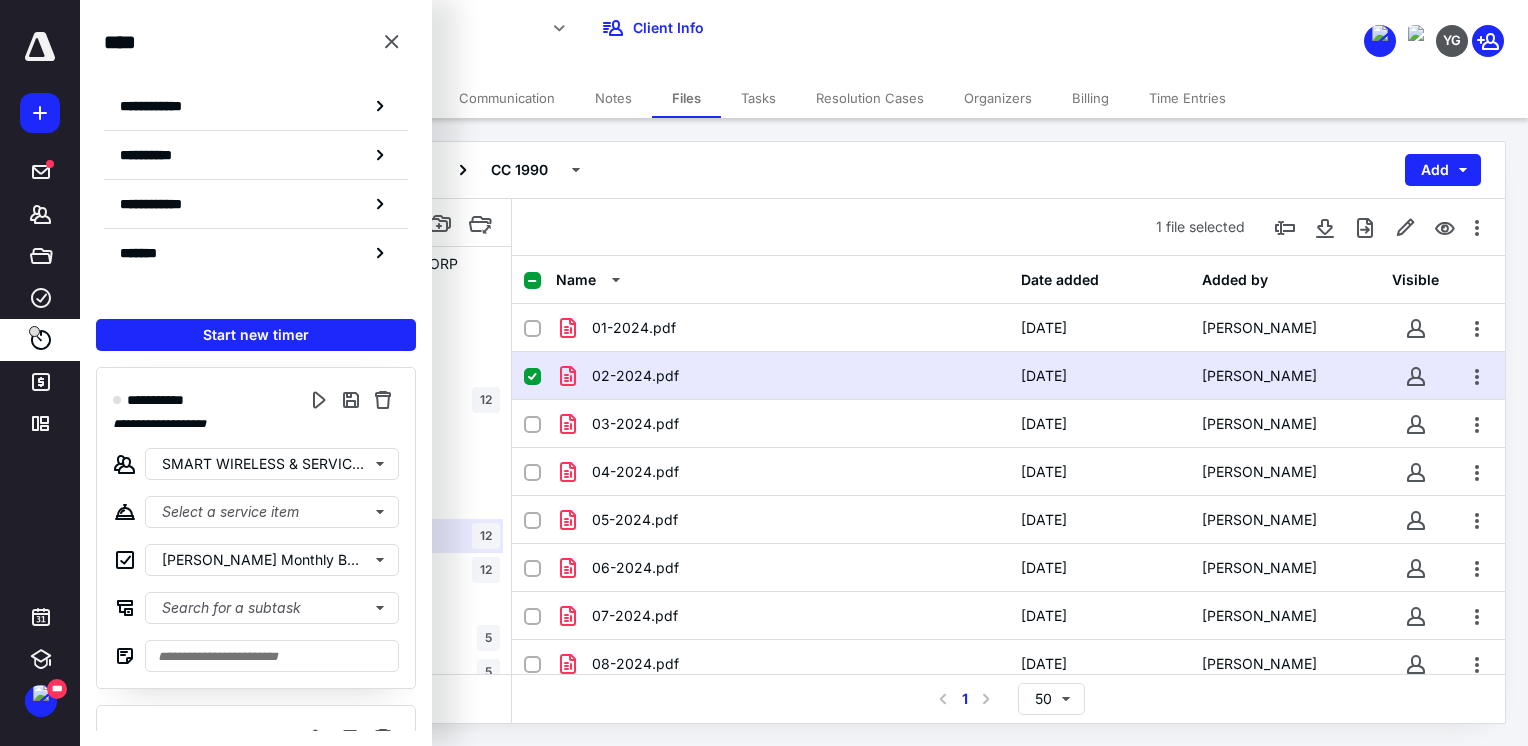 drag, startPoint x: 310, startPoint y: 401, endPoint x: 539, endPoint y: 726, distance: 397.57516 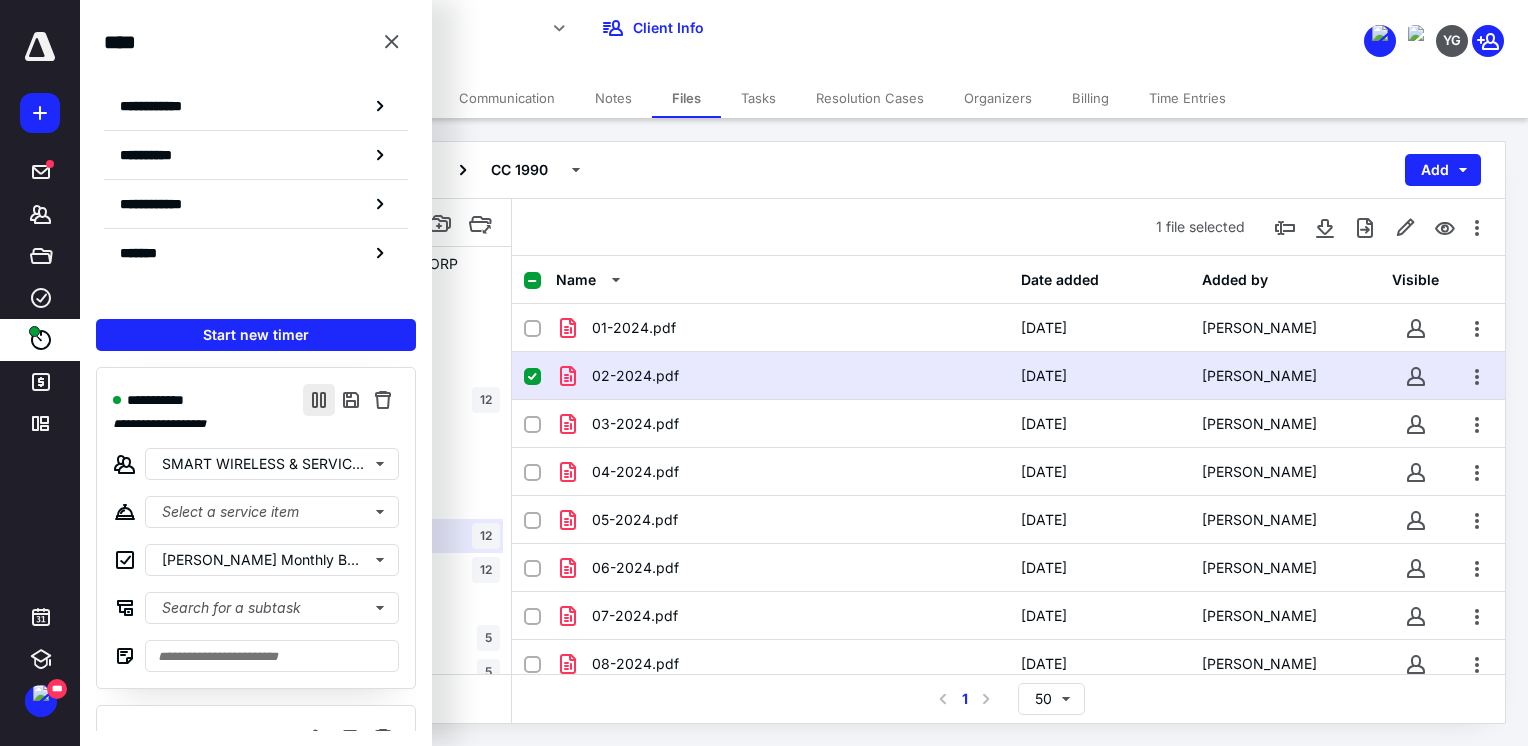 click at bounding box center [319, 400] 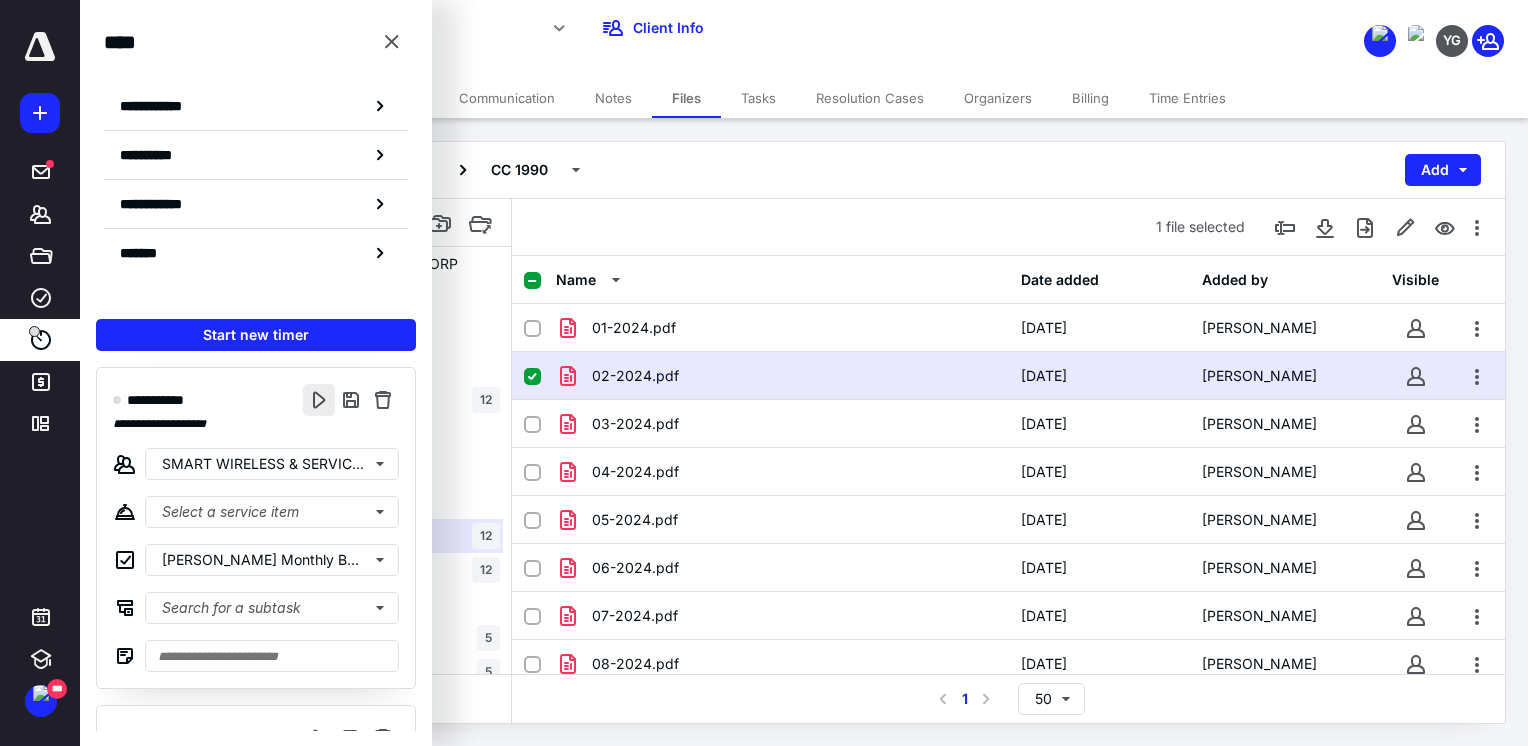 click at bounding box center [319, 400] 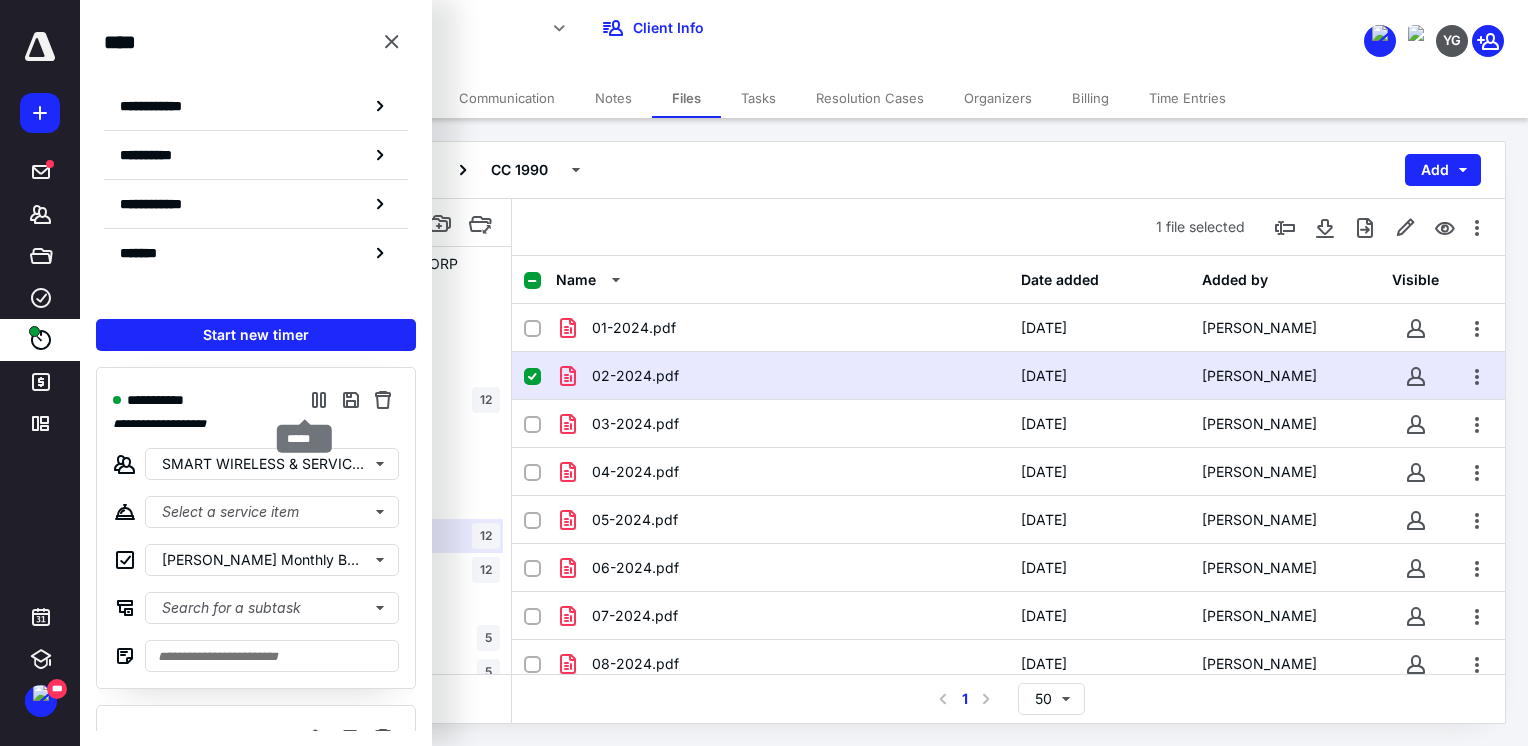 click at bounding box center [319, 400] 